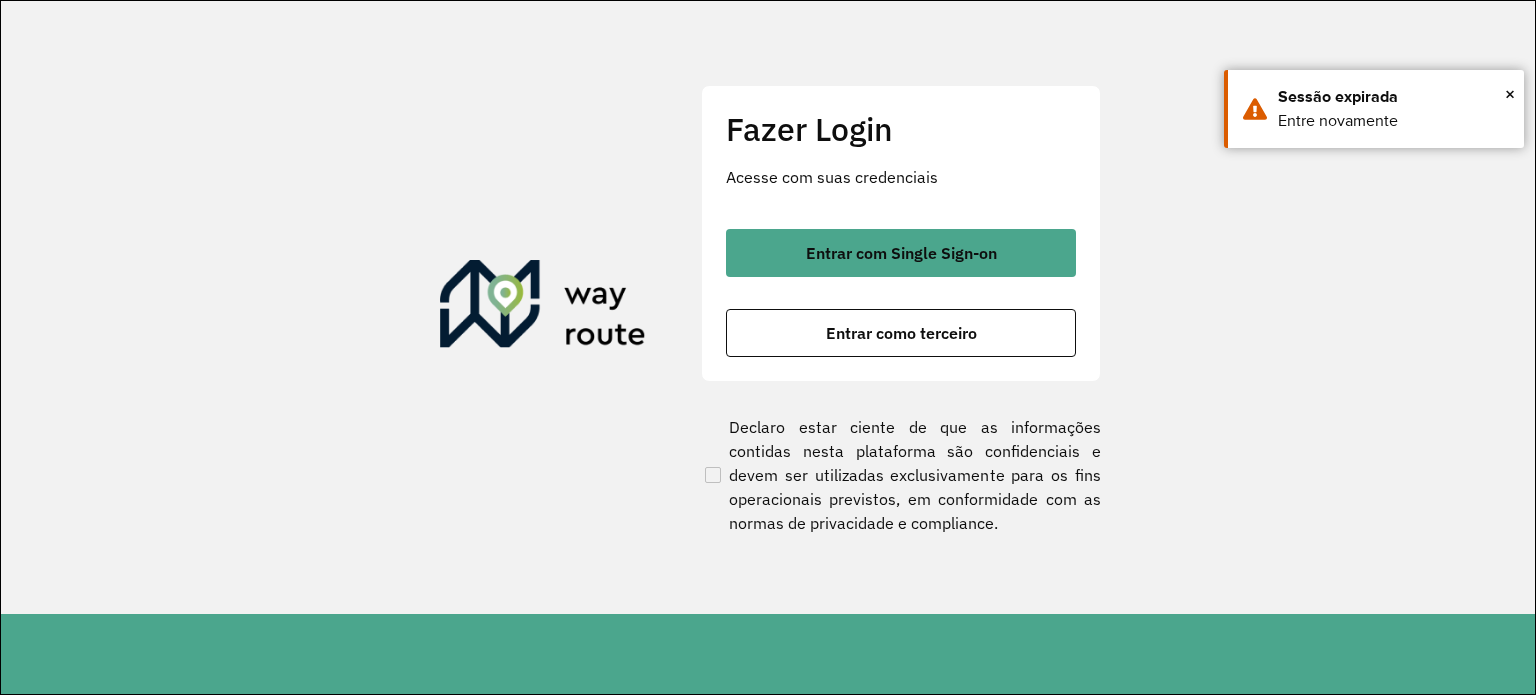 scroll, scrollTop: 0, scrollLeft: 0, axis: both 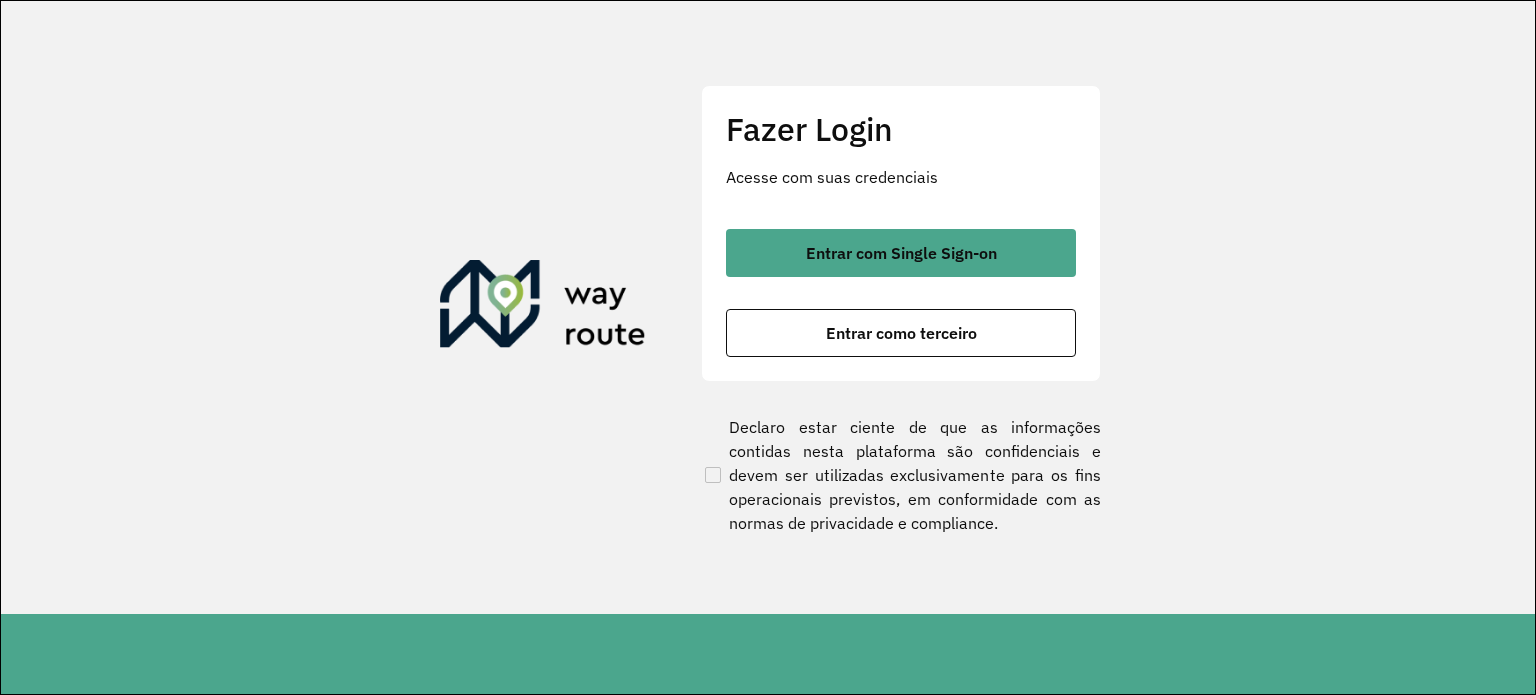 click on "Fazer Login Acesse com suas credenciais    Entrar com Single Sign-on    Entrar como terceiro  Declaro estar ciente de que as informações contidas nesta plataforma são confidenciais e devem ser utilizadas exclusivamente para os fins operacionais previstos, em conformidade com as normas de privacidade e compliance." 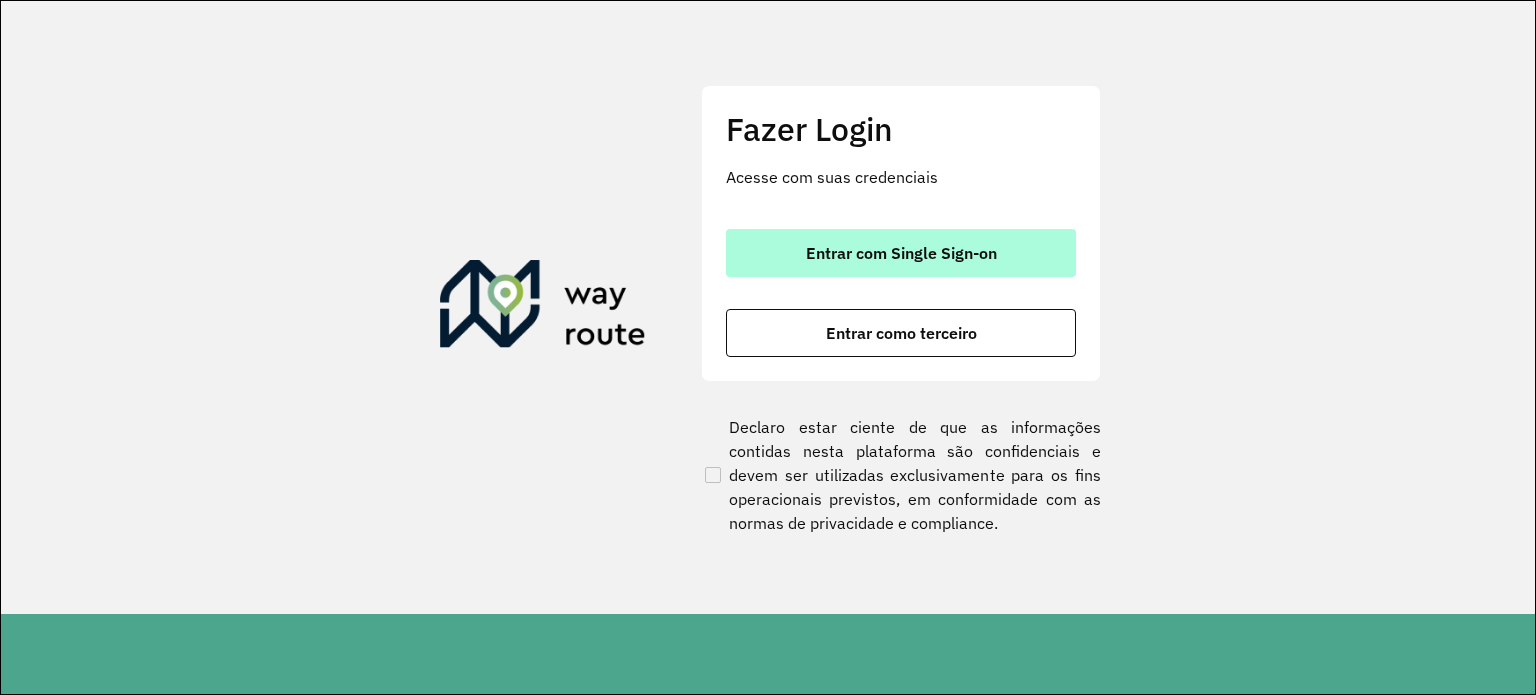 click on "Entrar com Single Sign-on" at bounding box center [901, 253] 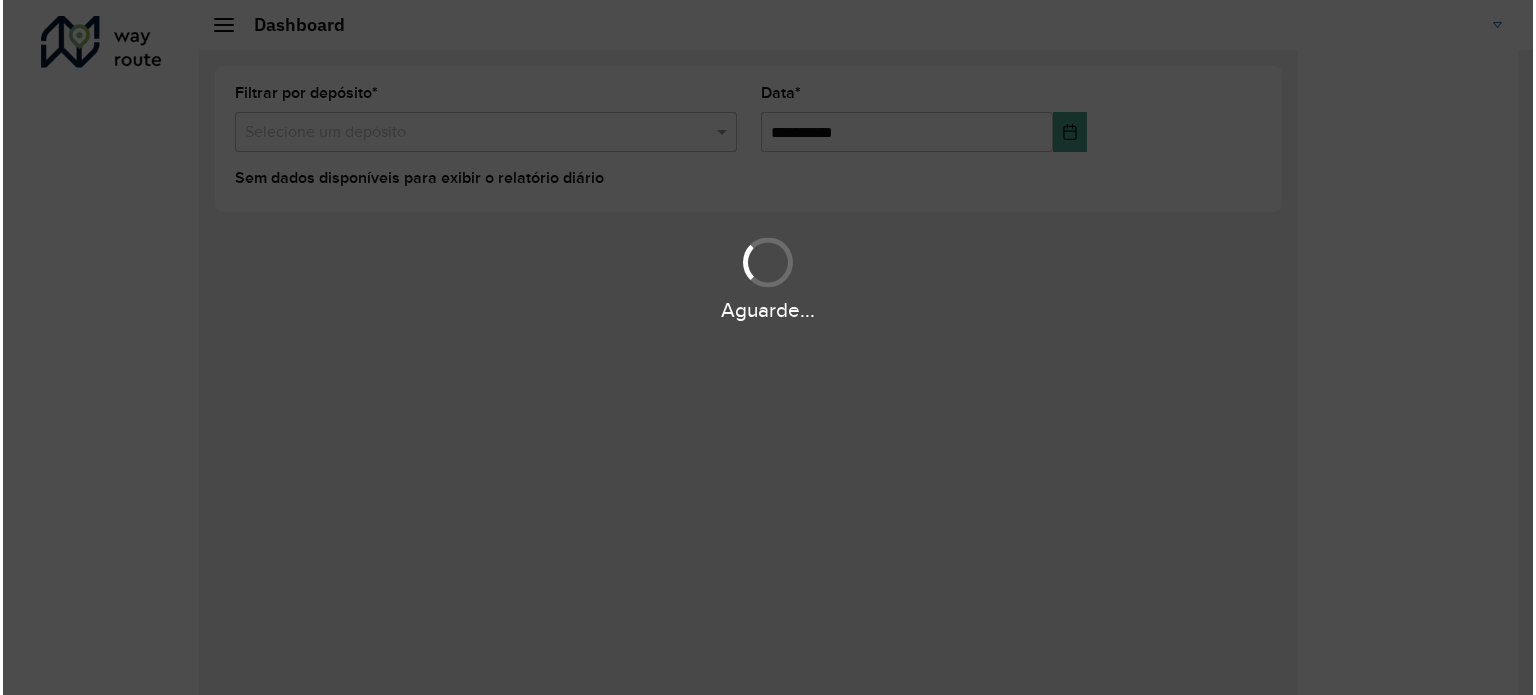 scroll, scrollTop: 0, scrollLeft: 0, axis: both 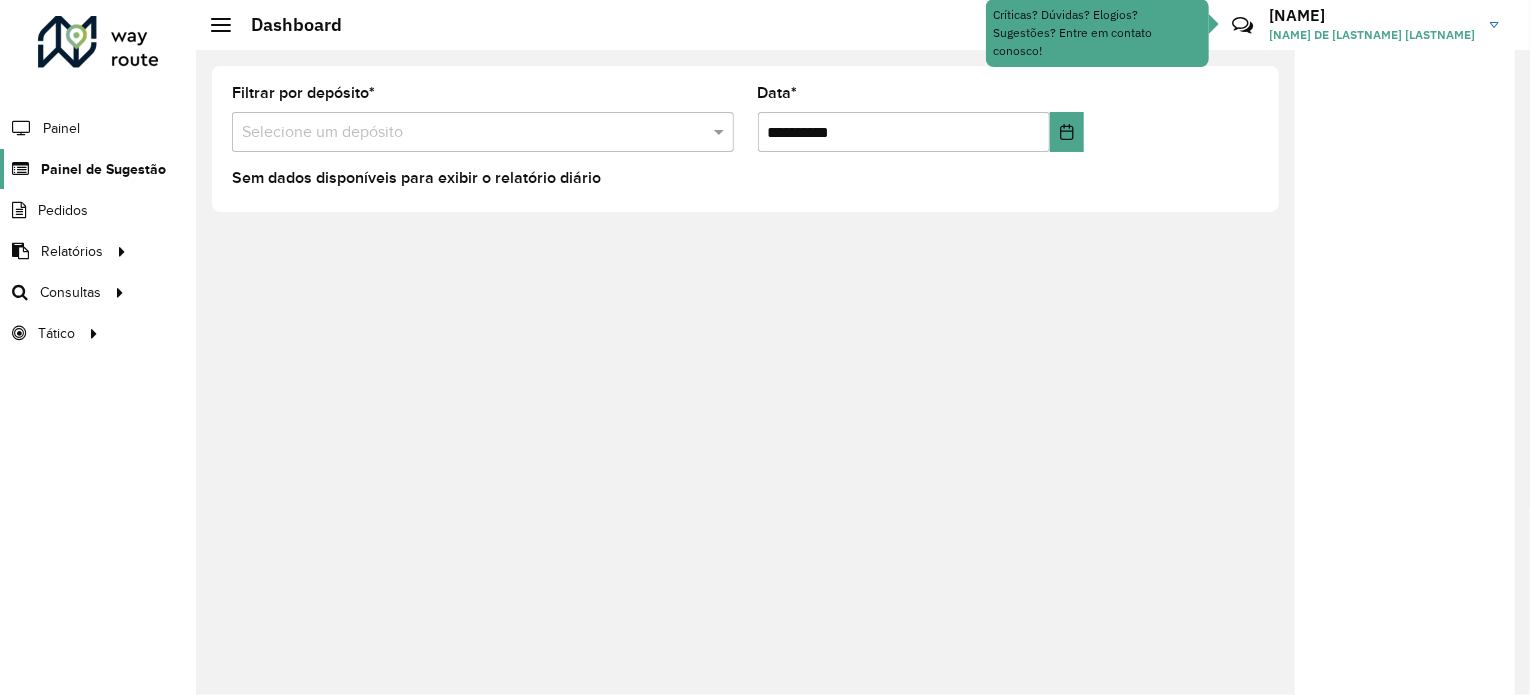 click on "Painel de Sugestão" 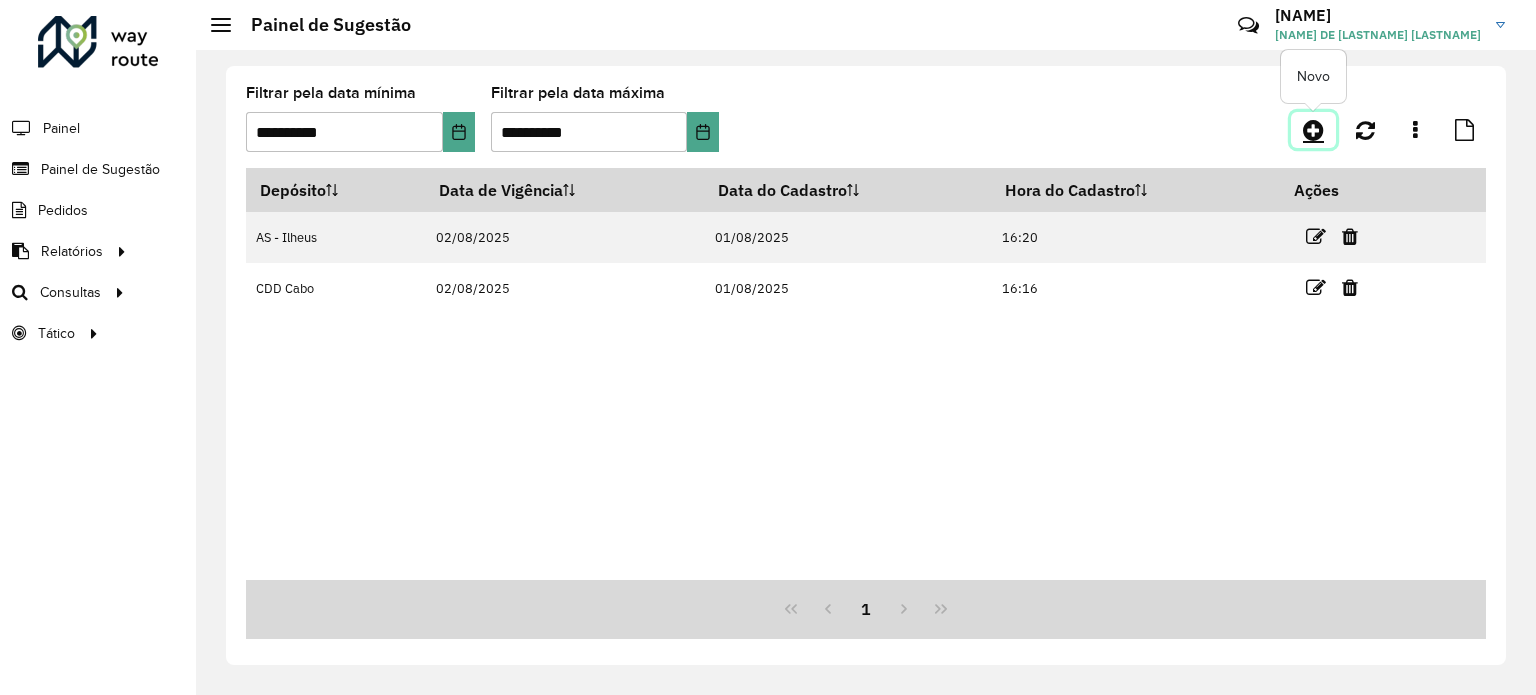 click 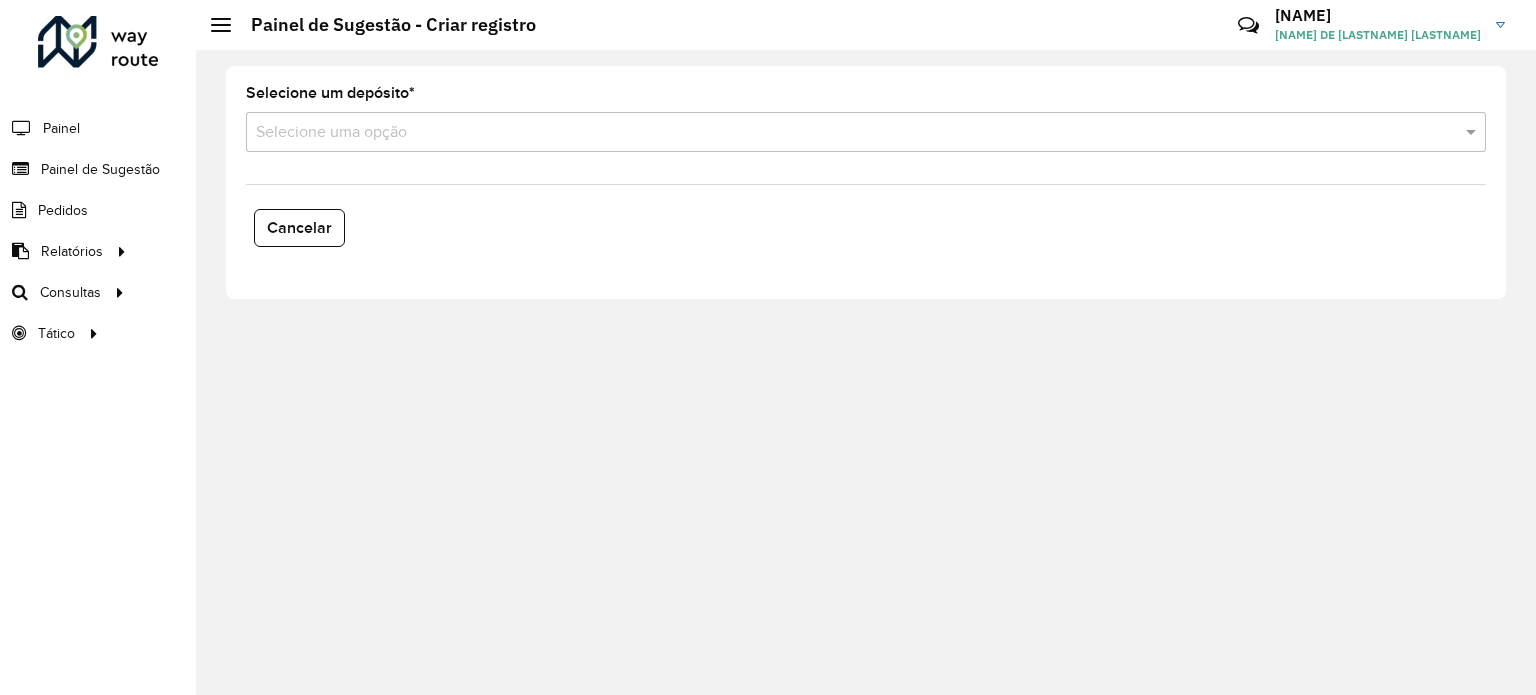 click on "Selecione uma opção" at bounding box center (866, 132) 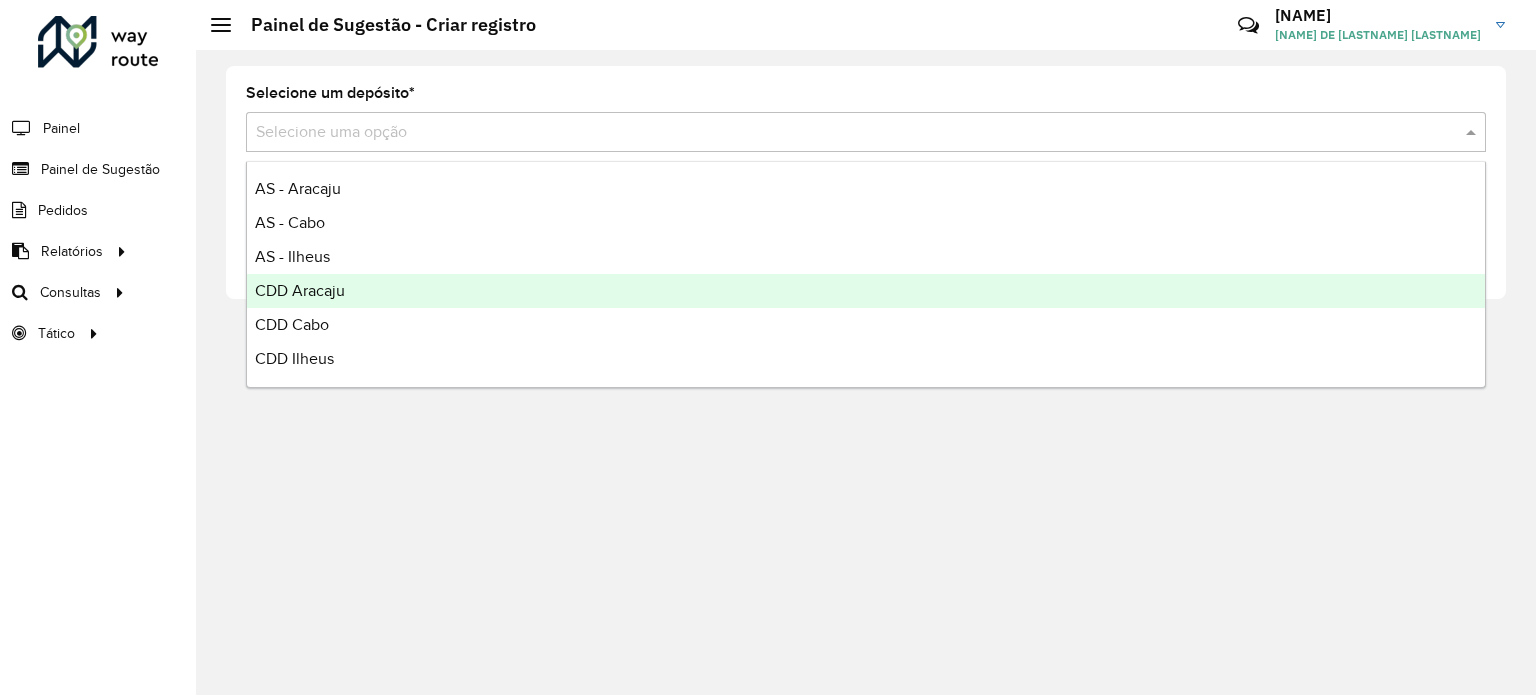 click on "CDD Aracaju" at bounding box center (300, 290) 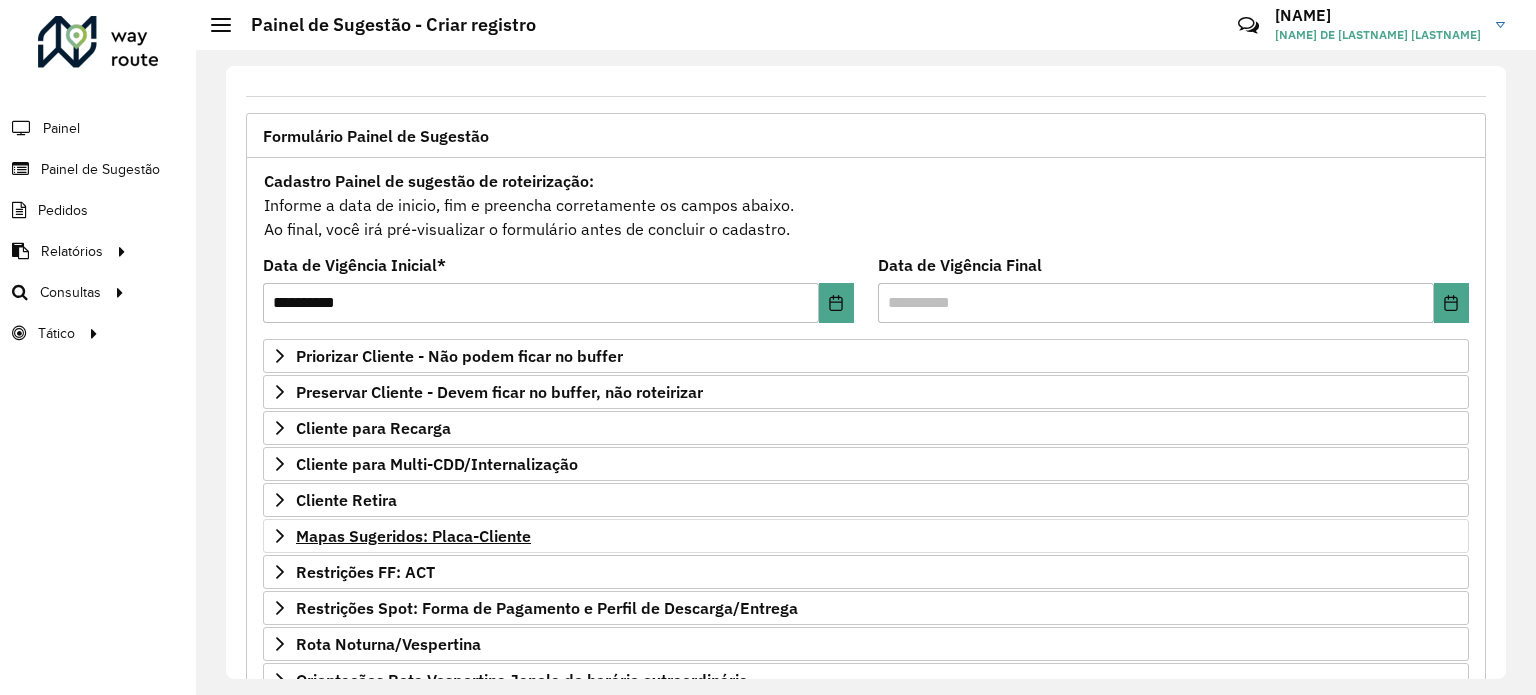 scroll, scrollTop: 200, scrollLeft: 0, axis: vertical 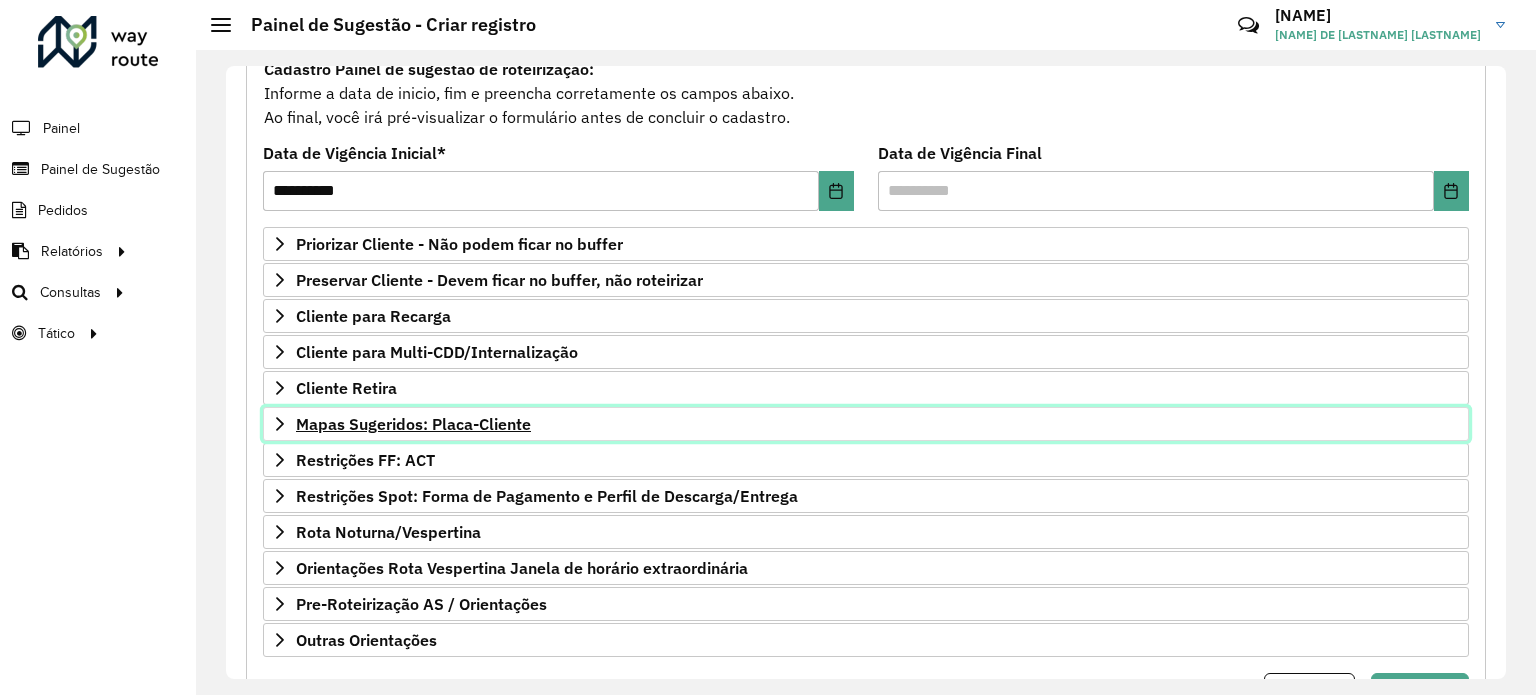click on "Mapas Sugeridos: Placa-Cliente" at bounding box center (413, 424) 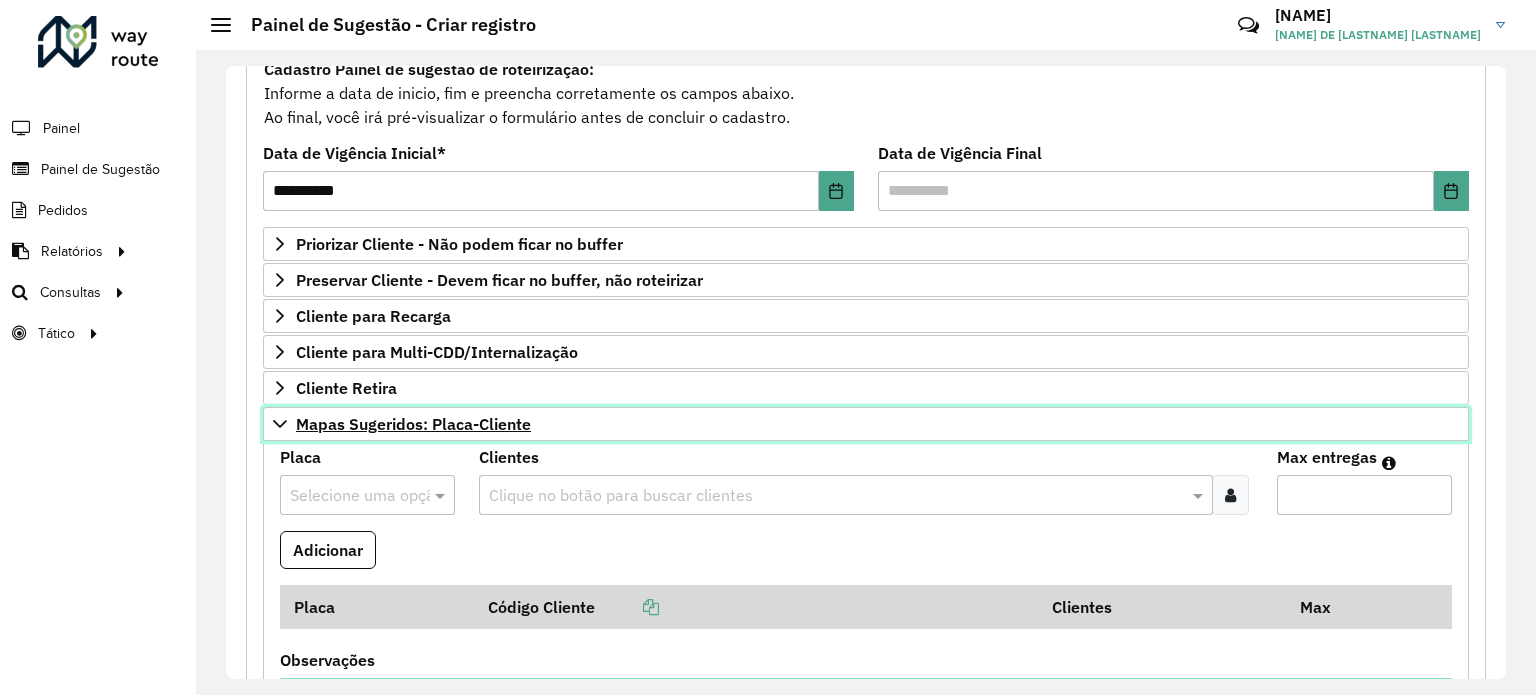 scroll, scrollTop: 300, scrollLeft: 0, axis: vertical 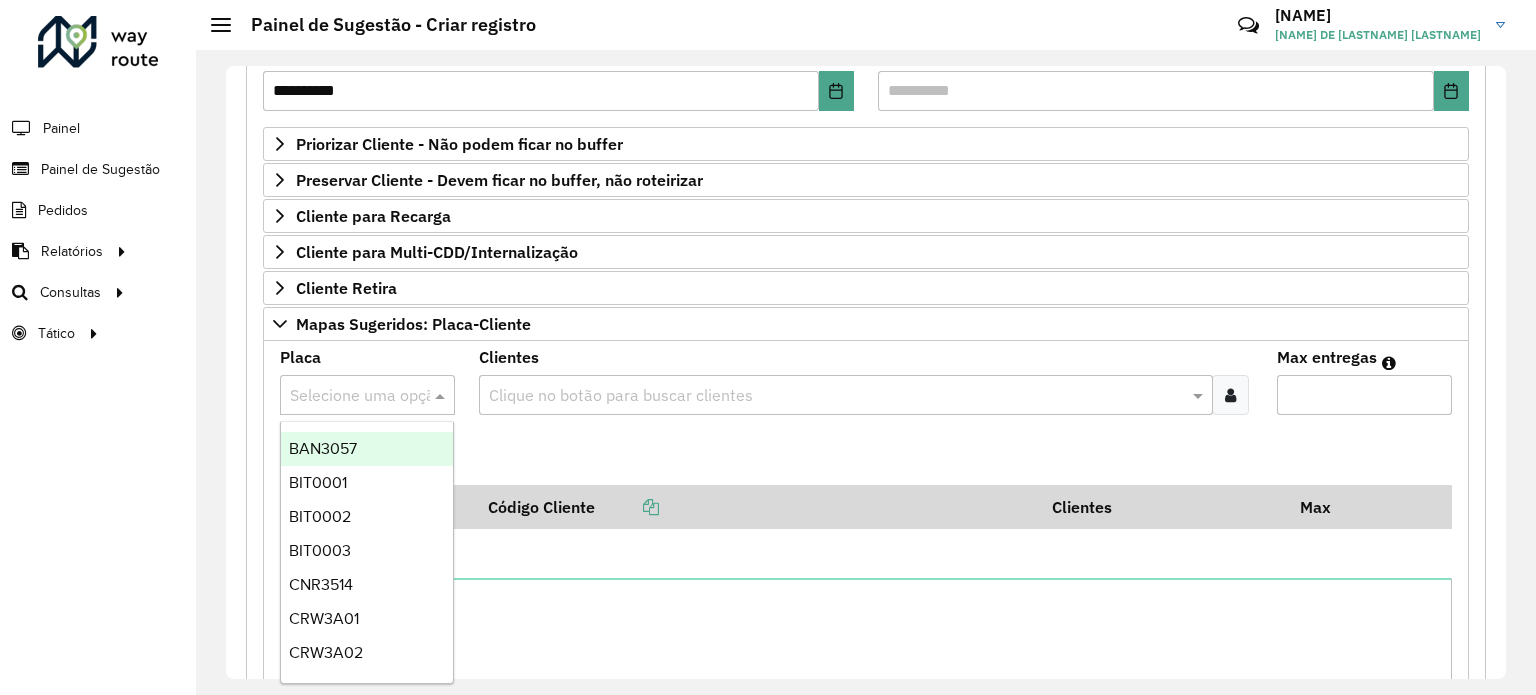 click at bounding box center [347, 396] 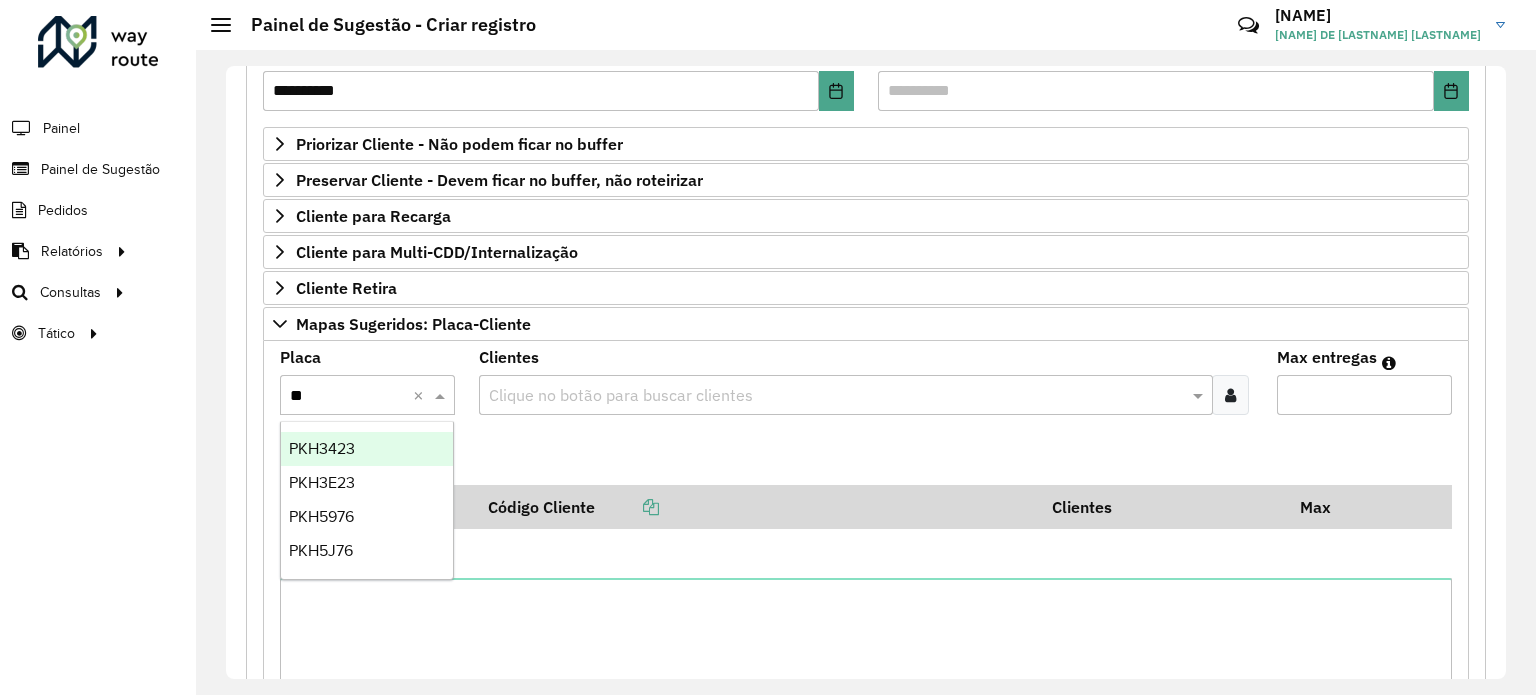 type on "***" 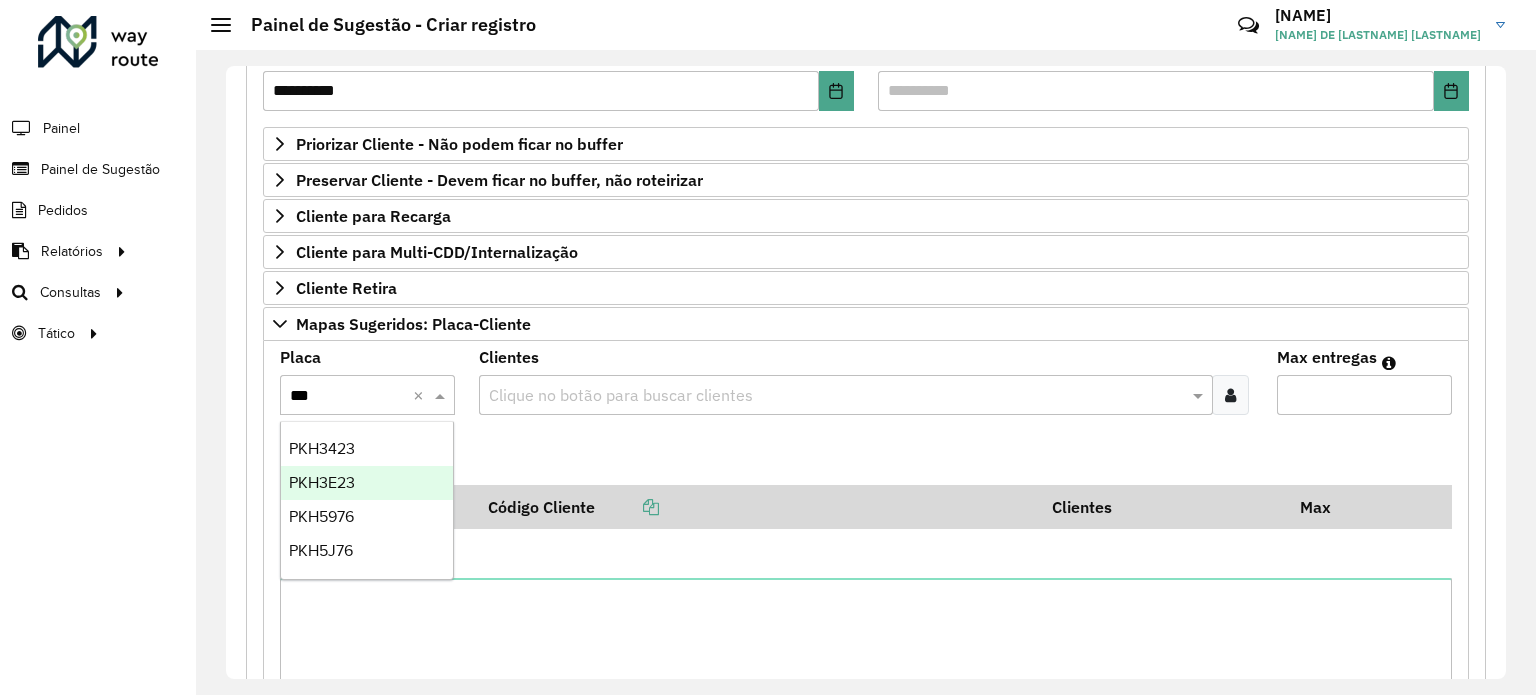 click on "PKH3E23" at bounding box center [322, 482] 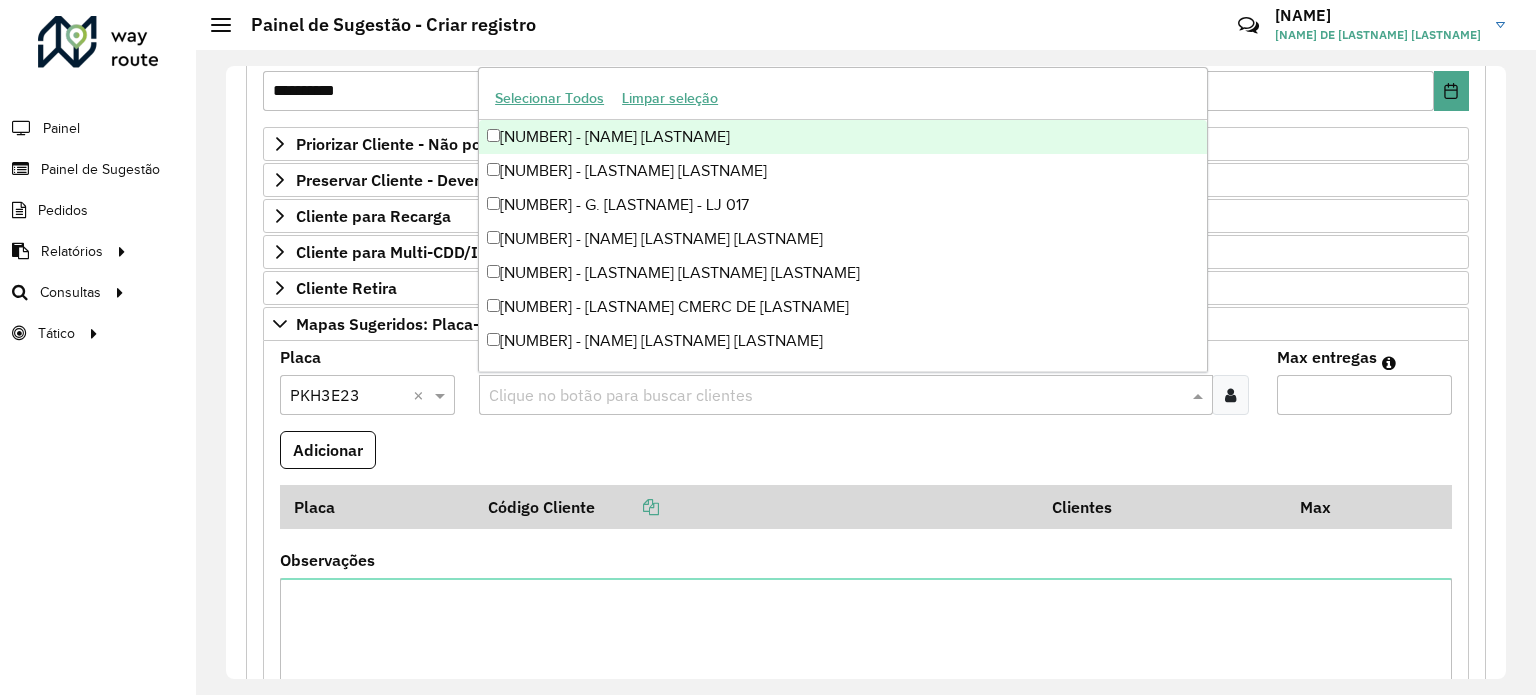 click at bounding box center (835, 396) 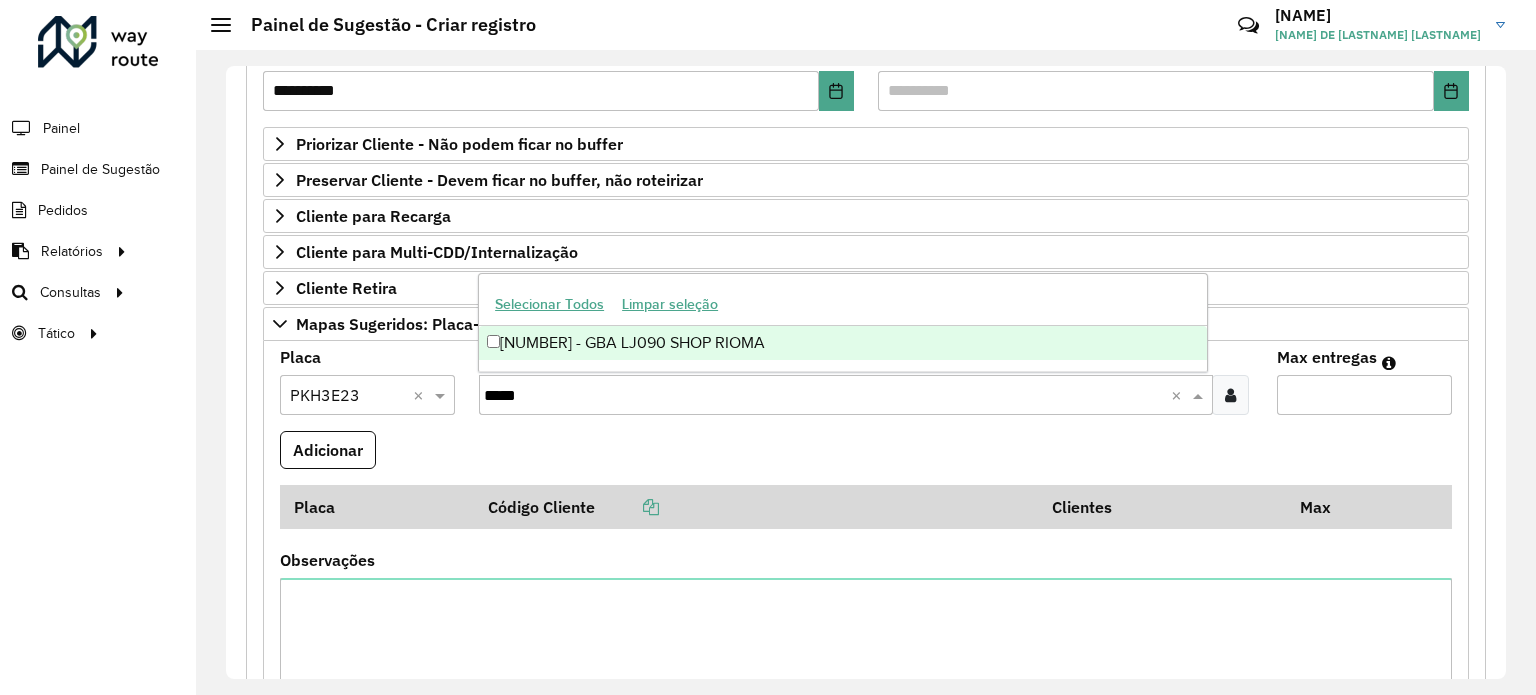 click on "[NUMBER] - GBA LJ090 SHOP RIOMA" at bounding box center [843, 343] 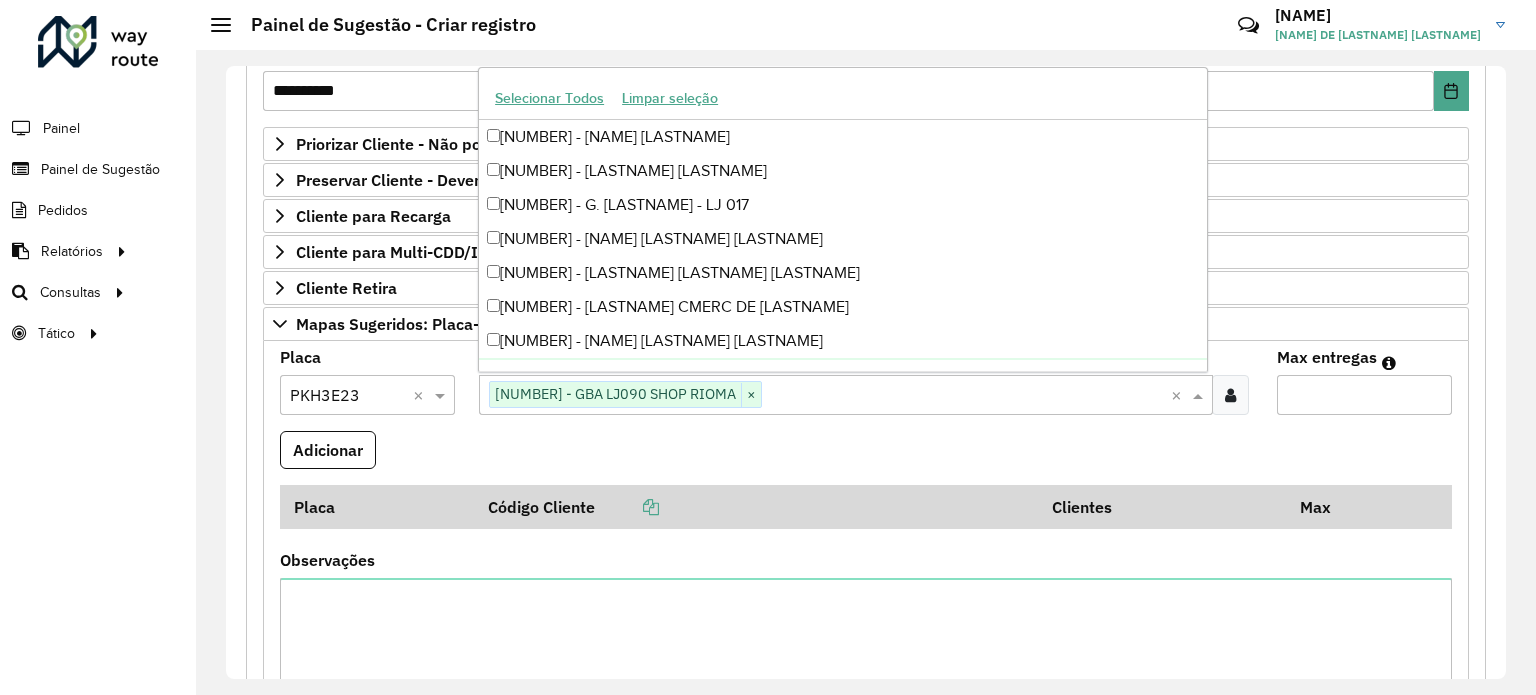 click on "Max entregas" at bounding box center [1364, 395] 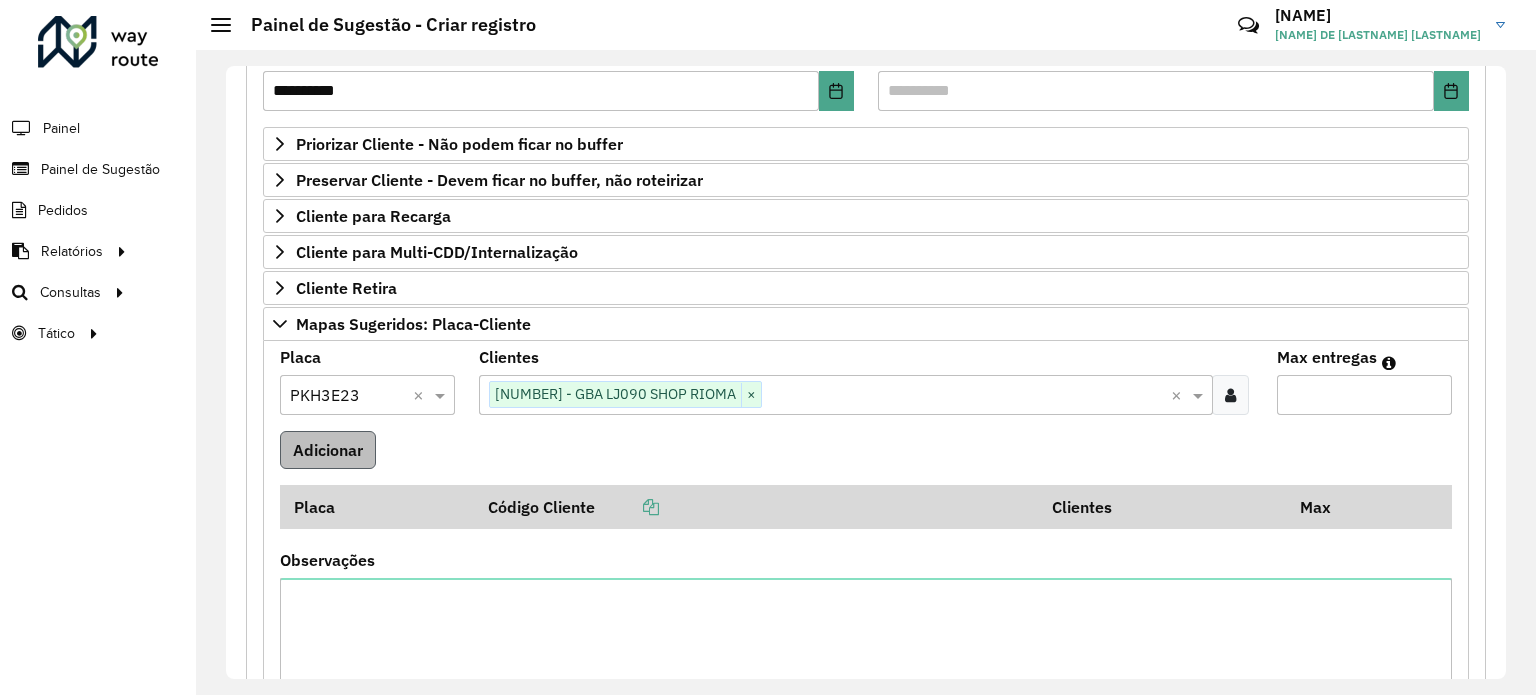 type on "*" 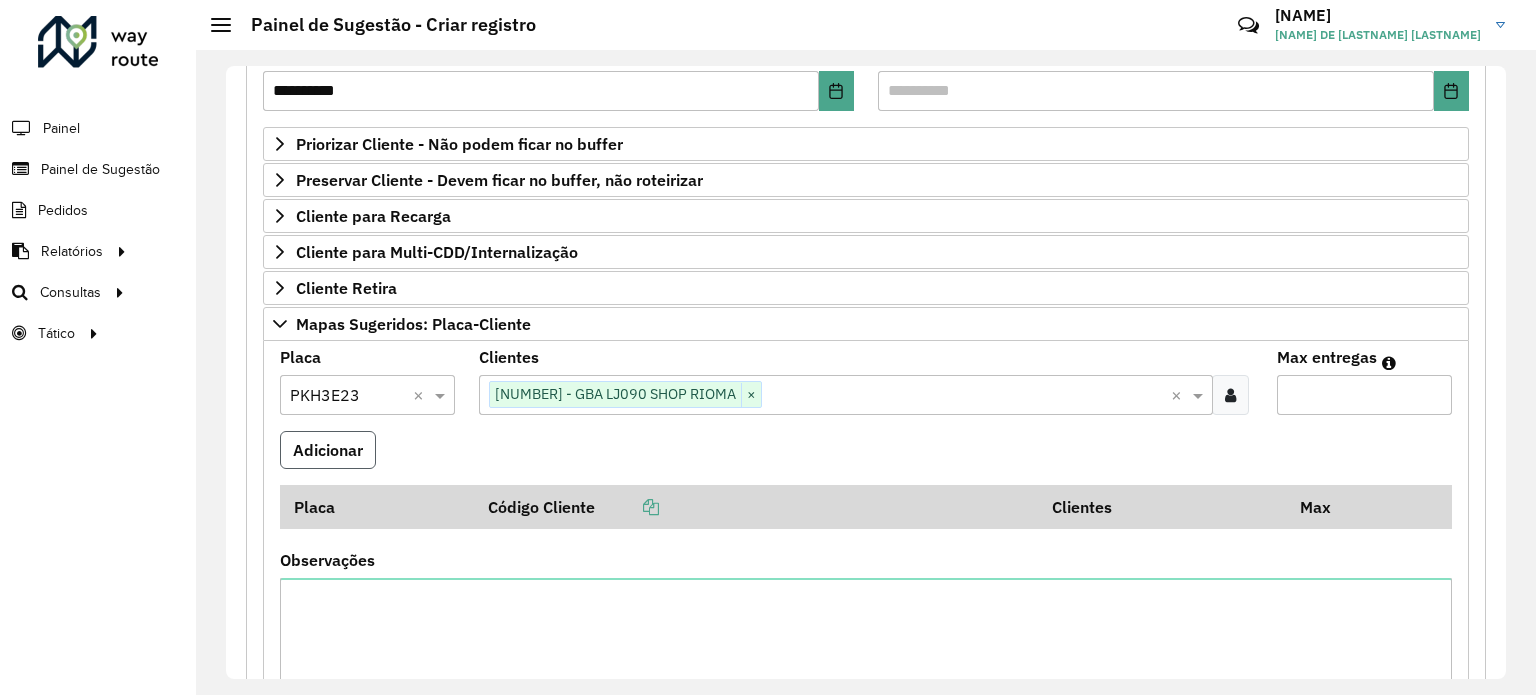 click on "Adicionar" at bounding box center (328, 450) 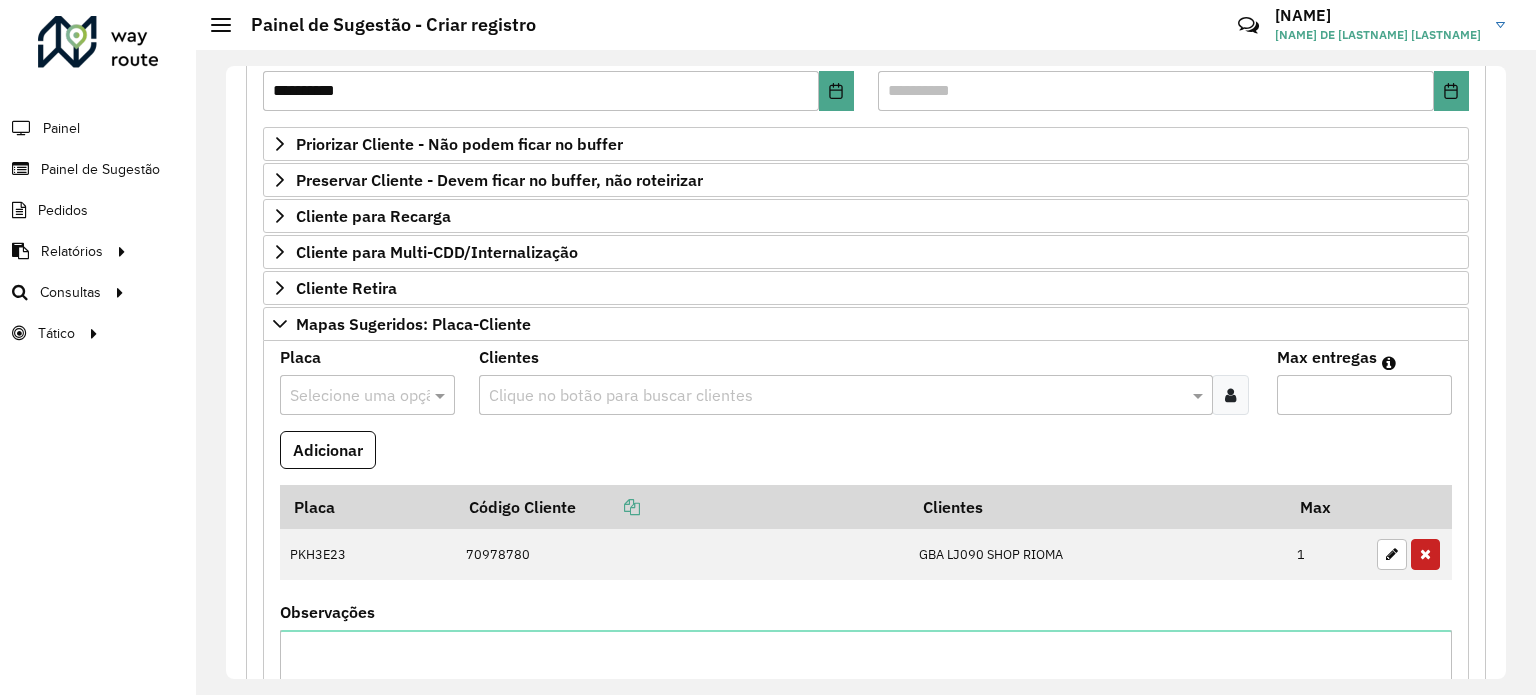type 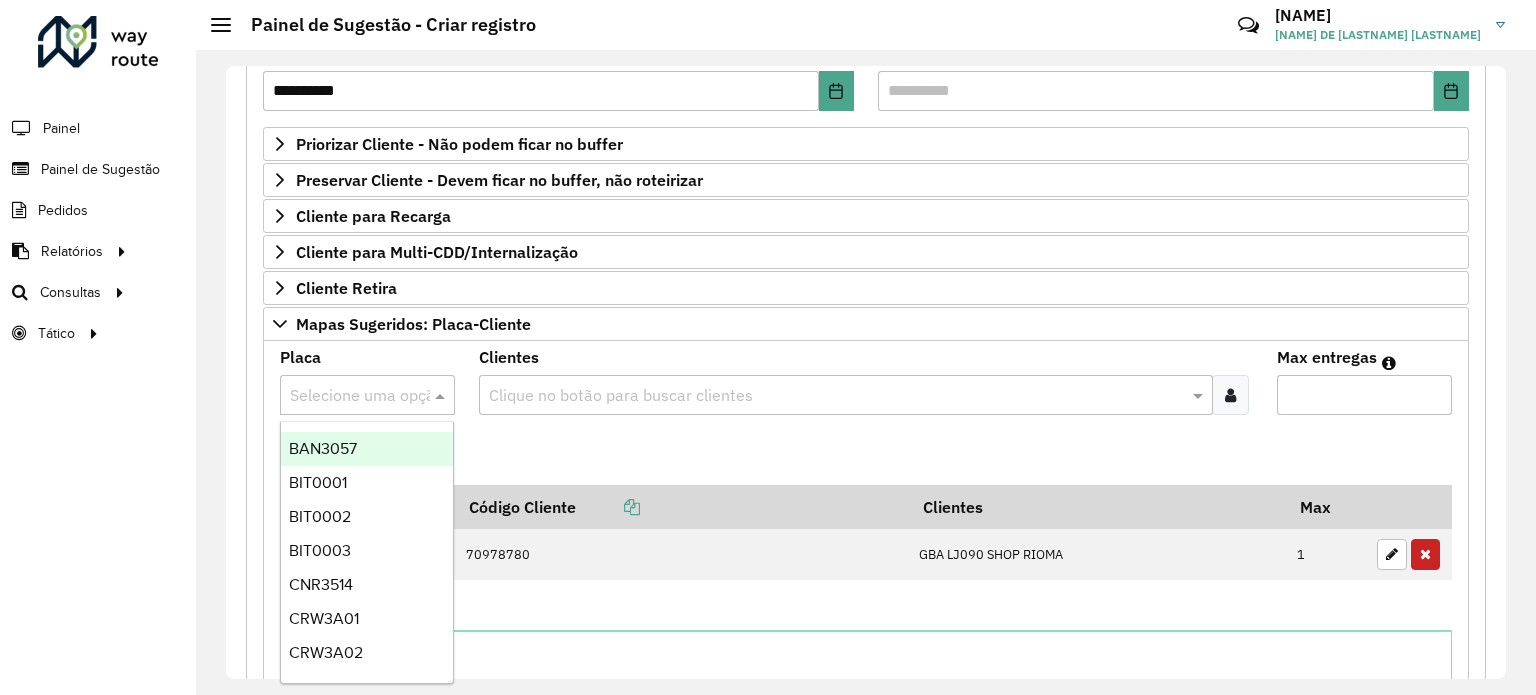 click at bounding box center (347, 396) 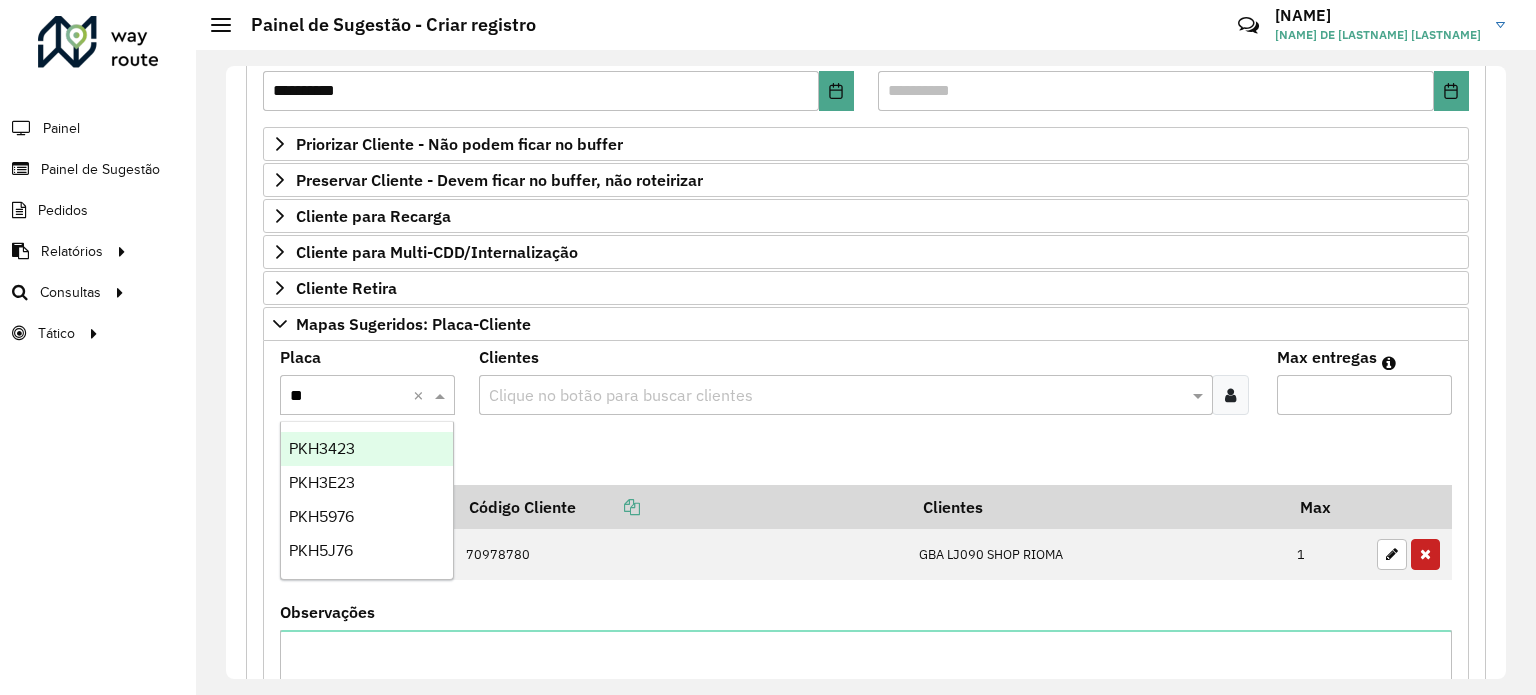 type on "***" 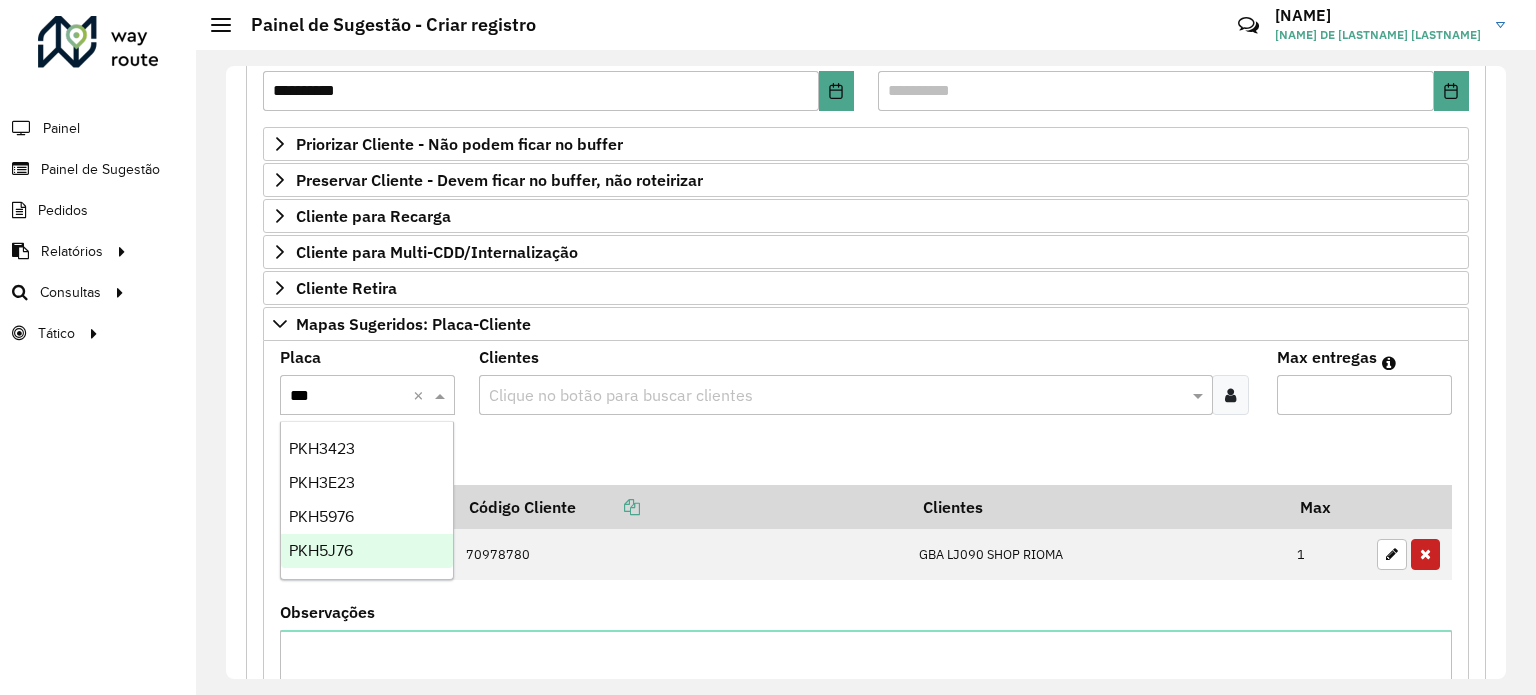 click on "PKH5J76" at bounding box center [367, 551] 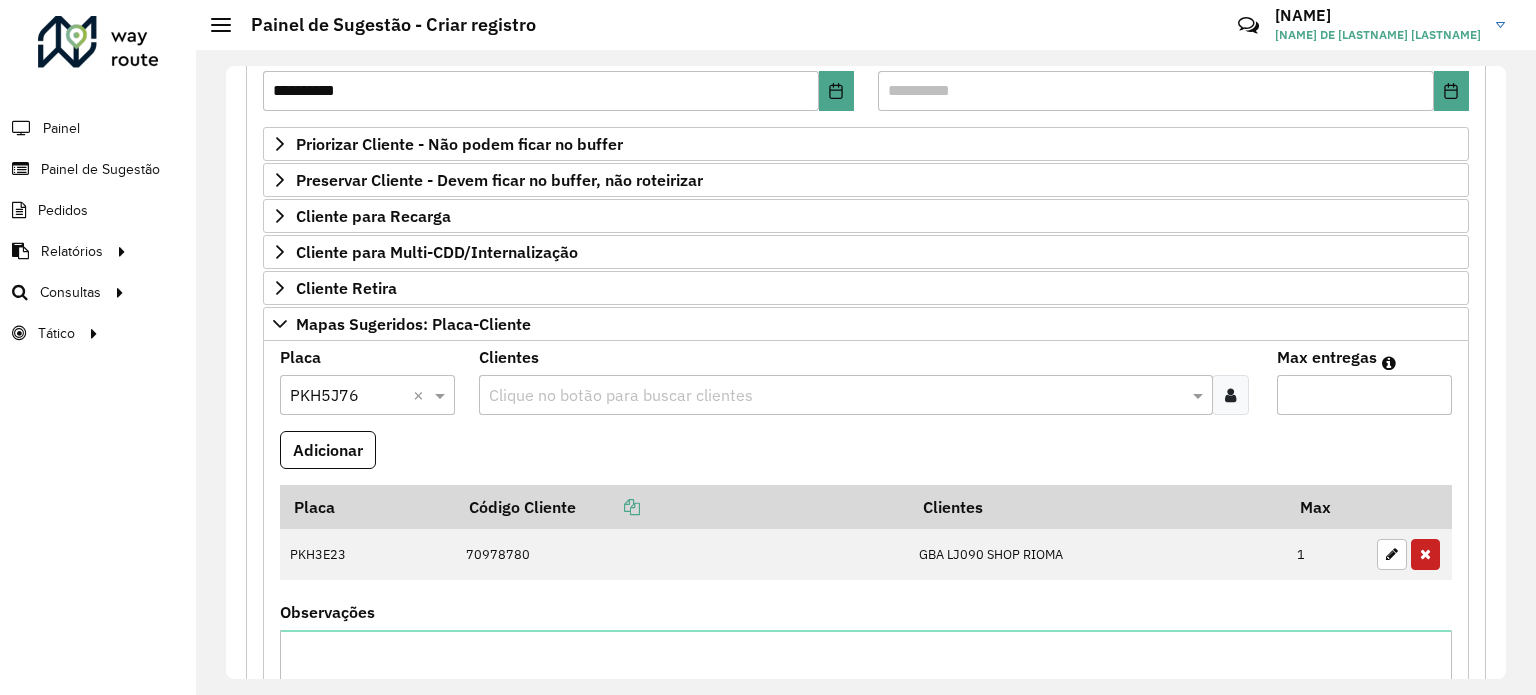 click at bounding box center [835, 396] 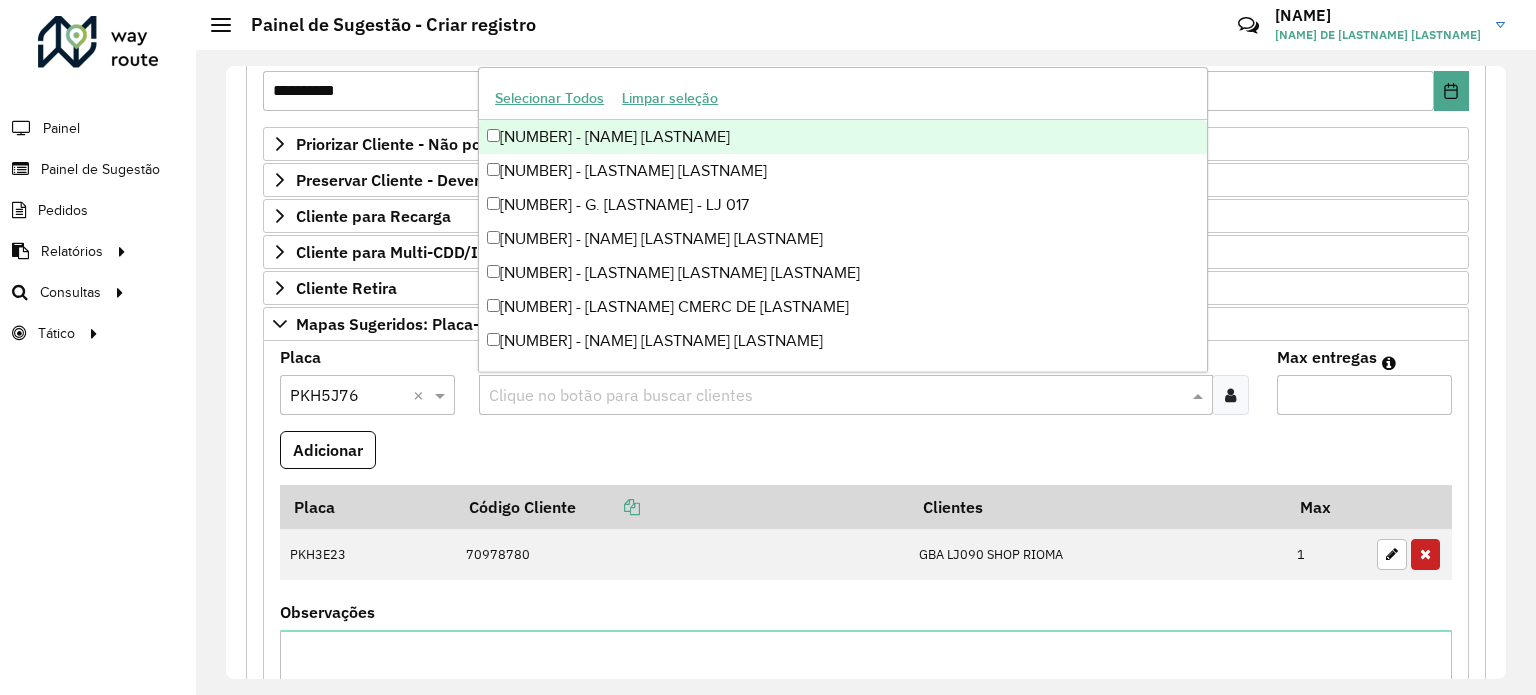 paste on "*****" 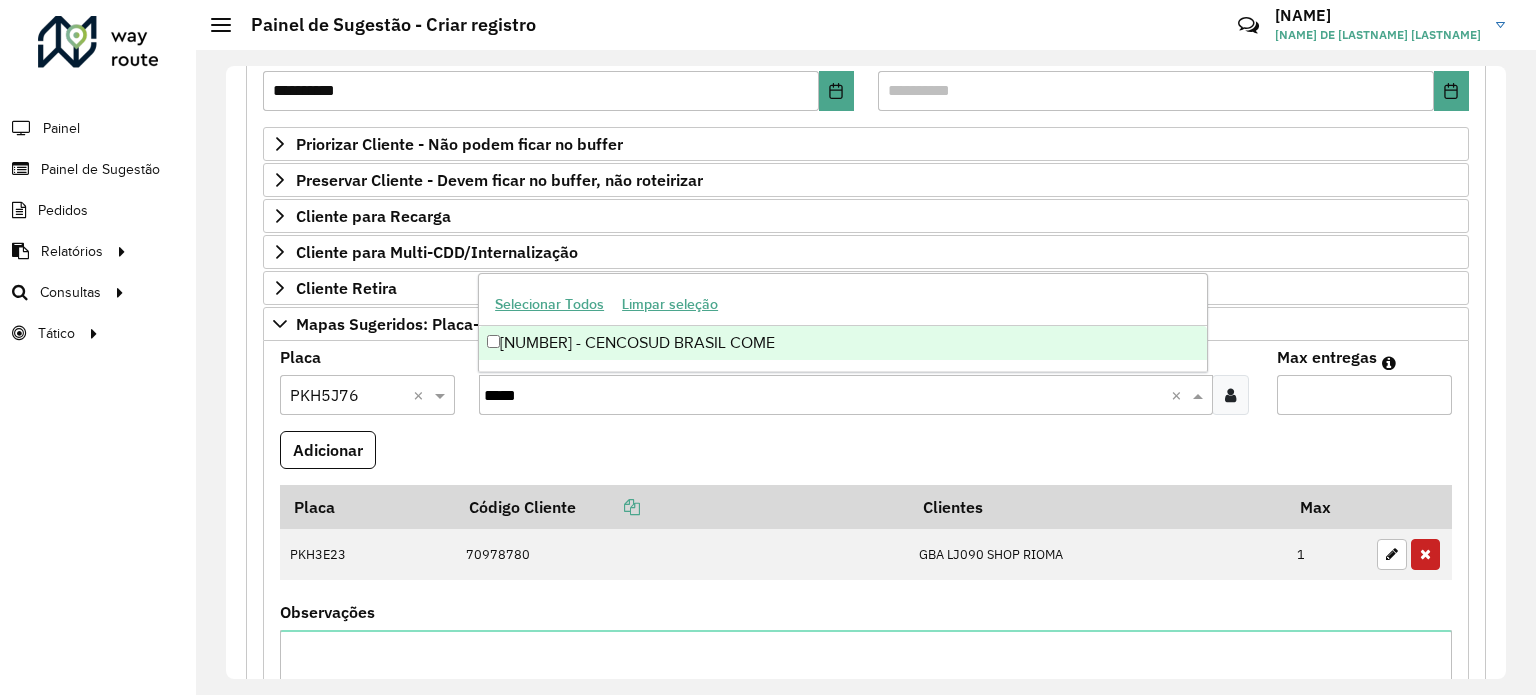 click on "[NUMBER] - CENCOSUD BRASIL COME" at bounding box center (843, 343) 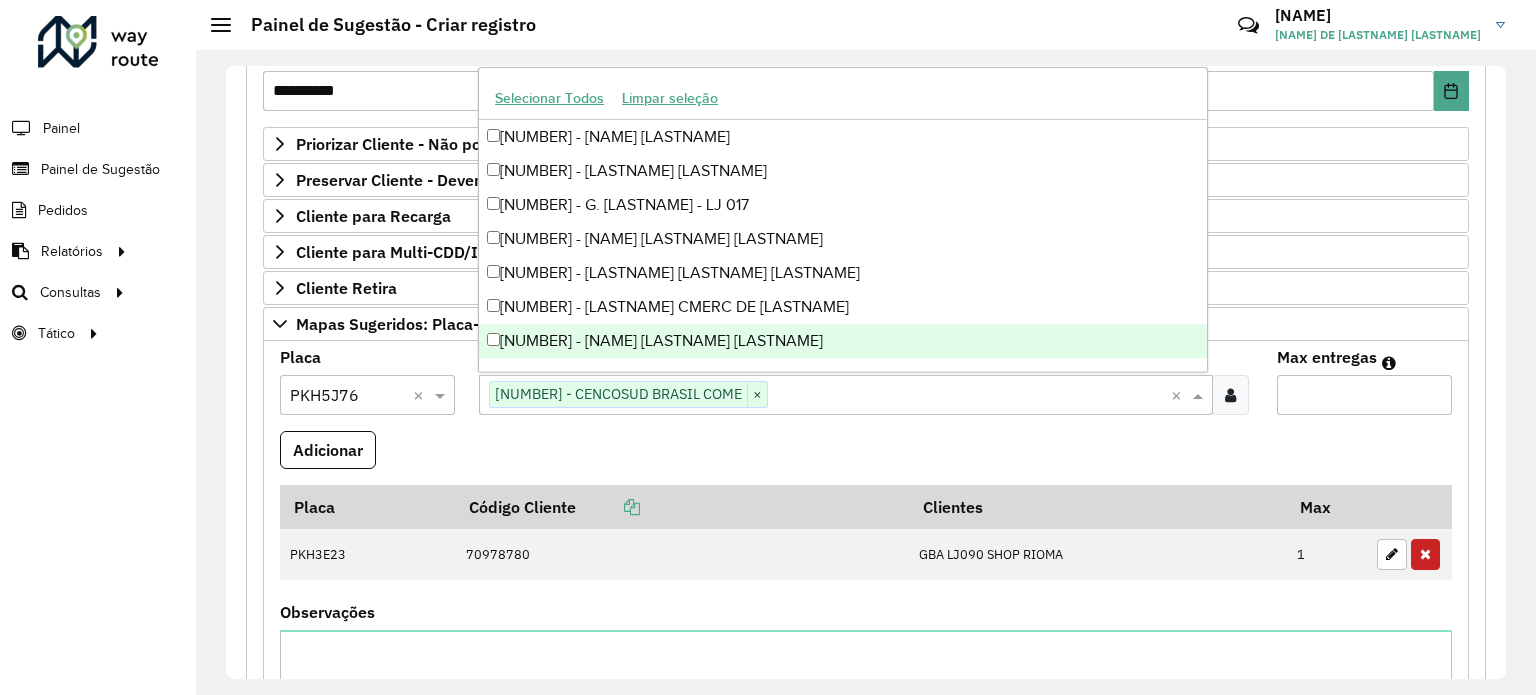 click on "Max entregas" at bounding box center (1364, 395) 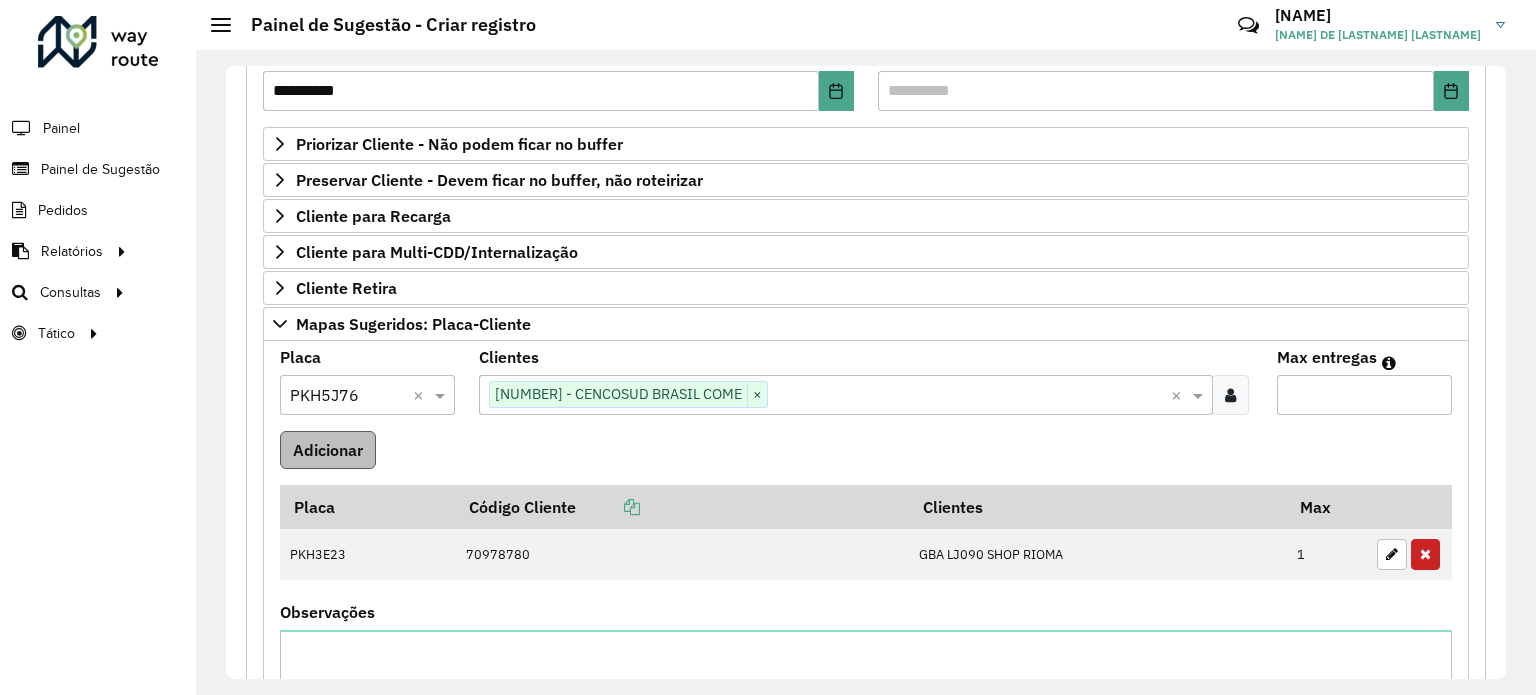 type on "*" 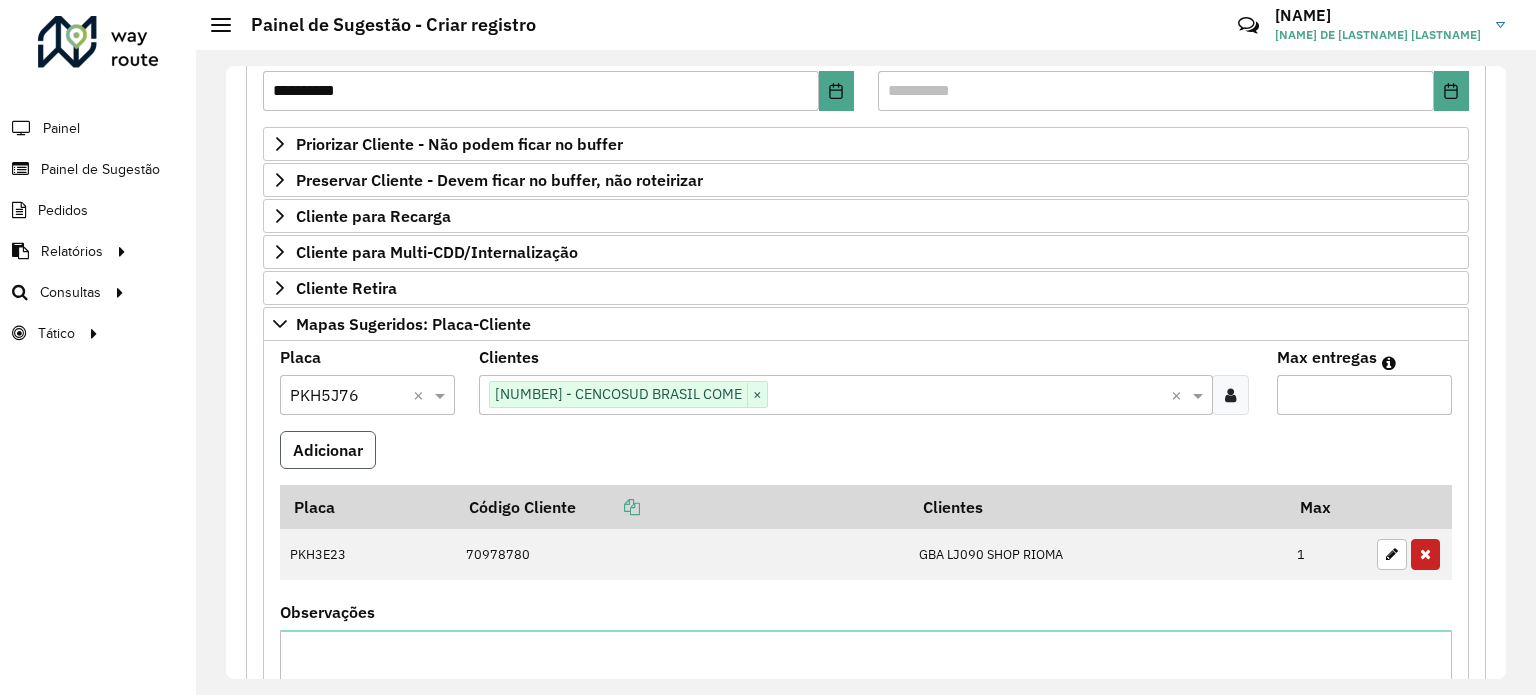 click on "Adicionar" at bounding box center (328, 450) 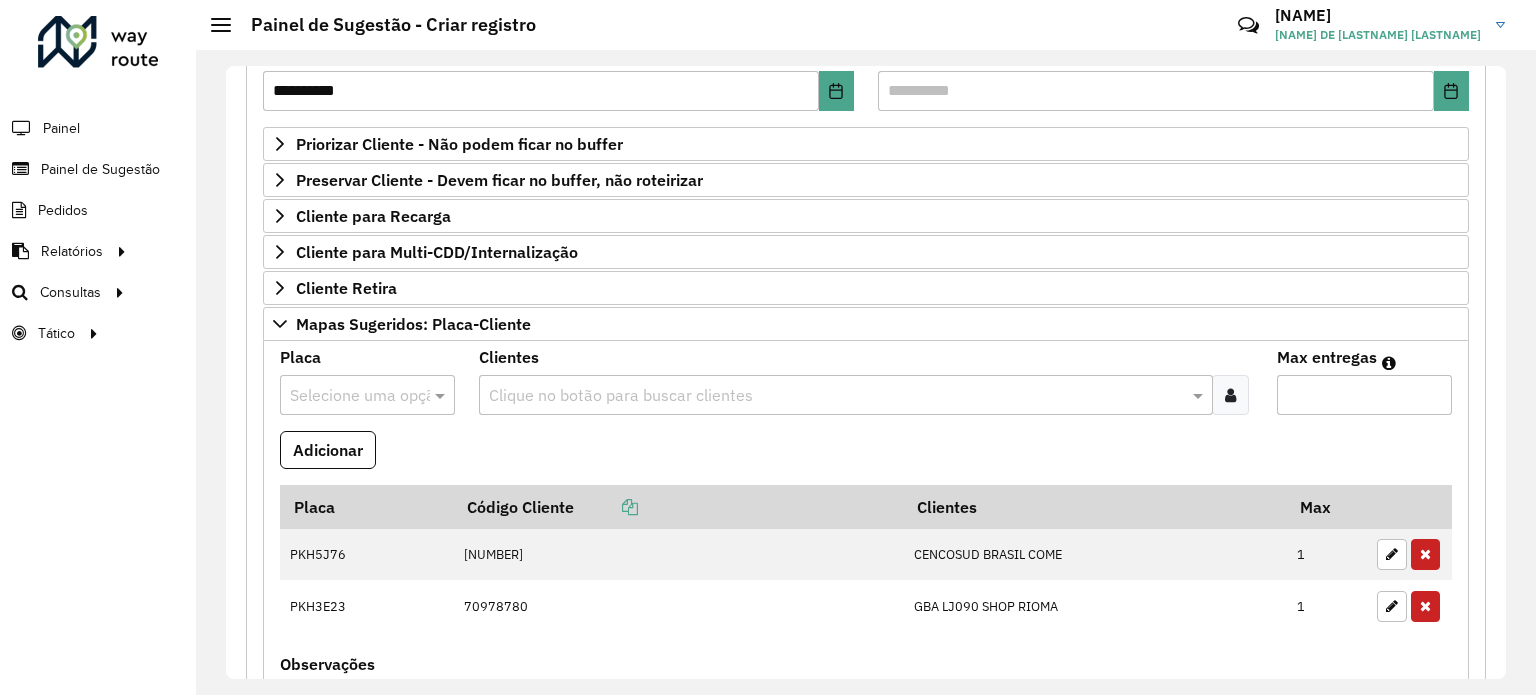 click at bounding box center (347, 396) 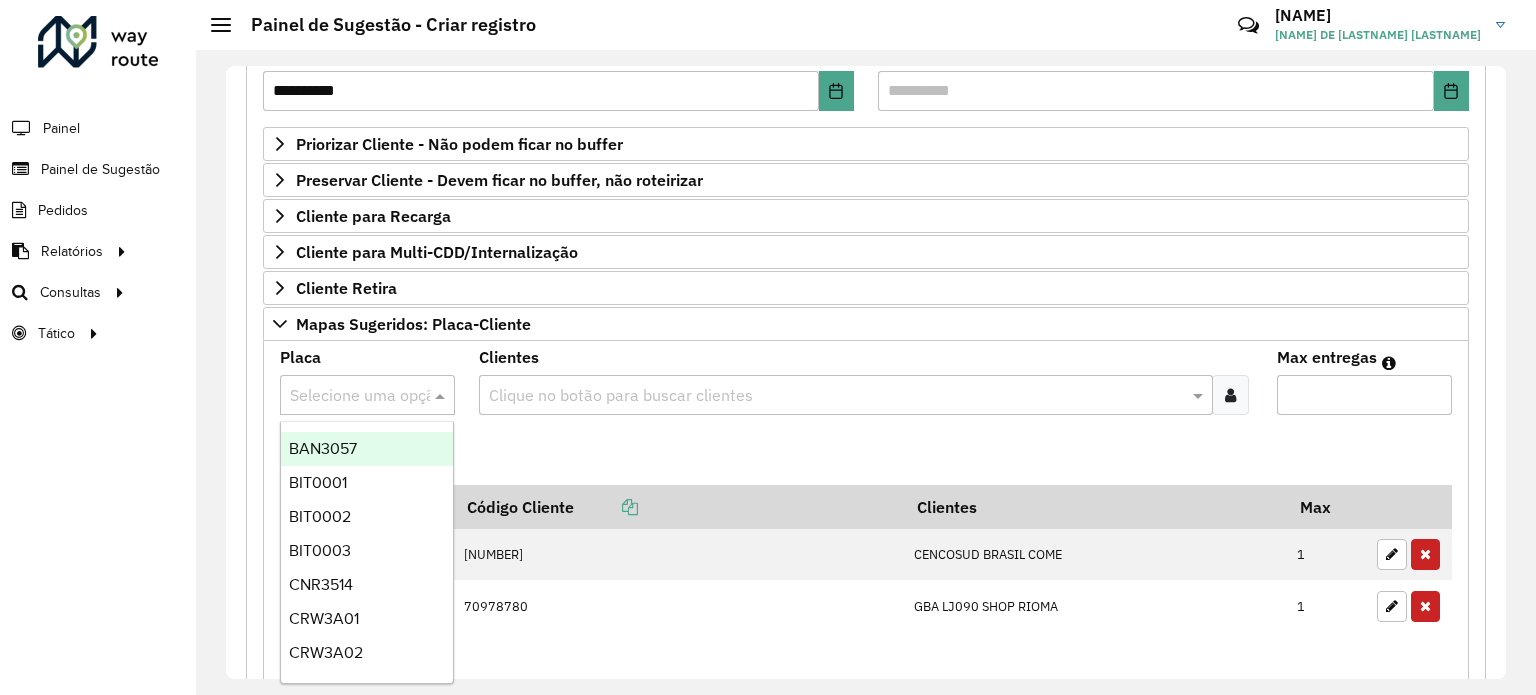 paste on "*****" 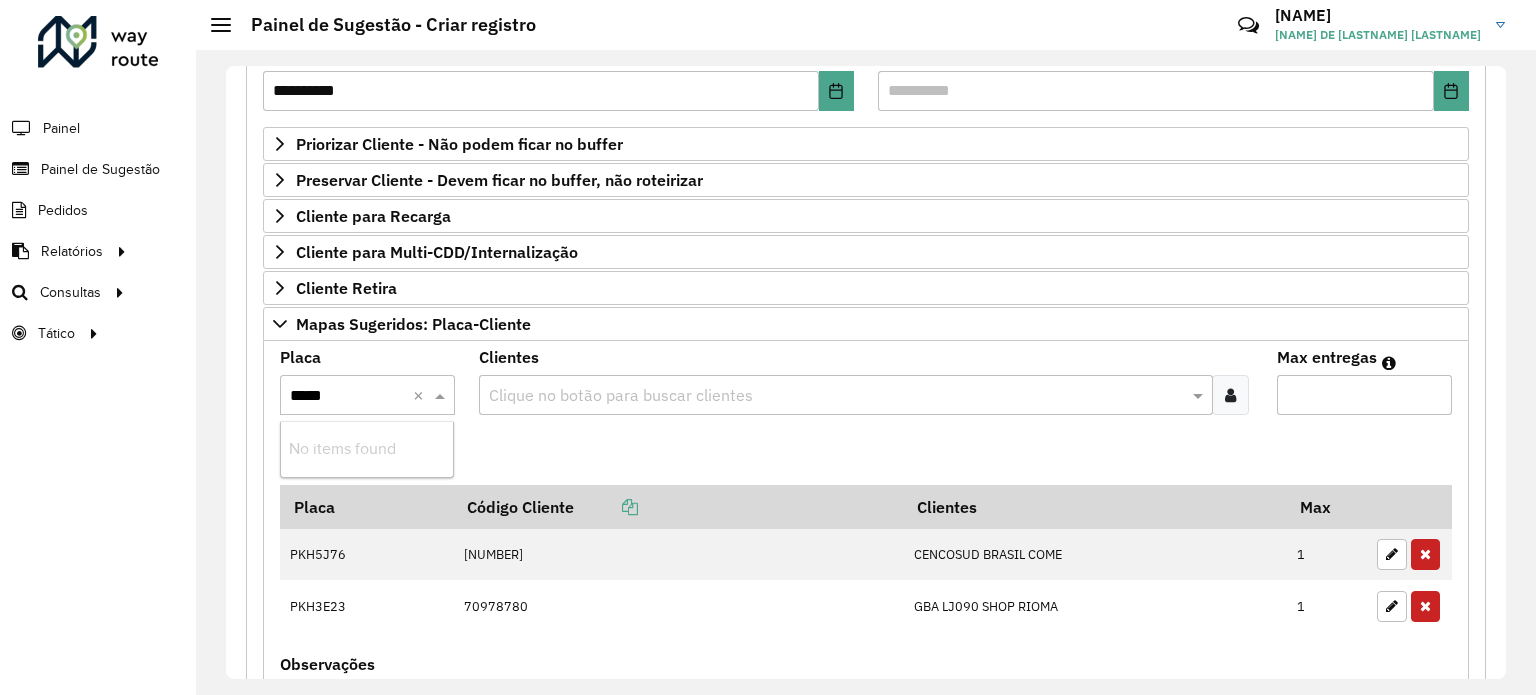drag, startPoint x: 342, startPoint y: 393, endPoint x: 212, endPoint y: 393, distance: 130 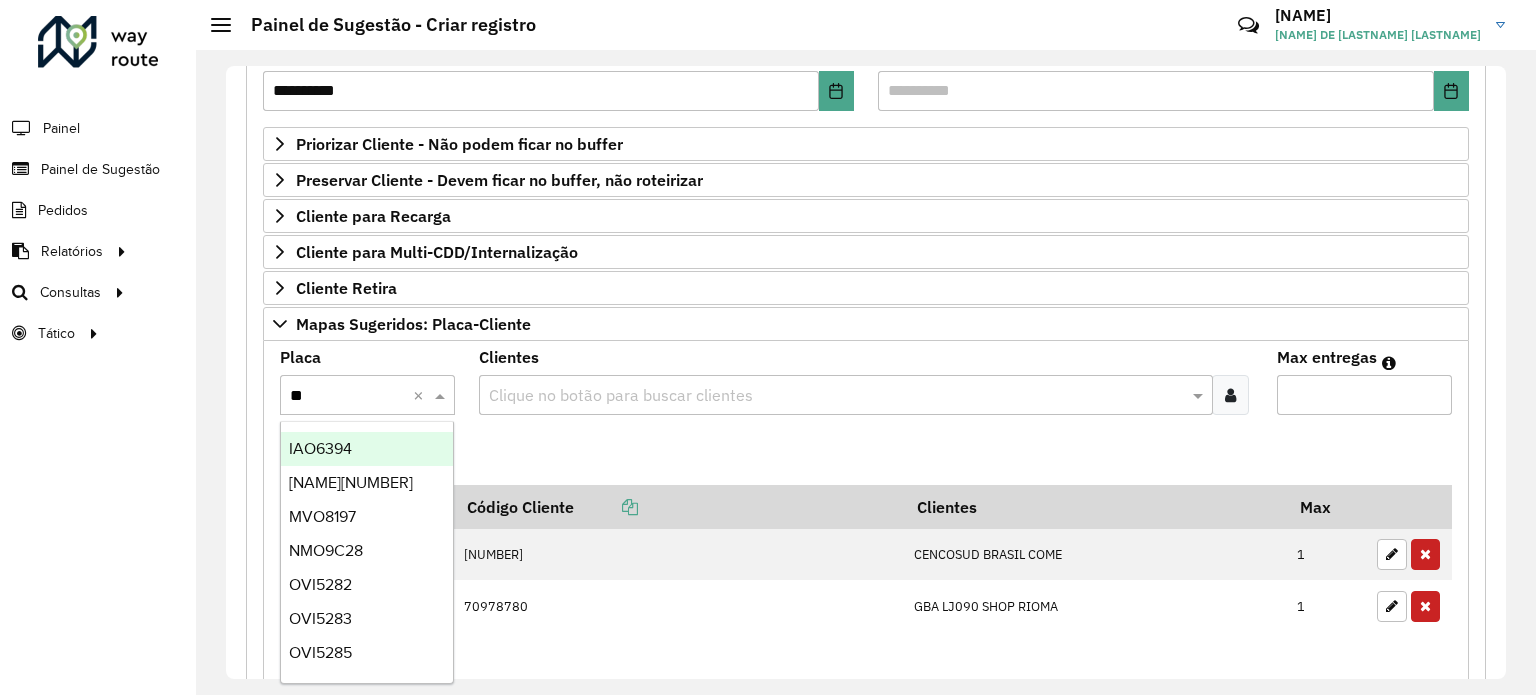 type on "***" 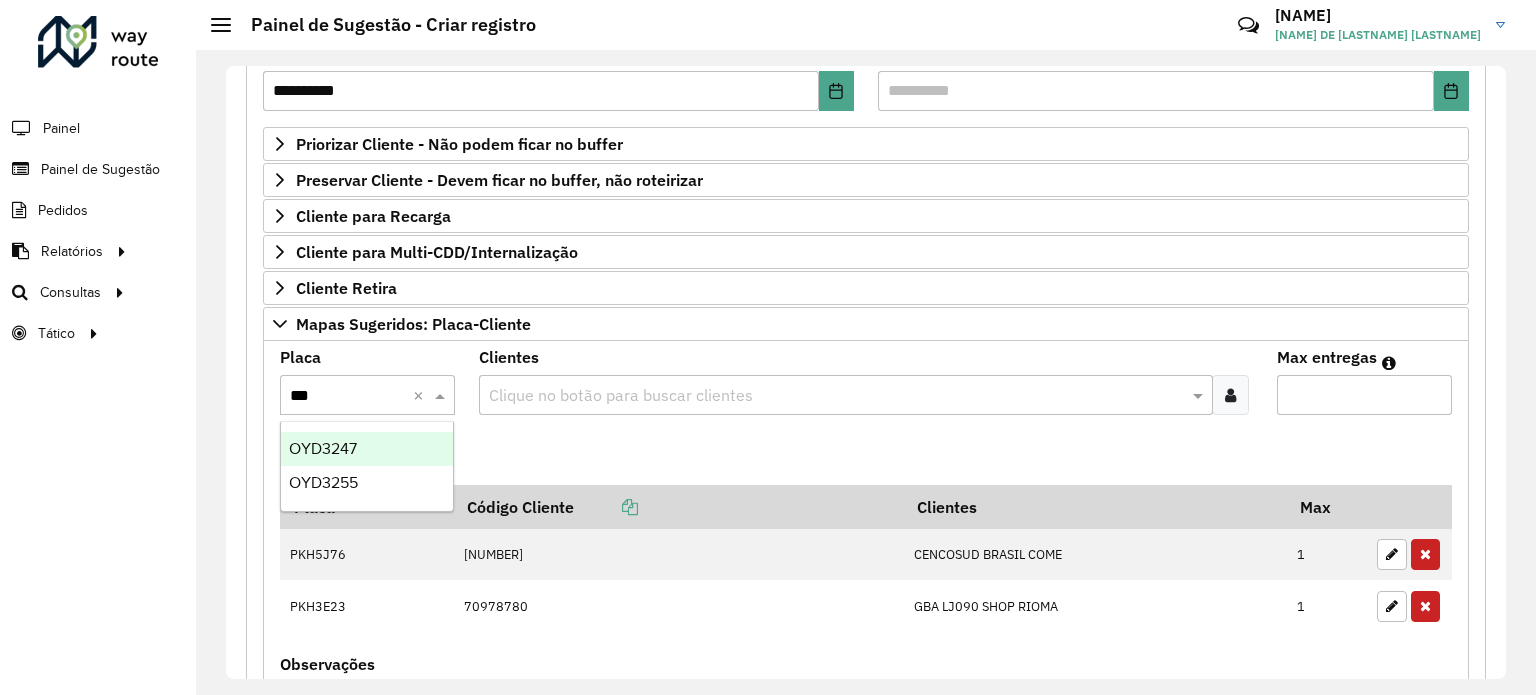 click on "OYD3247" at bounding box center (367, 449) 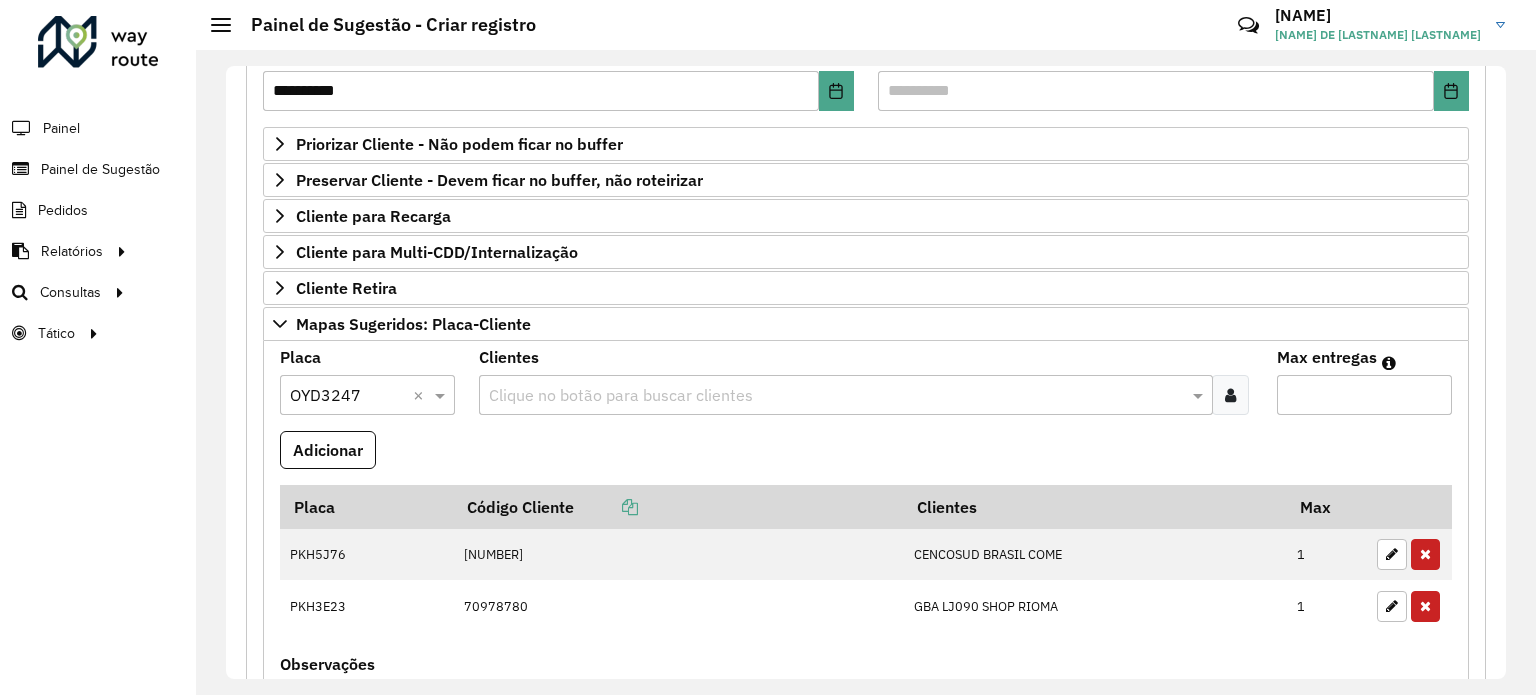click on "Clique no botão para buscar clientes" at bounding box center [845, 395] 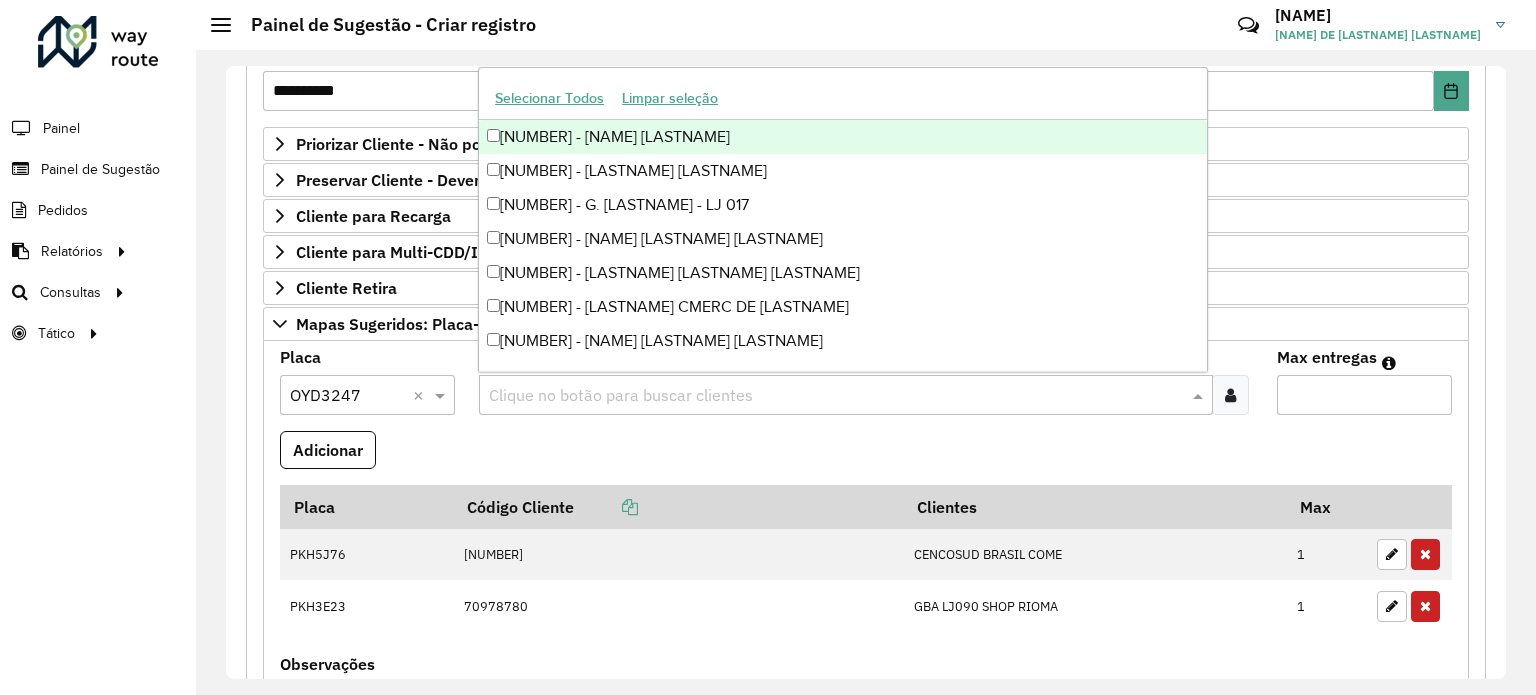 paste on "*****" 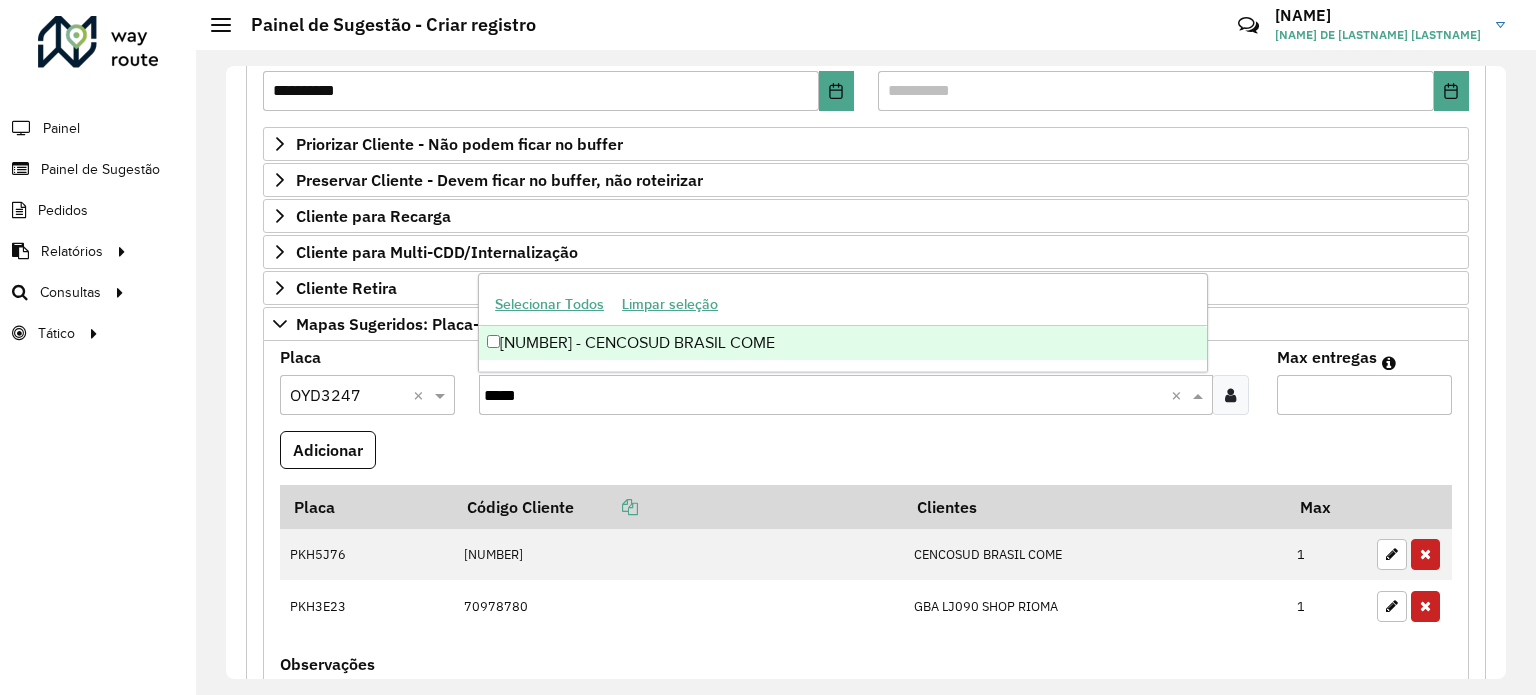 click on "[NUMBER] - CENCOSUD BRASIL COME" at bounding box center [843, 343] 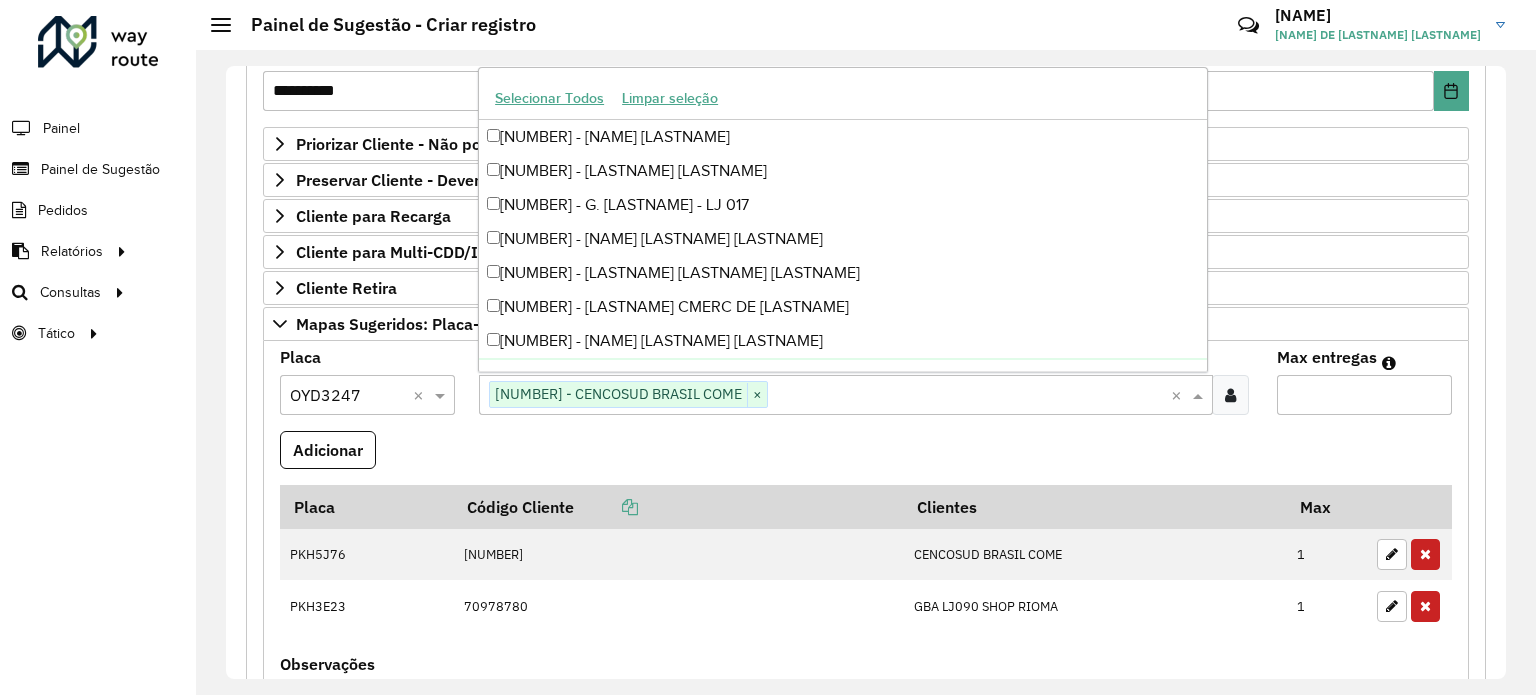 click on "Max entregas" at bounding box center [1364, 395] 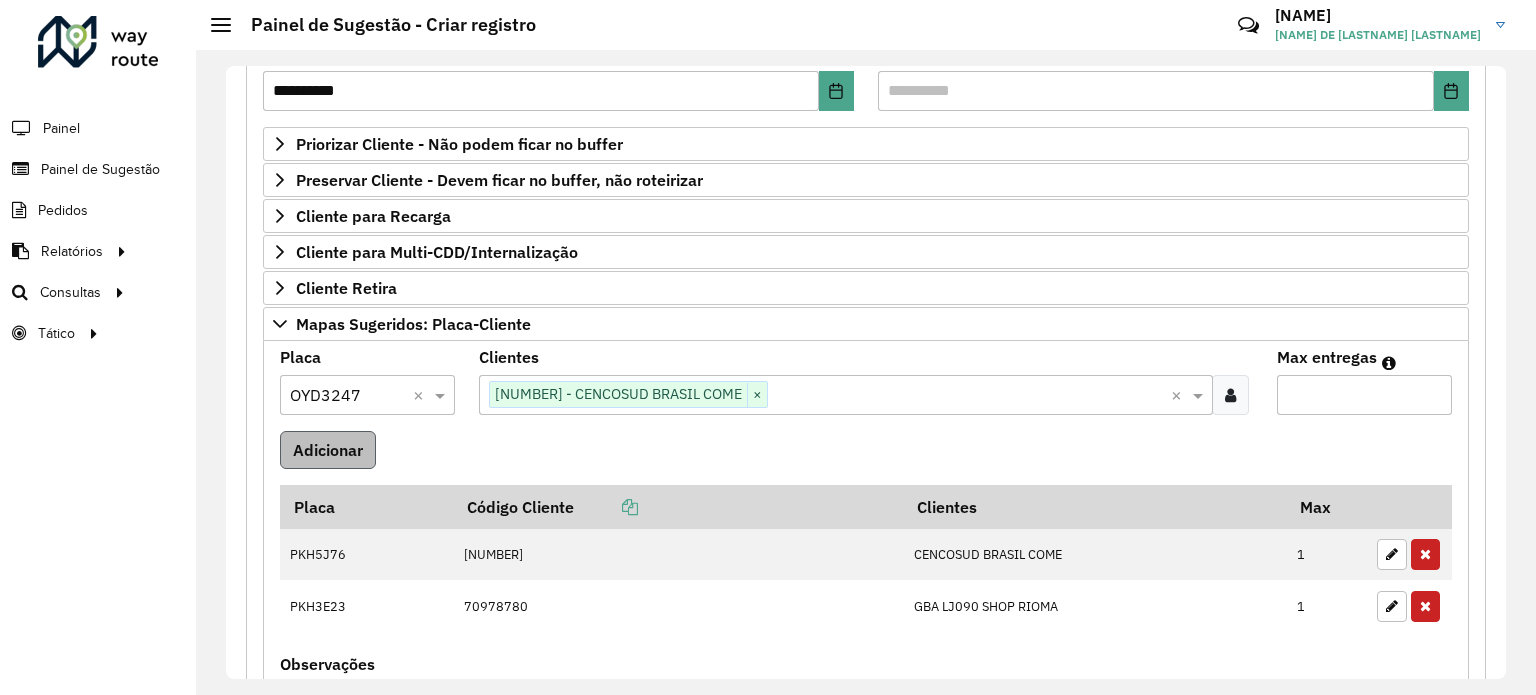 type on "*" 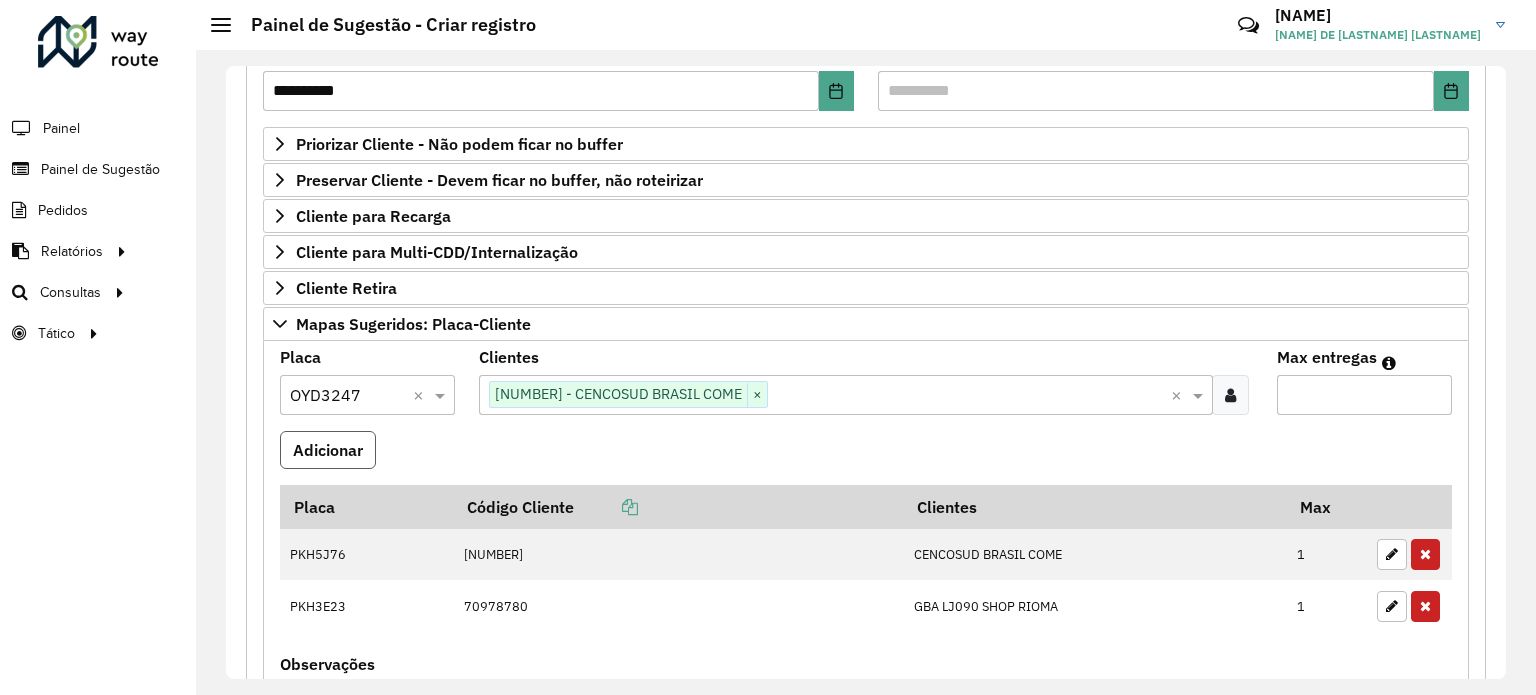 click on "Adicionar" at bounding box center [328, 450] 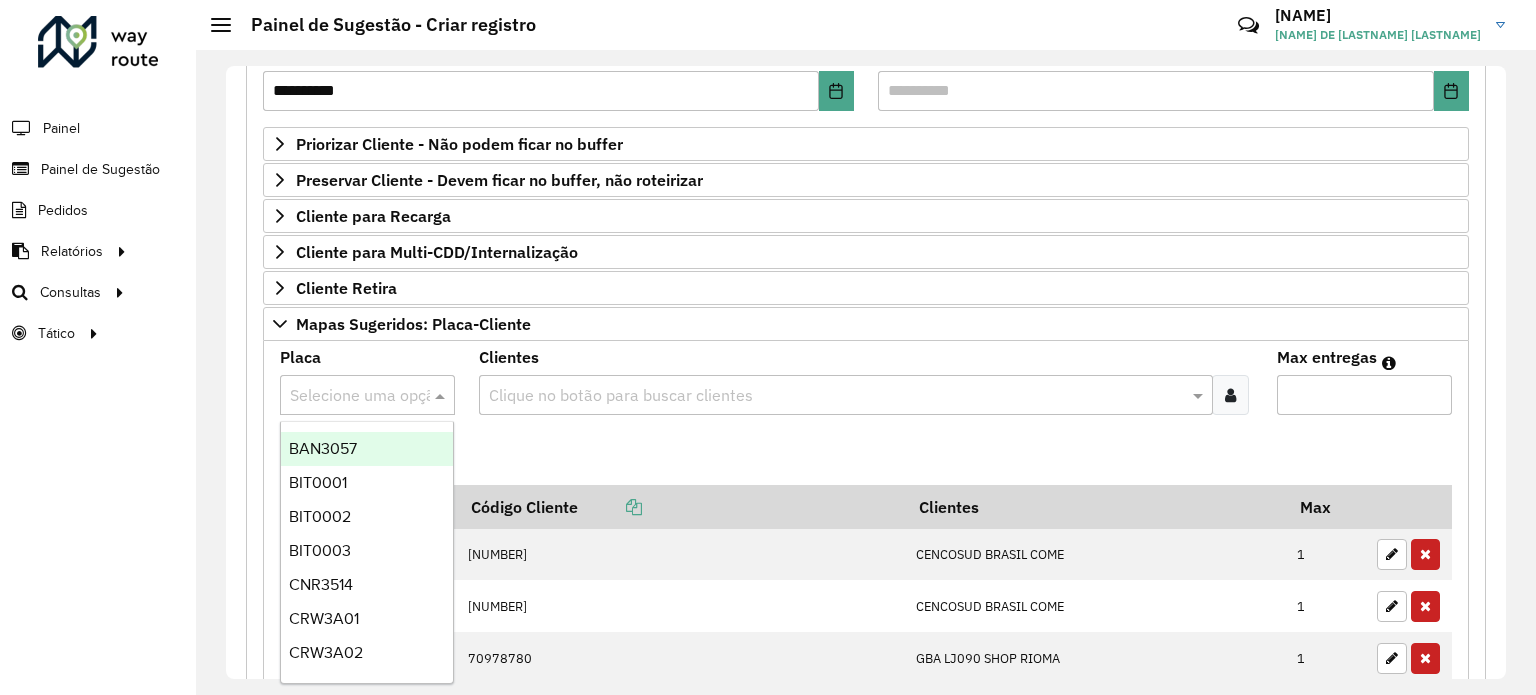click at bounding box center (347, 396) 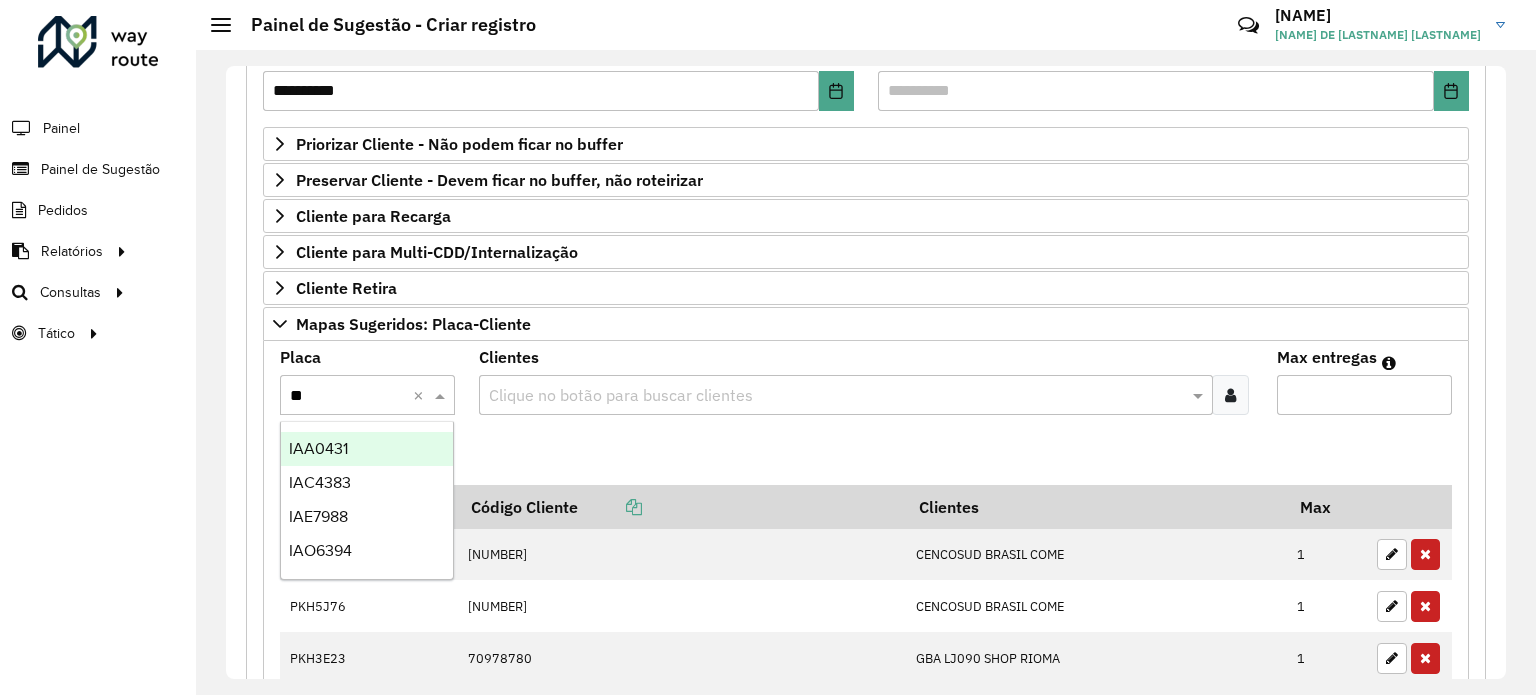 type on "***" 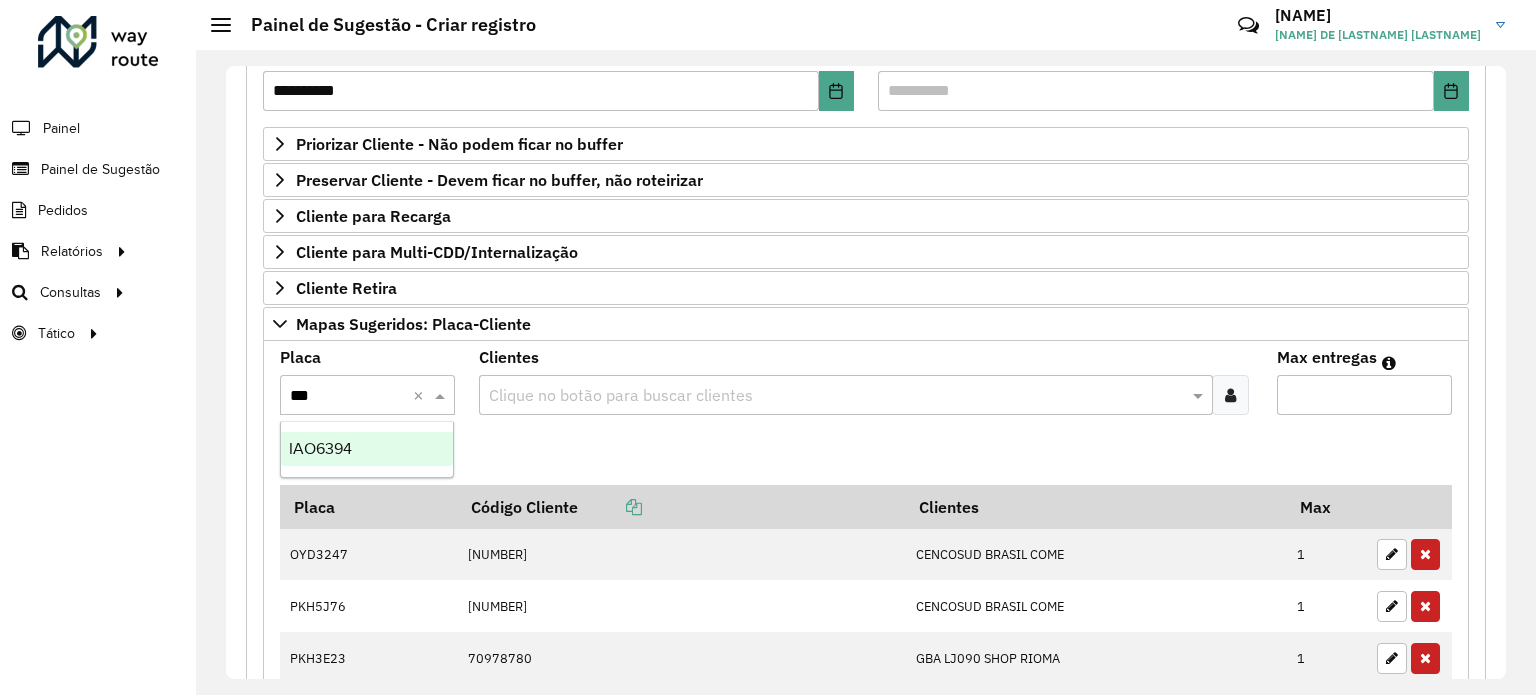 type 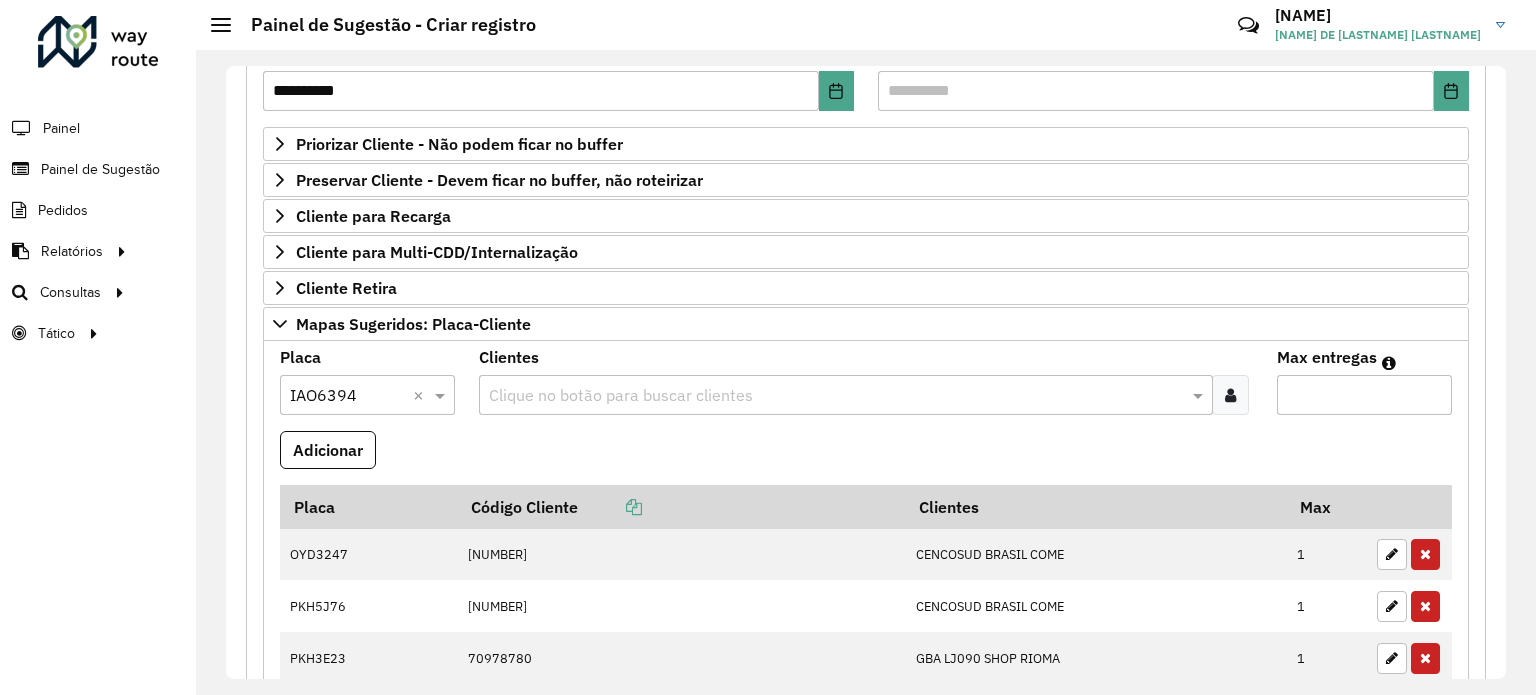 click at bounding box center [835, 396] 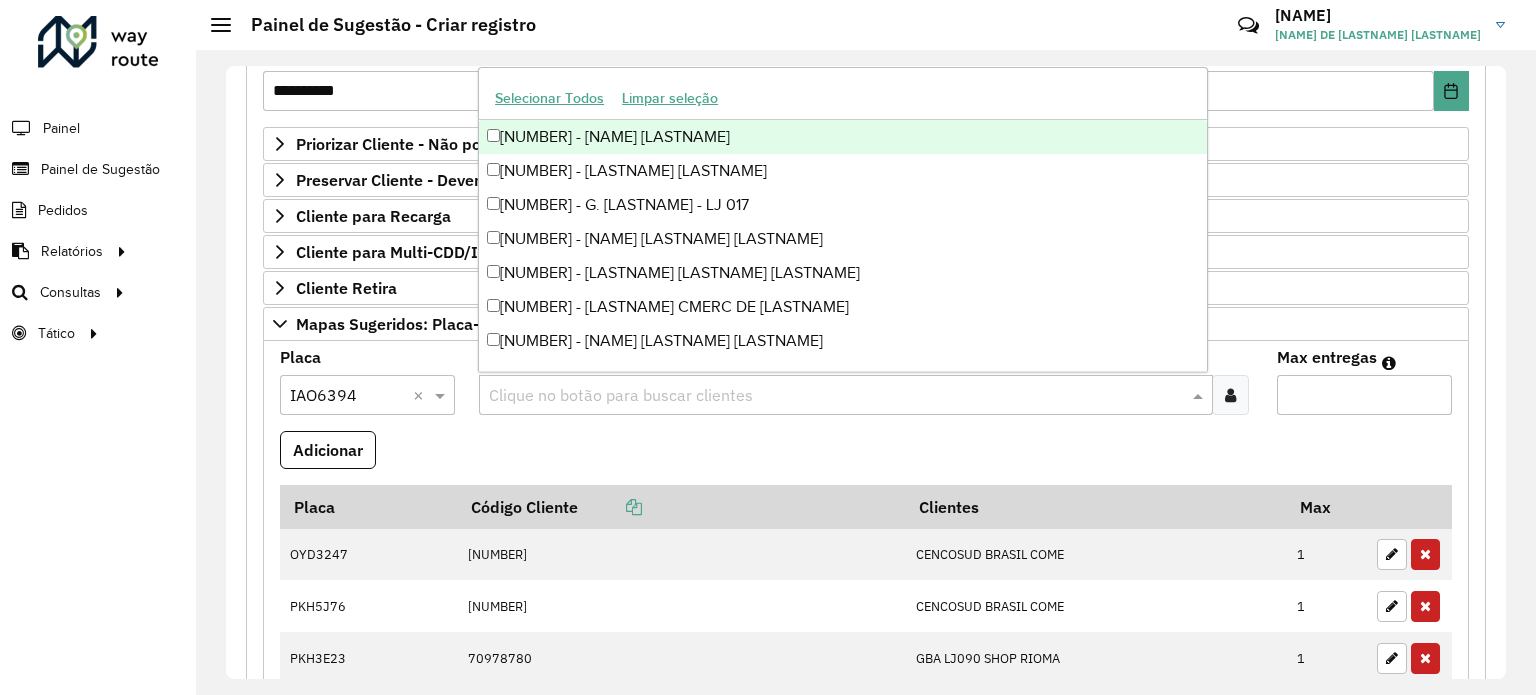 paste on "*****" 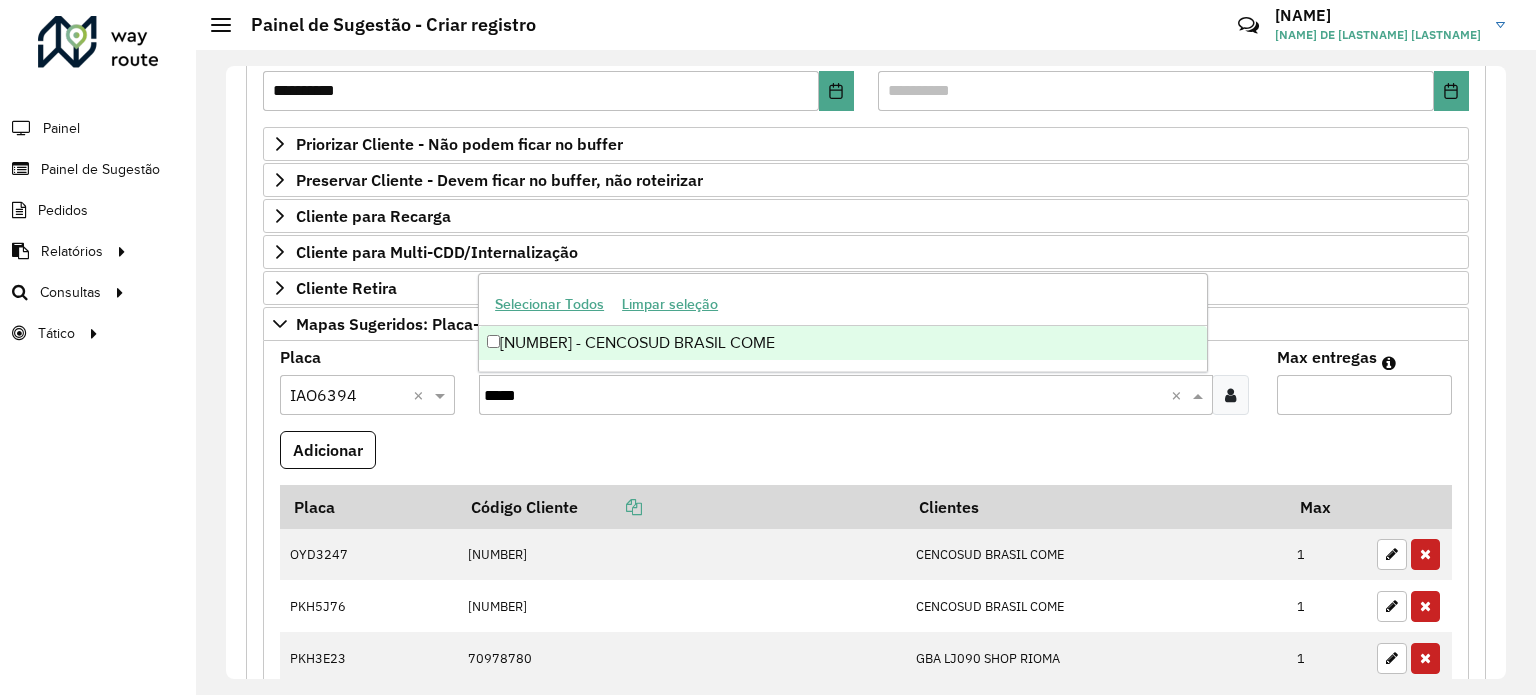 click on "[NUMBER] - CENCOSUD BRASIL COME" at bounding box center [843, 343] 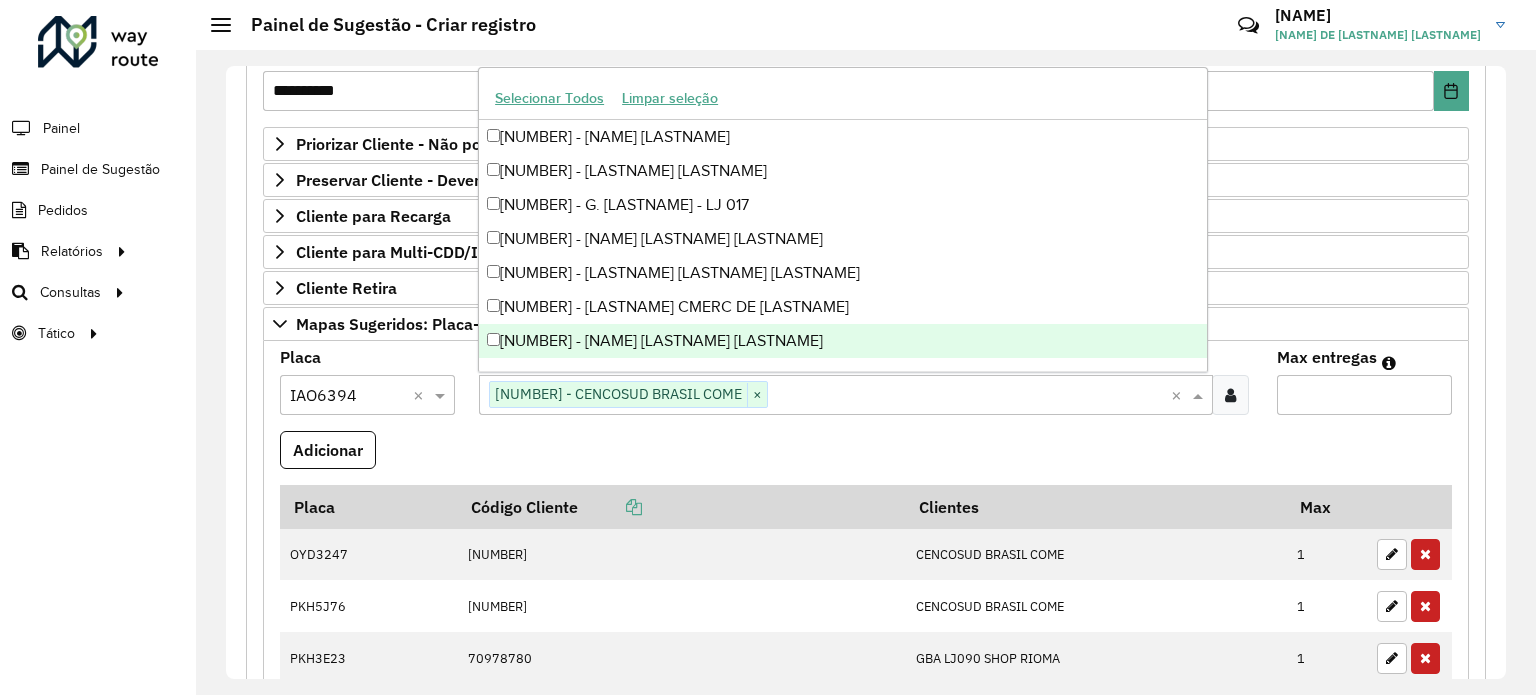 click on "Max entregas" at bounding box center [1364, 395] 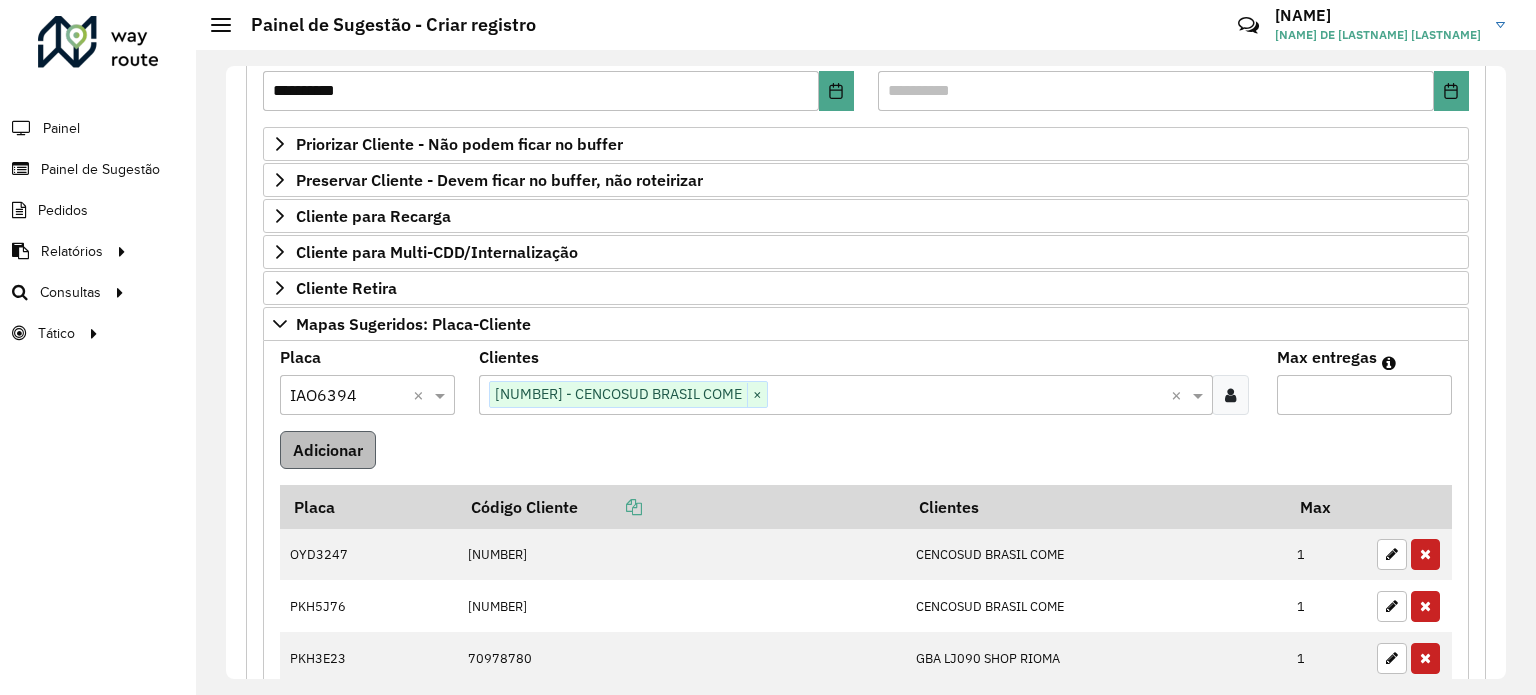type on "*" 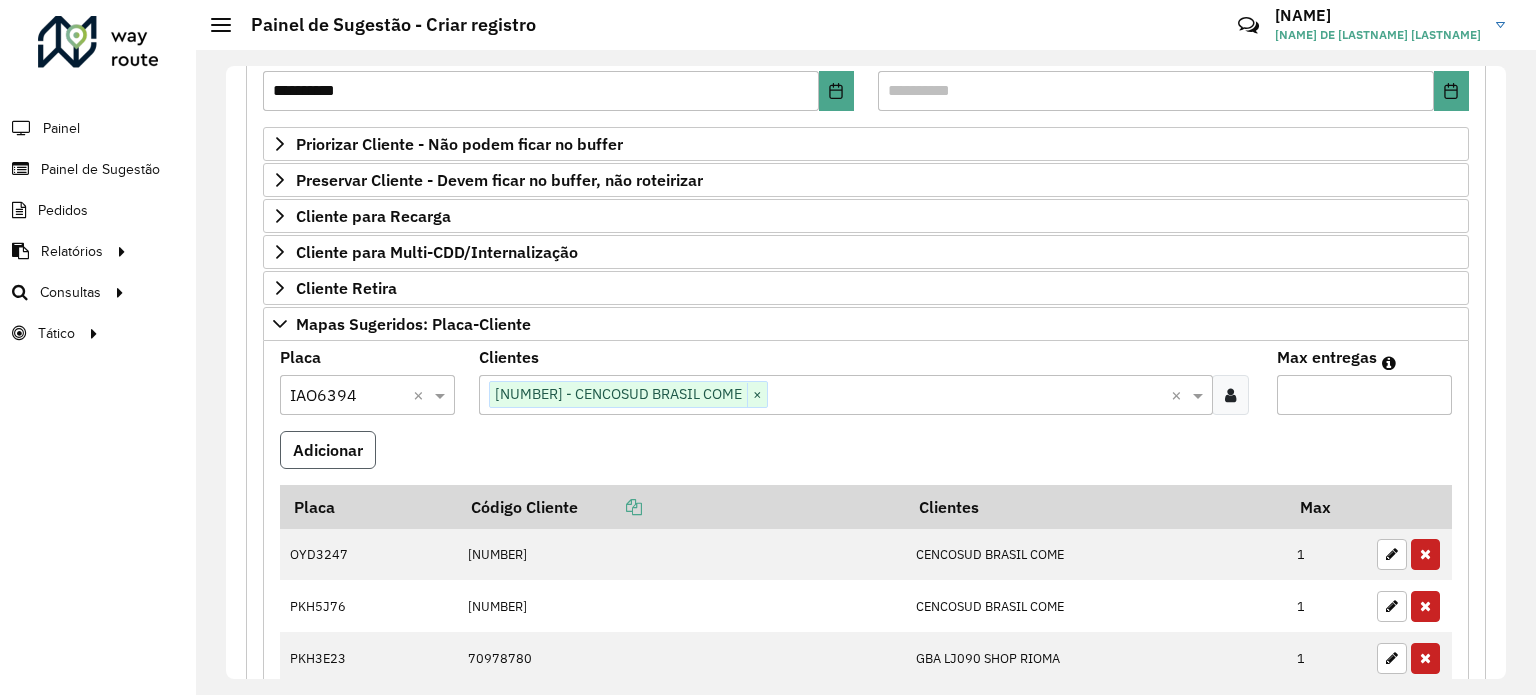 click on "Adicionar" at bounding box center (328, 450) 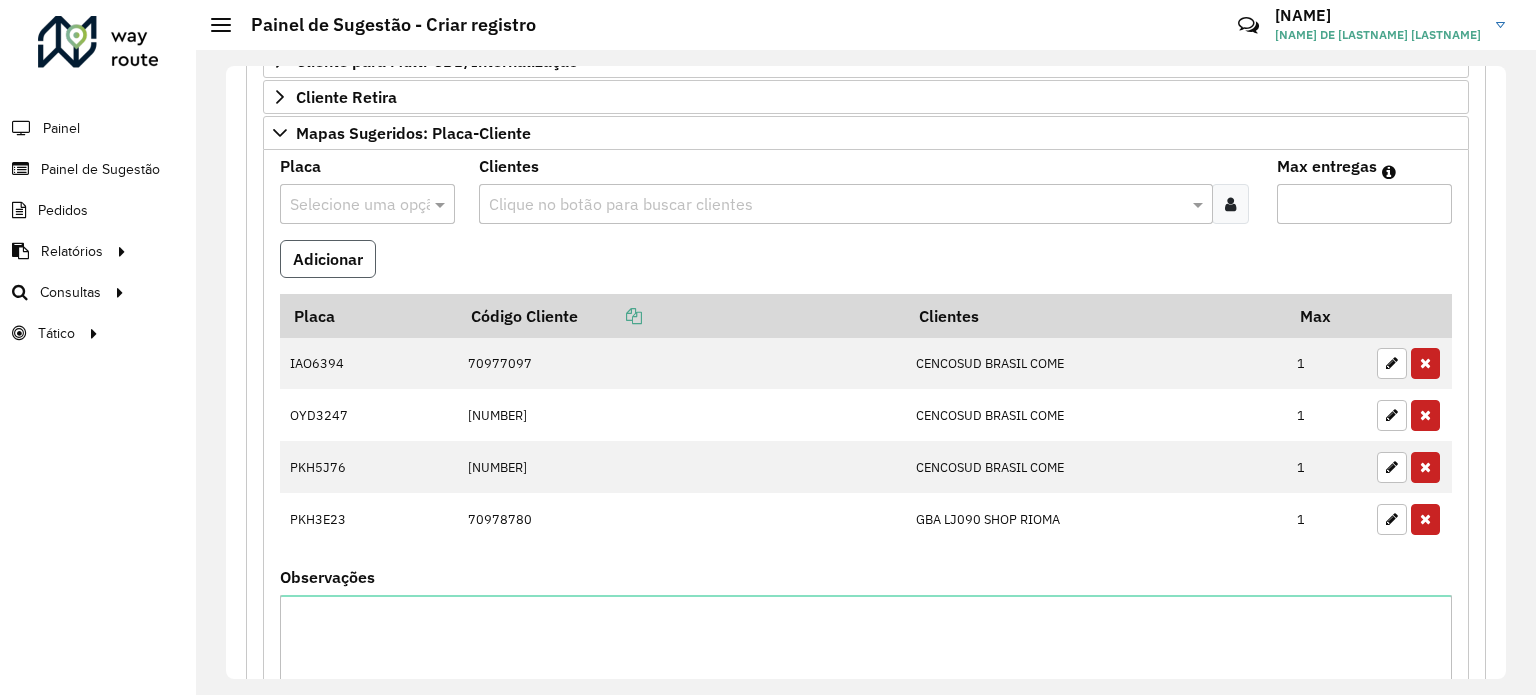 scroll, scrollTop: 500, scrollLeft: 0, axis: vertical 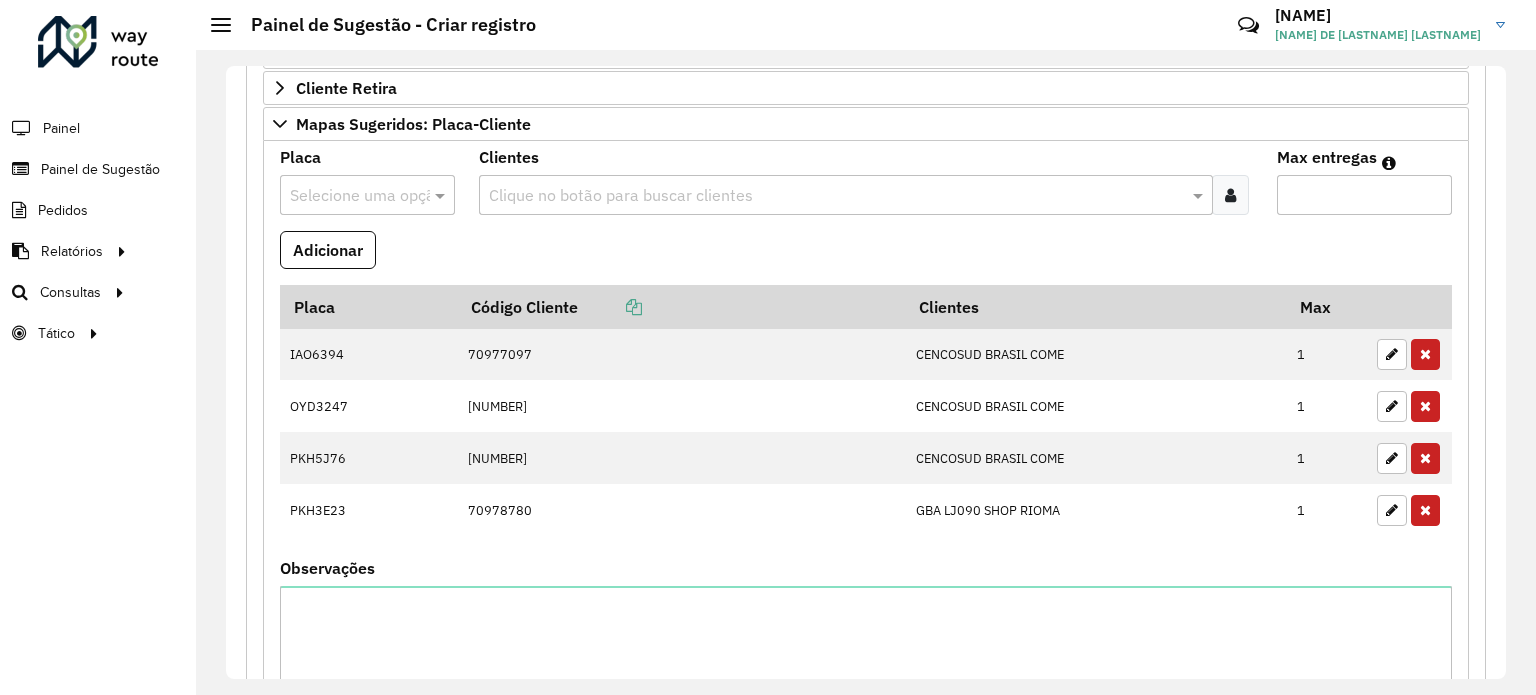 click on "Selecione uma opção" at bounding box center [367, 195] 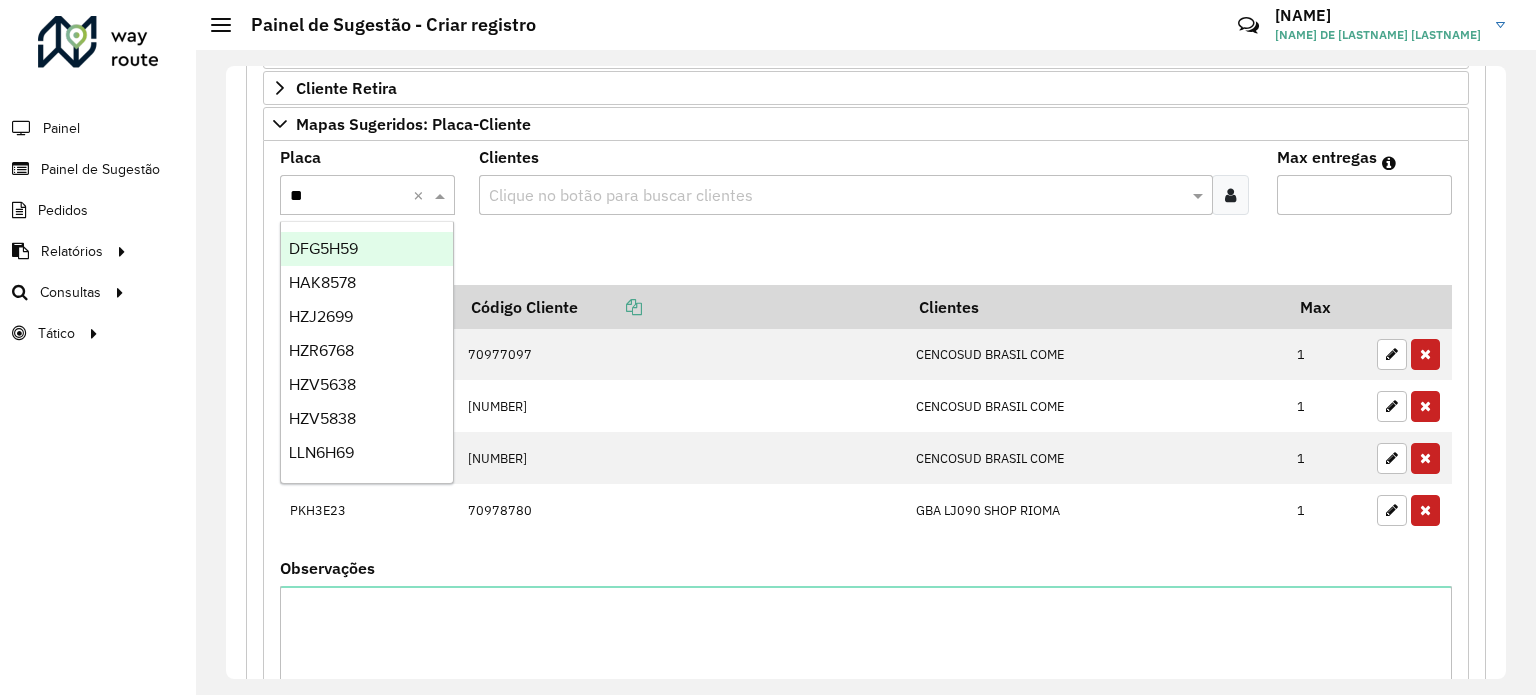 type on "***" 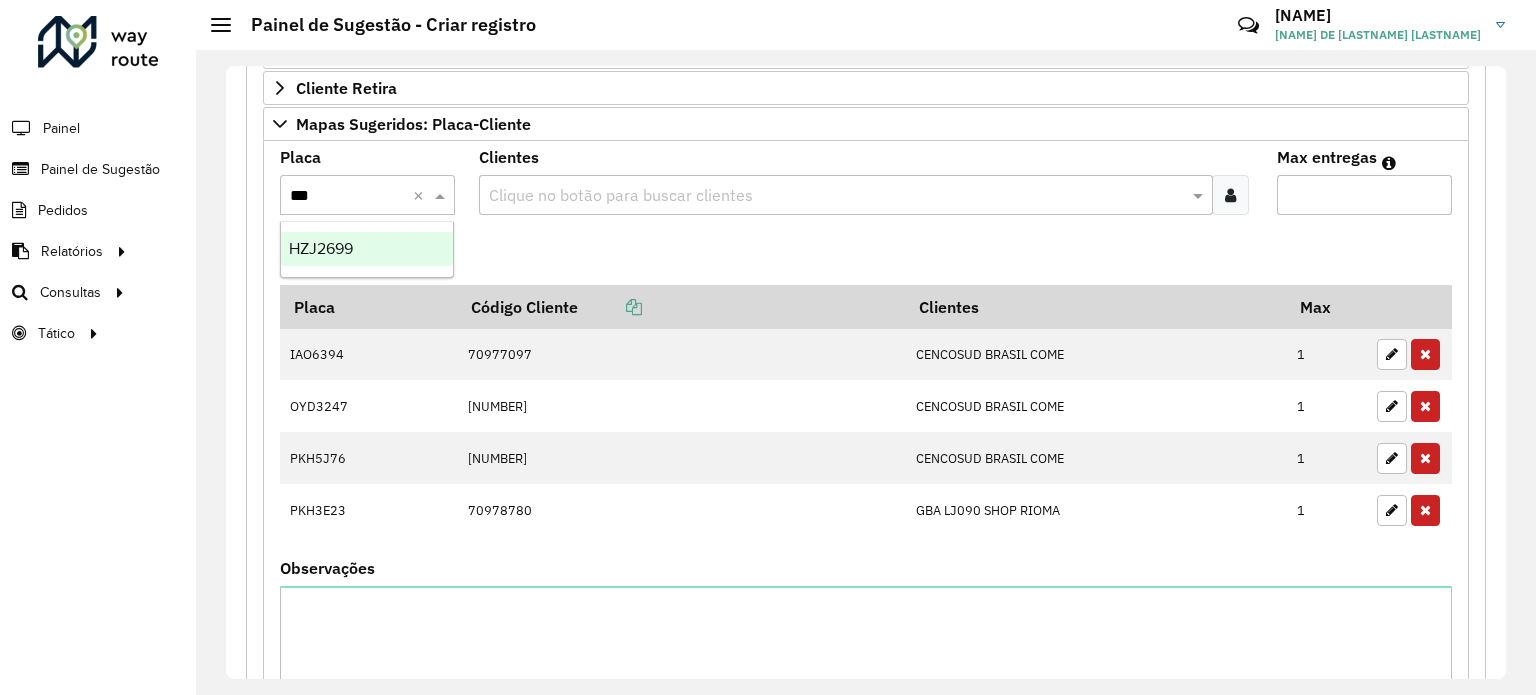 type 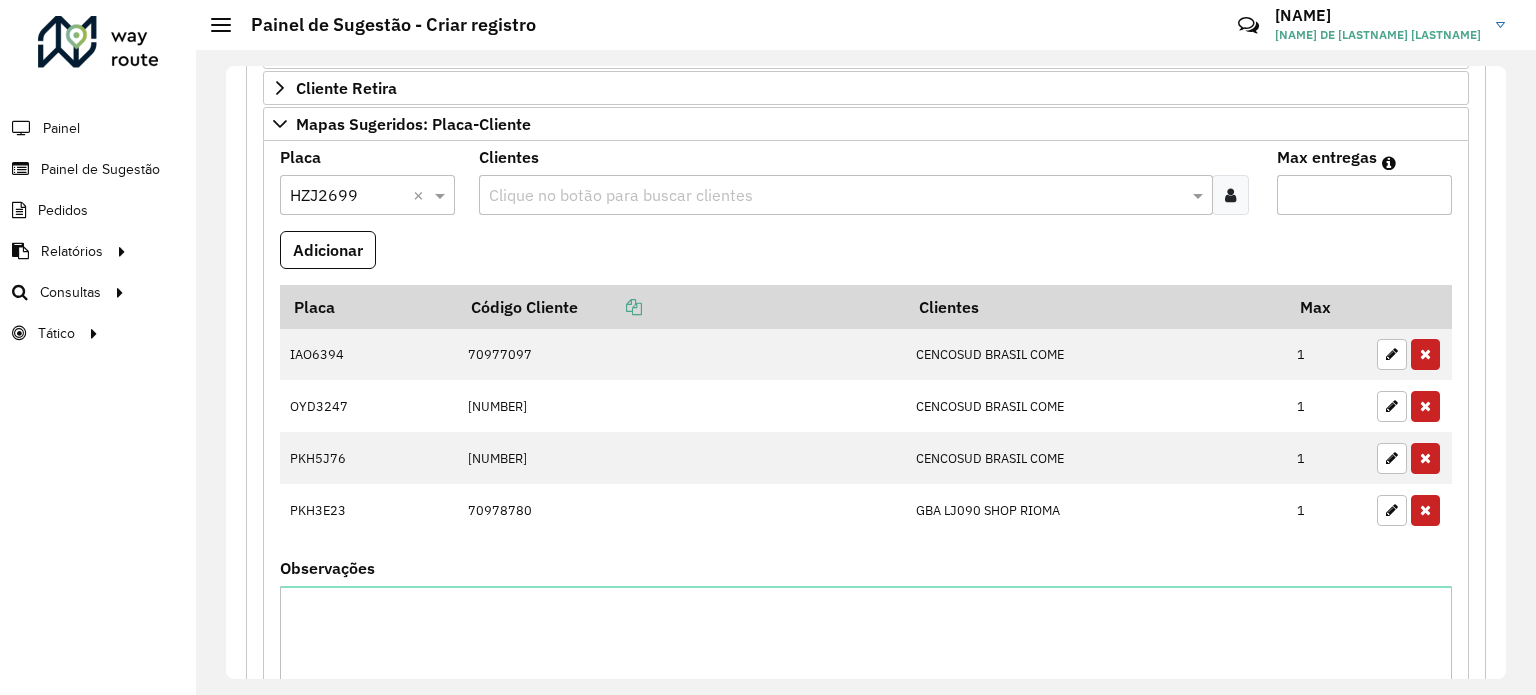 click on "Clientes  Clique no botão para buscar clientes" at bounding box center (865, 190) 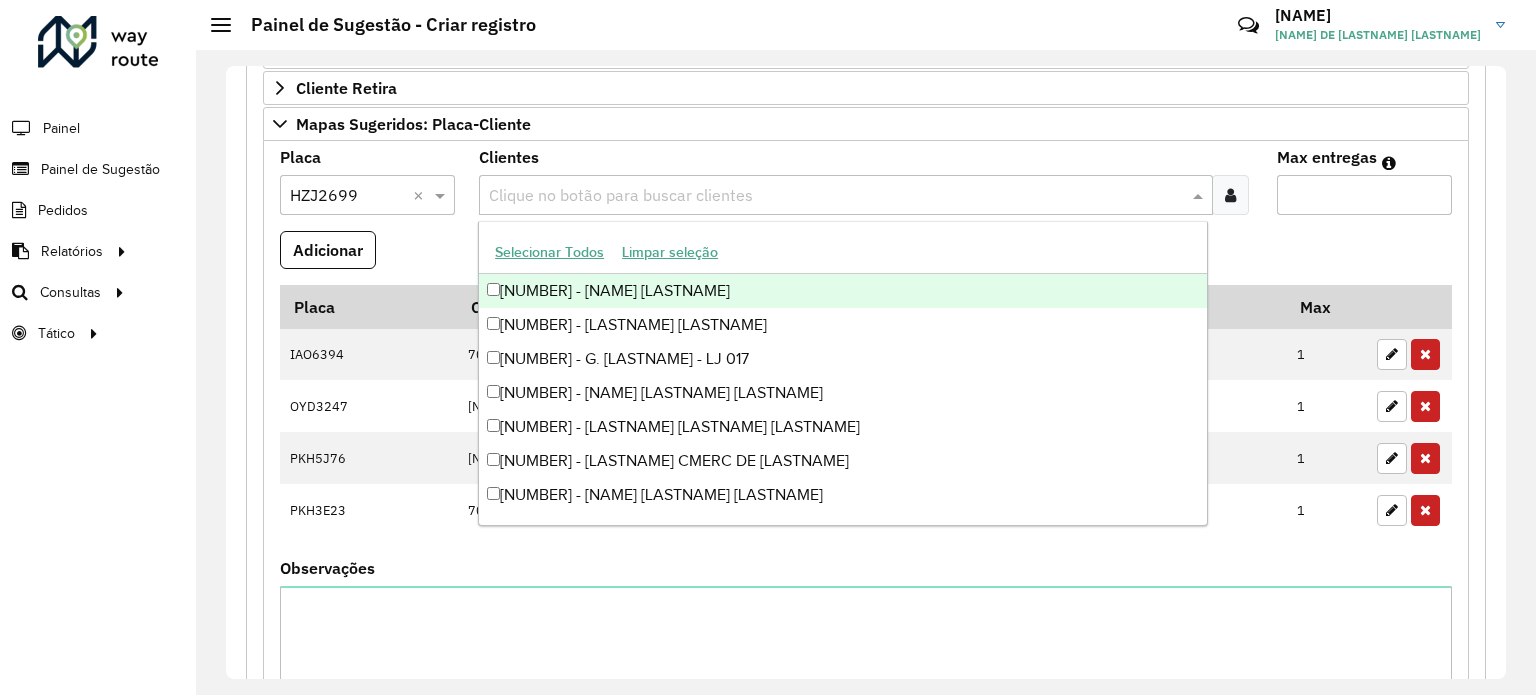 paste on "*****" 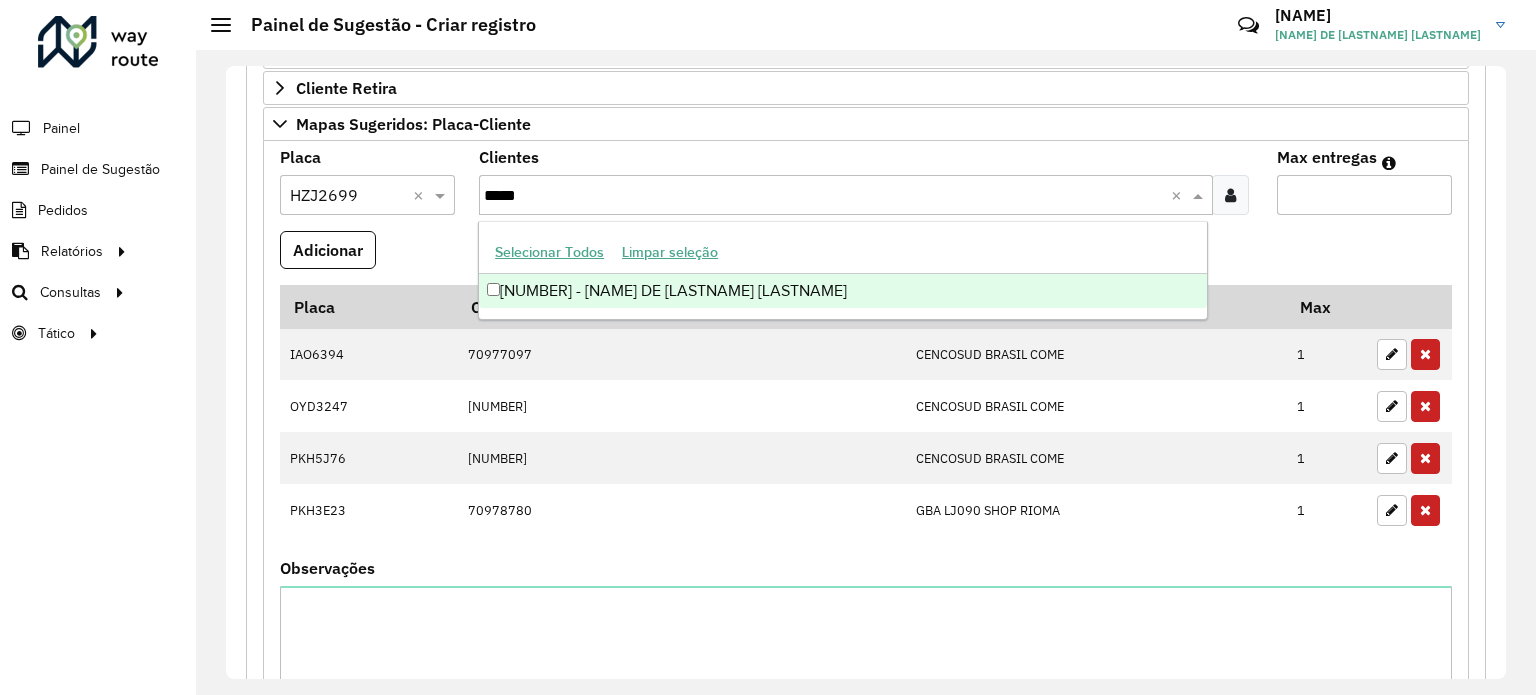 click on "[NUMBER] - [NAME] DE [LASTNAME] [LASTNAME]" at bounding box center [843, 291] 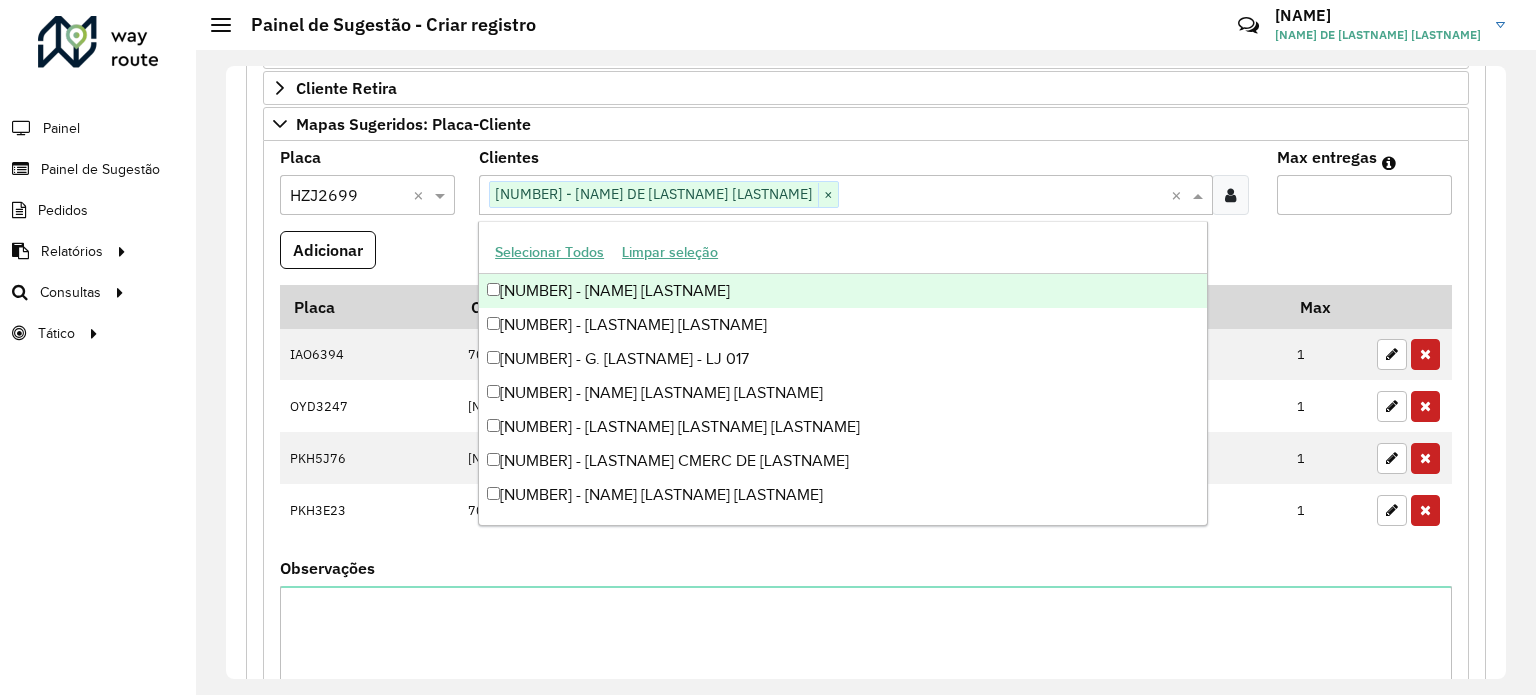 click on "Max entregas" at bounding box center (1364, 195) 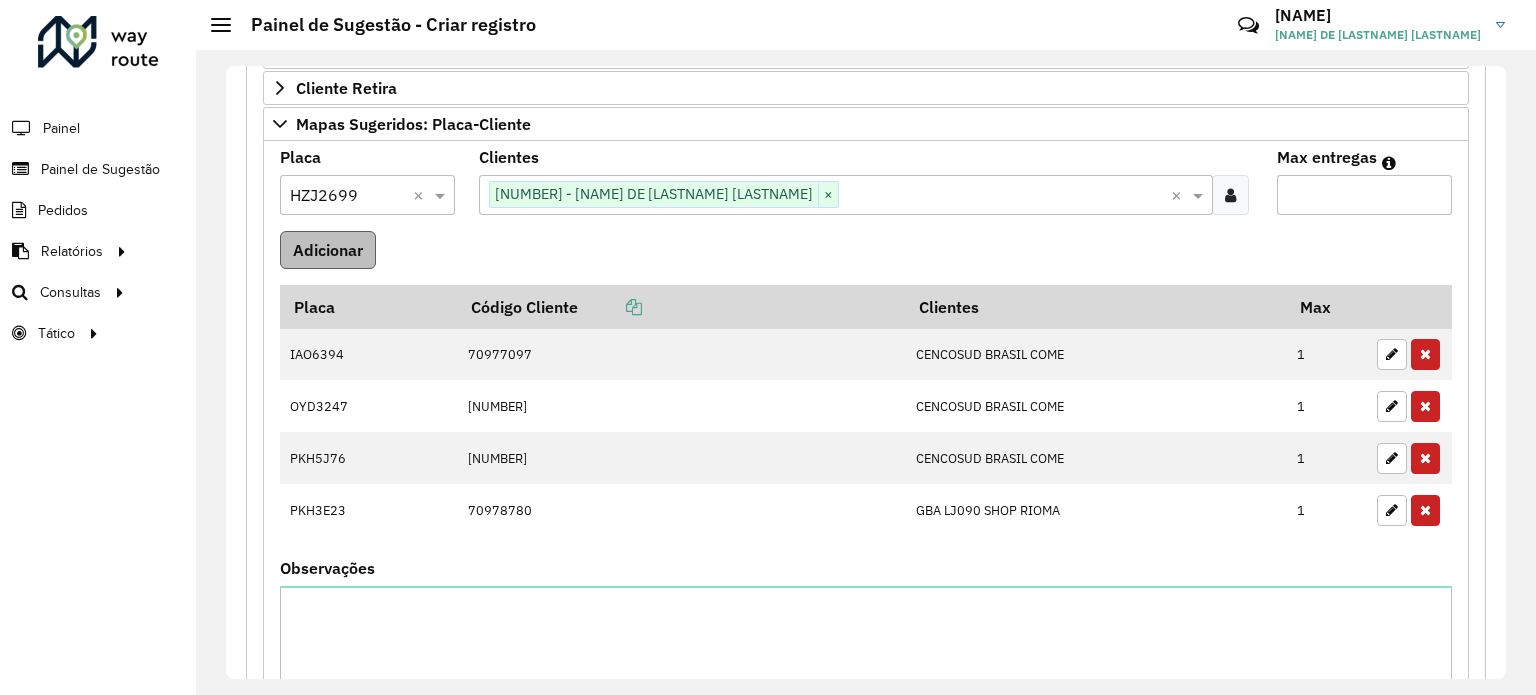 type on "*" 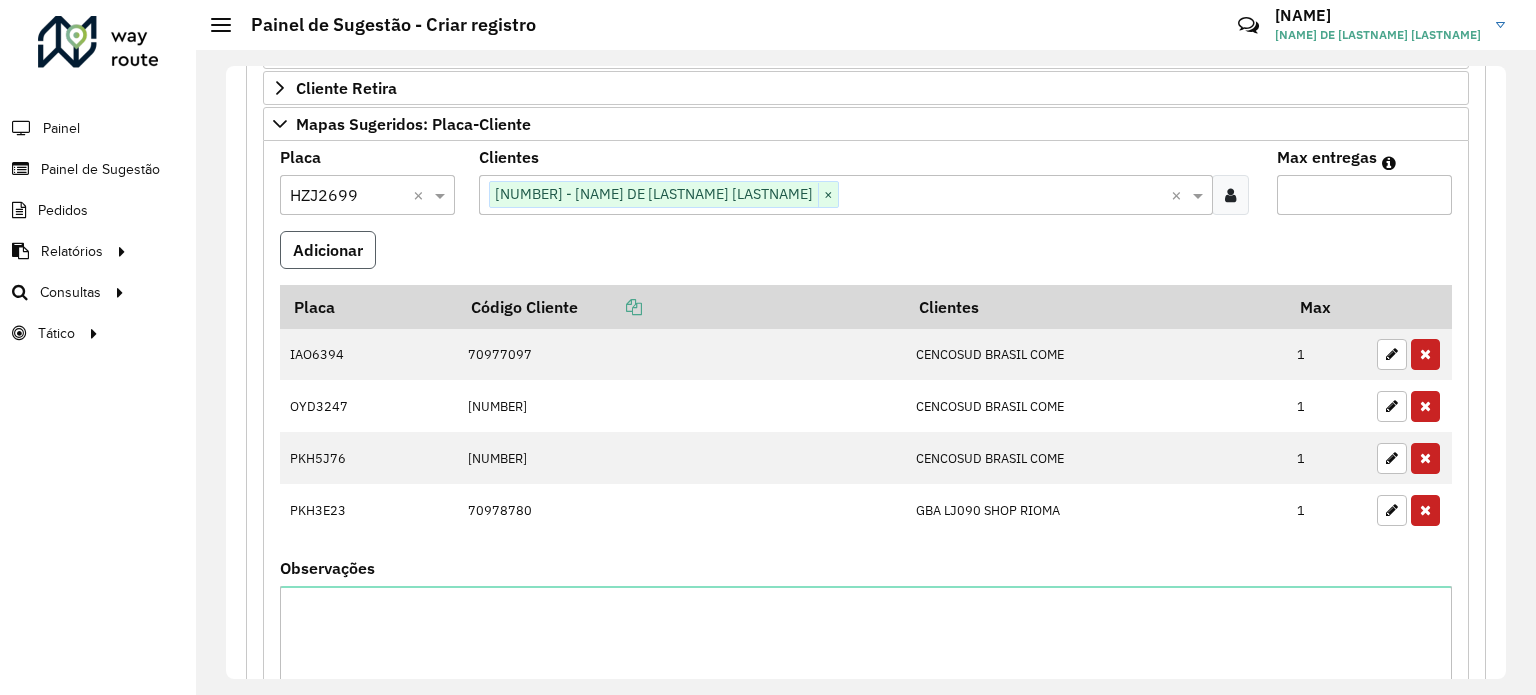 click on "Adicionar" at bounding box center (328, 250) 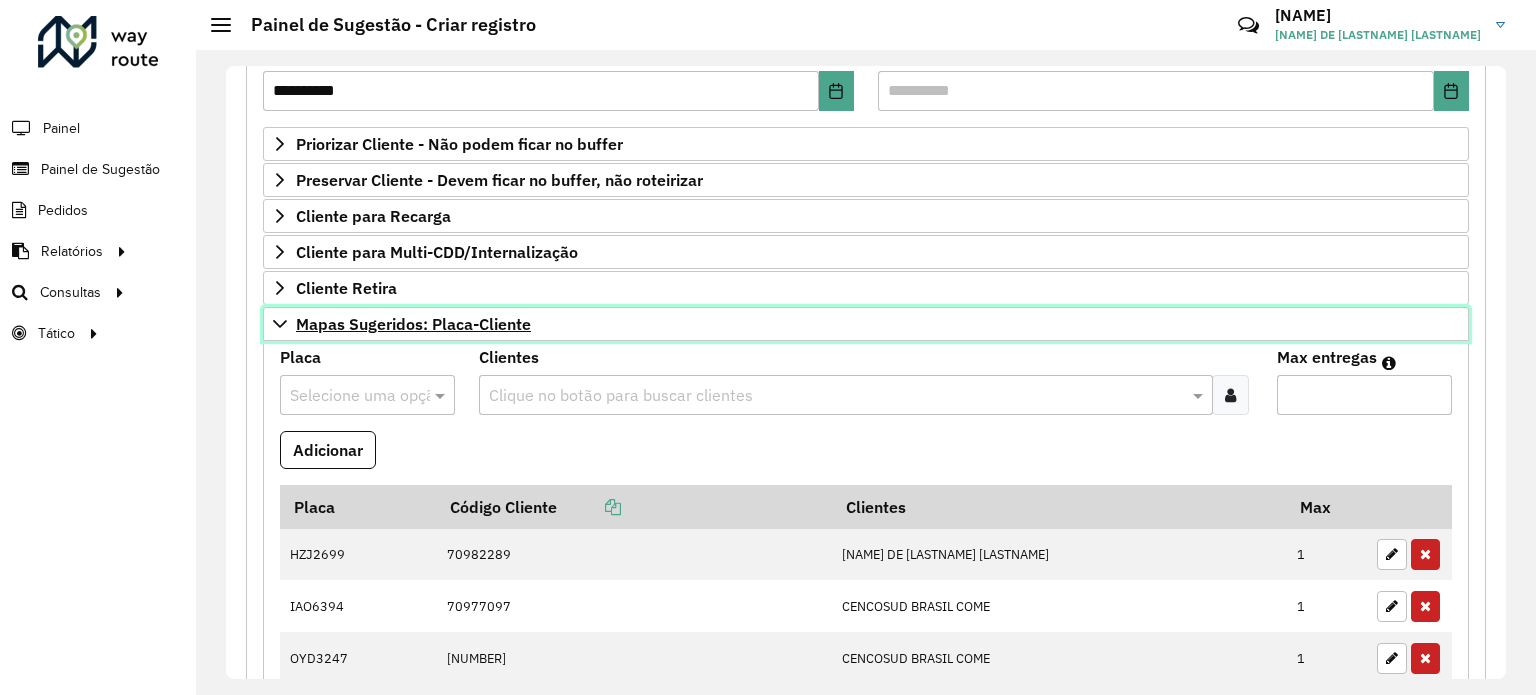 click on "Mapas Sugeridos: Placa-Cliente" at bounding box center (413, 324) 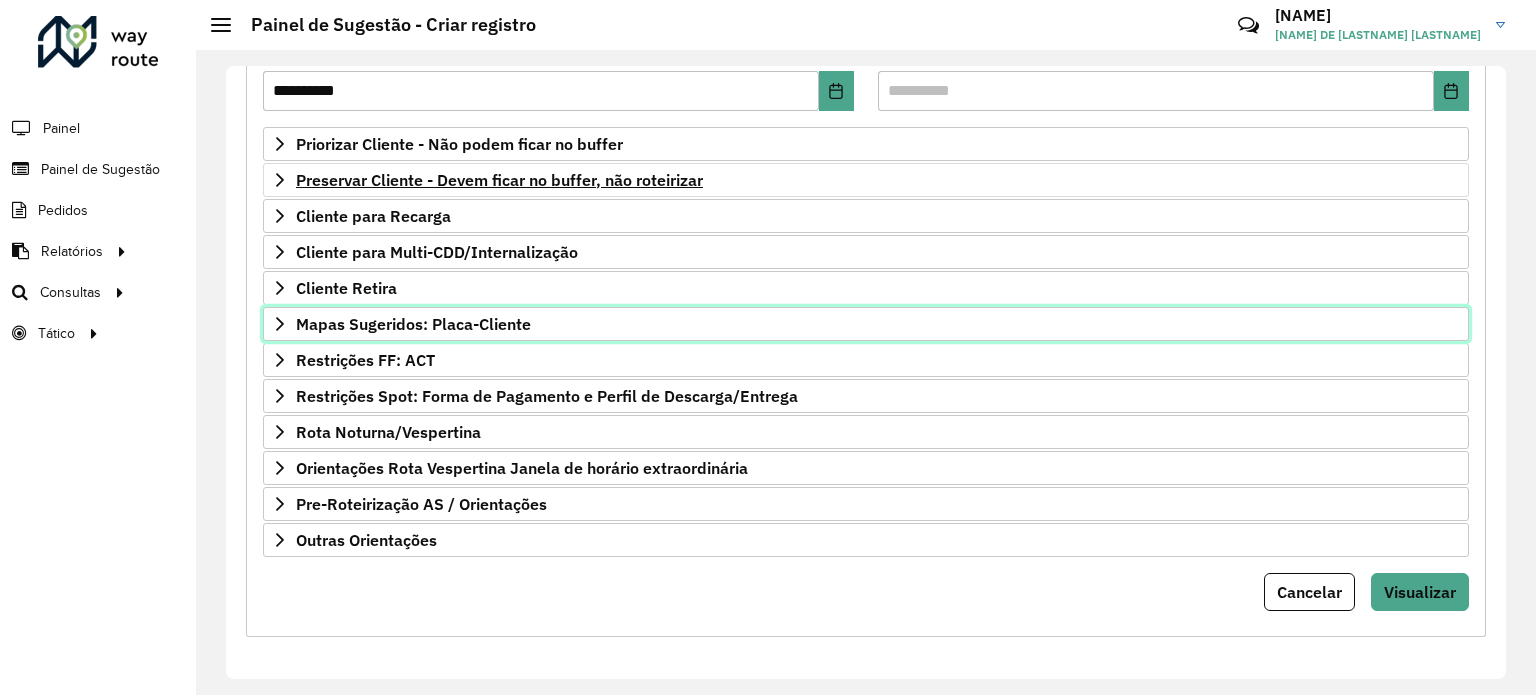 scroll, scrollTop: 294, scrollLeft: 0, axis: vertical 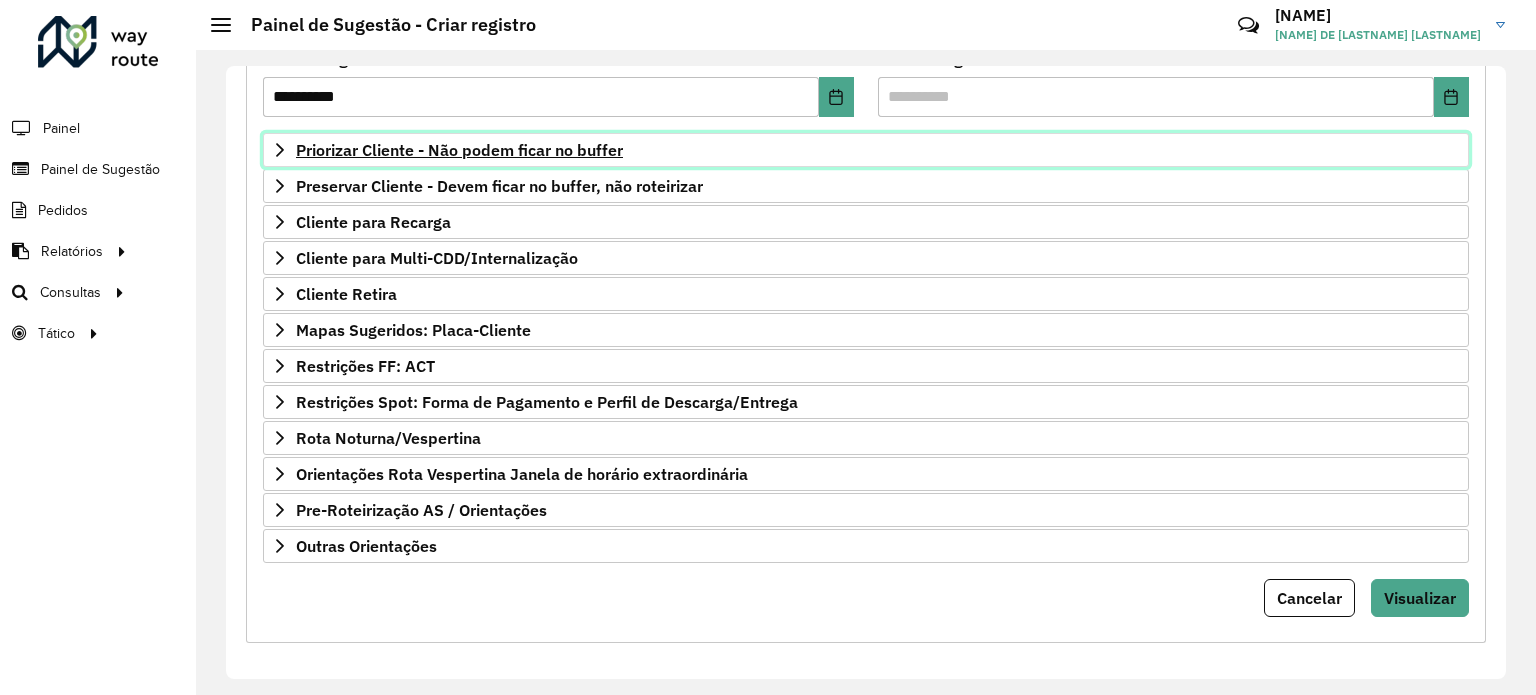 click on "Priorizar Cliente - Não podem ficar no buffer" at bounding box center (459, 150) 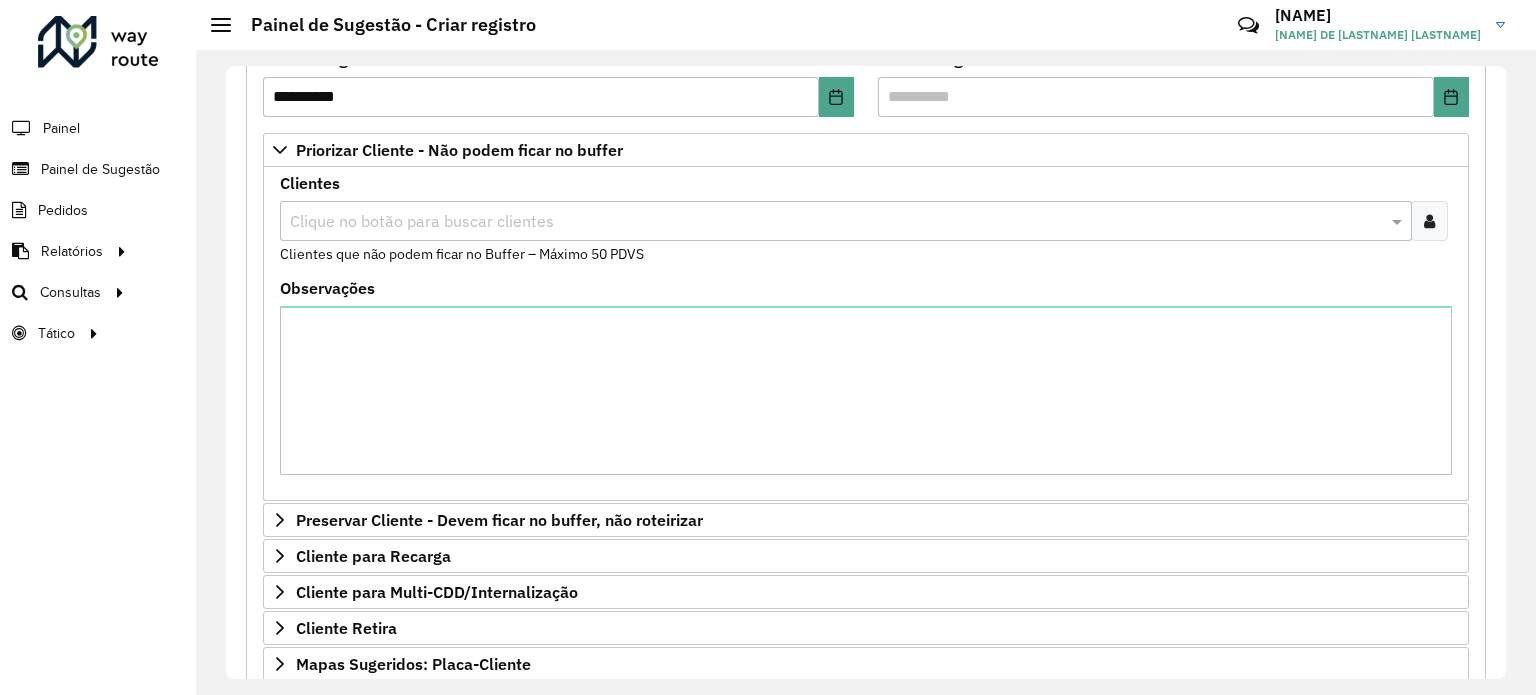 click at bounding box center (836, 222) 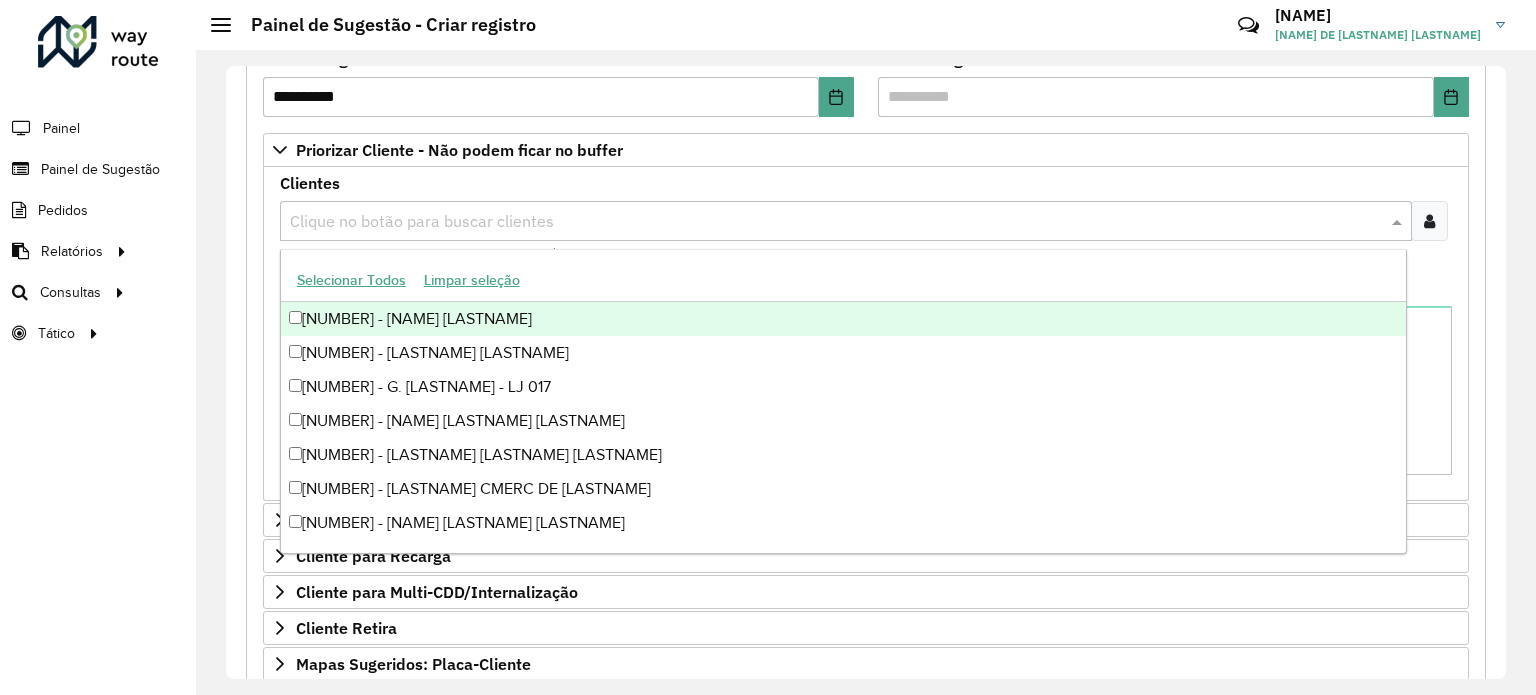 paste on "*****" 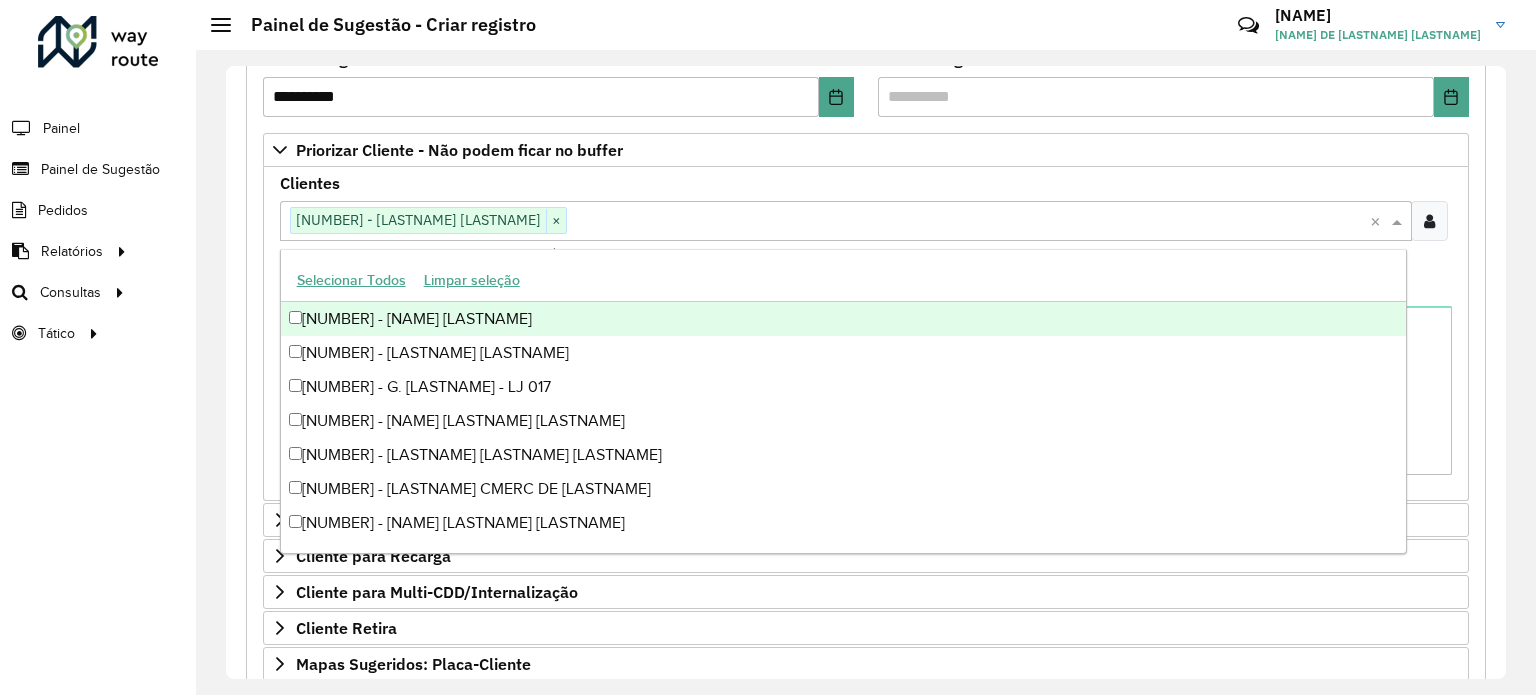 paste on "*****" 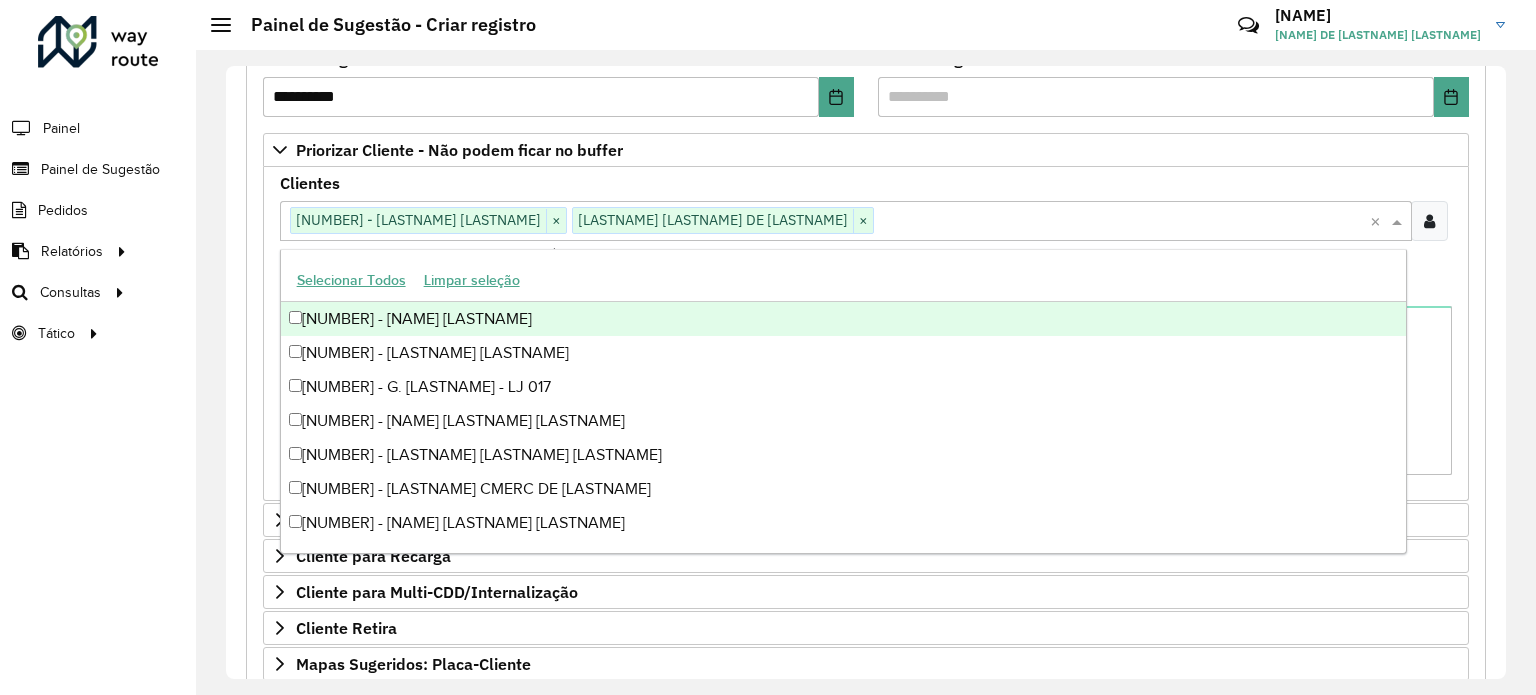 paste on "*****" 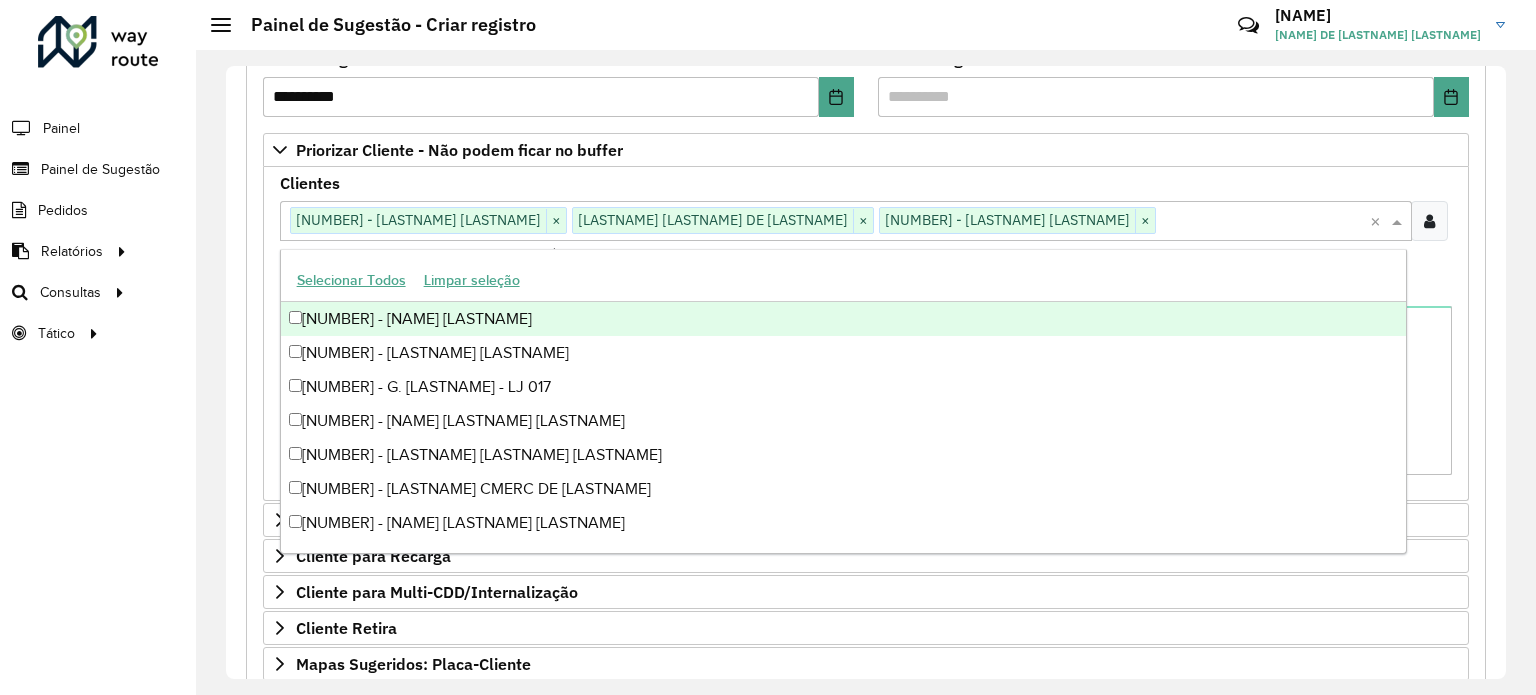 paste on "*****" 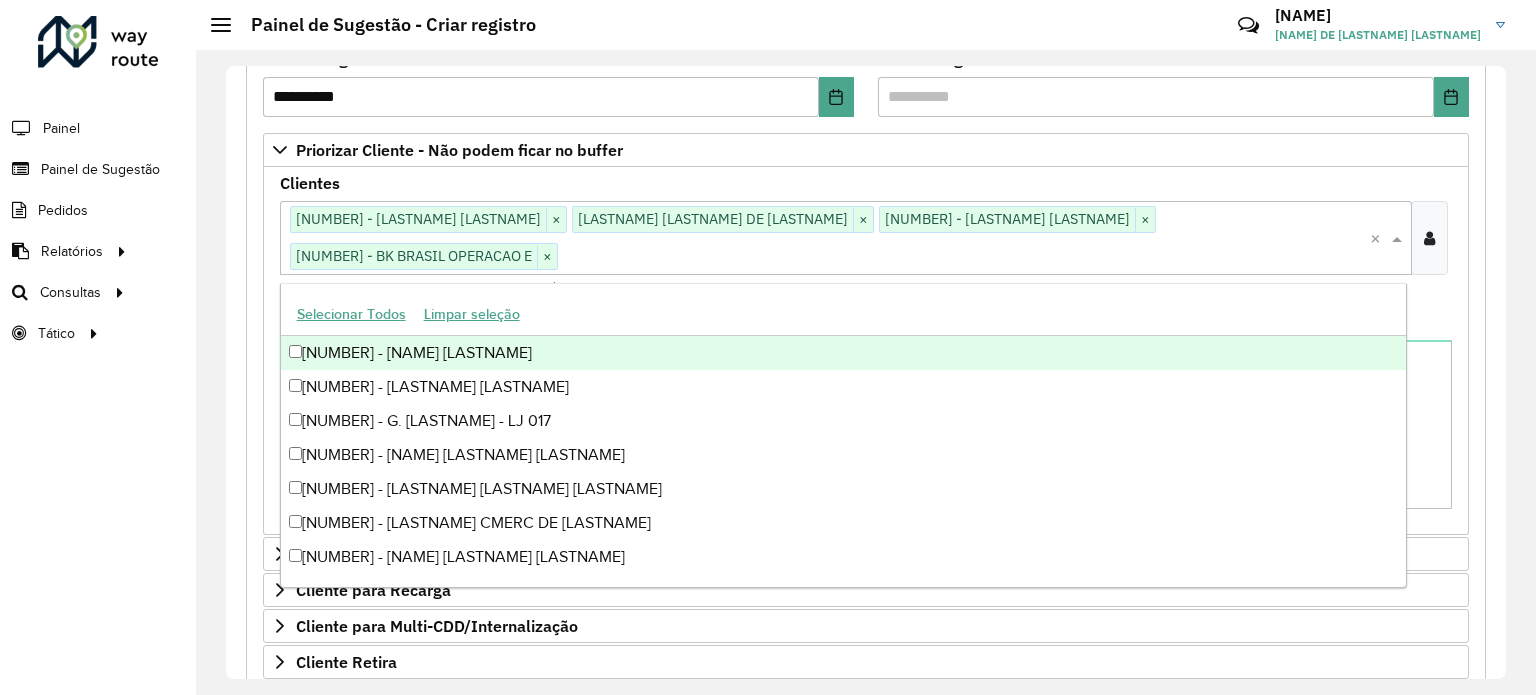 paste on "*****" 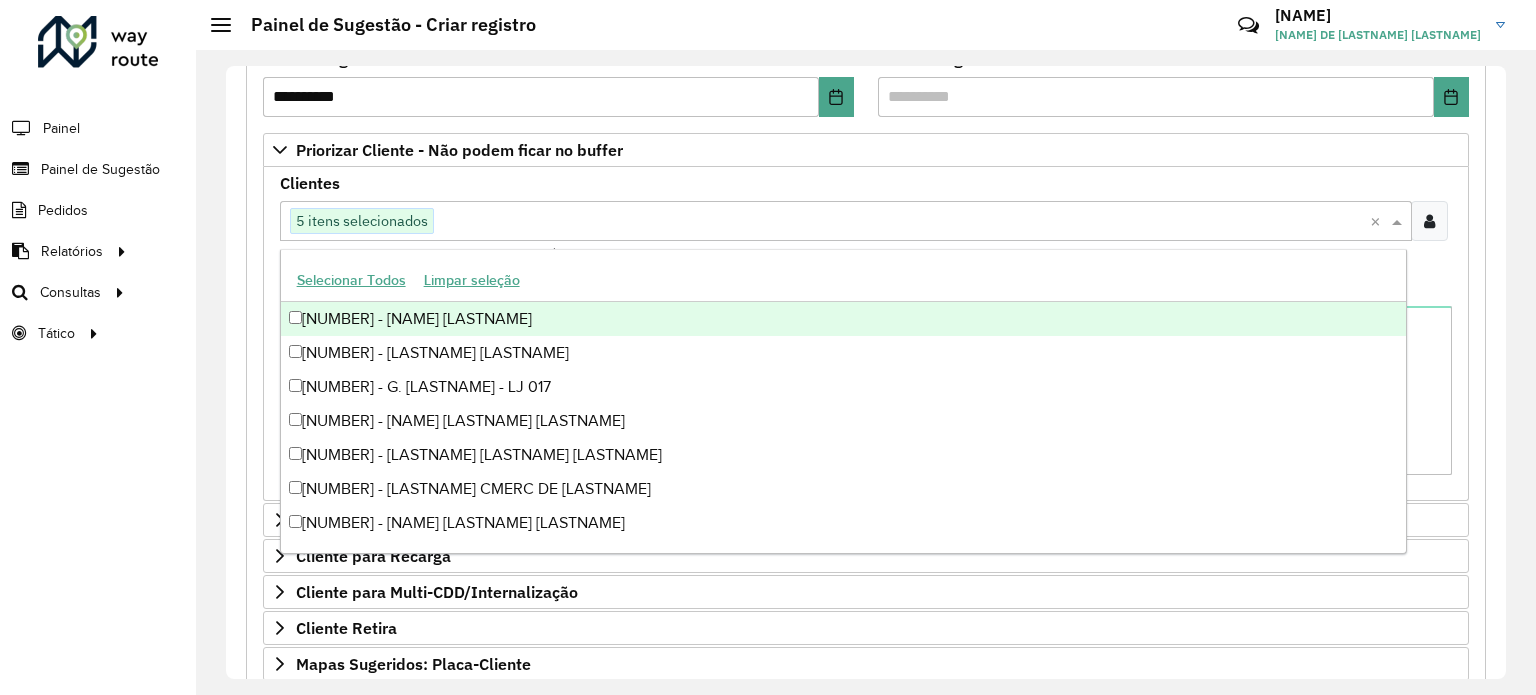 paste on "*****" 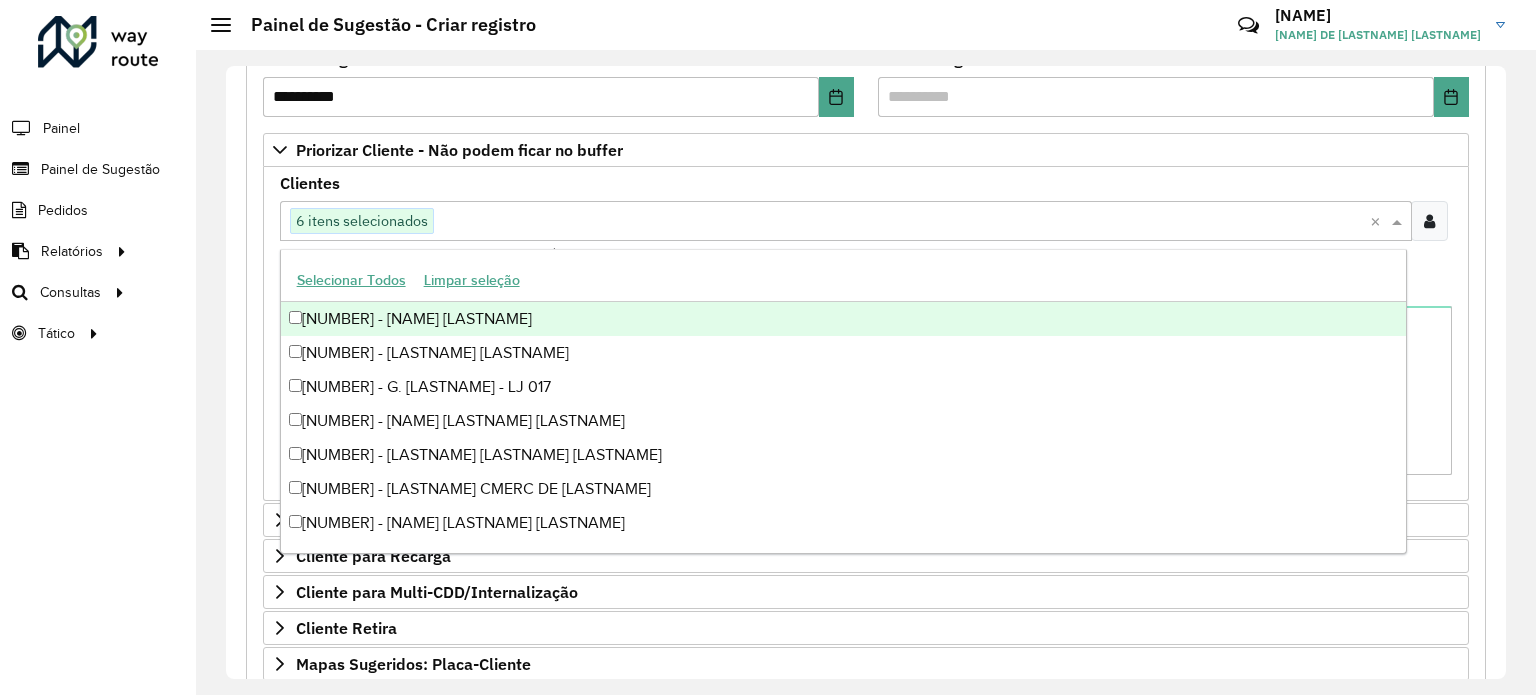 paste on "*****" 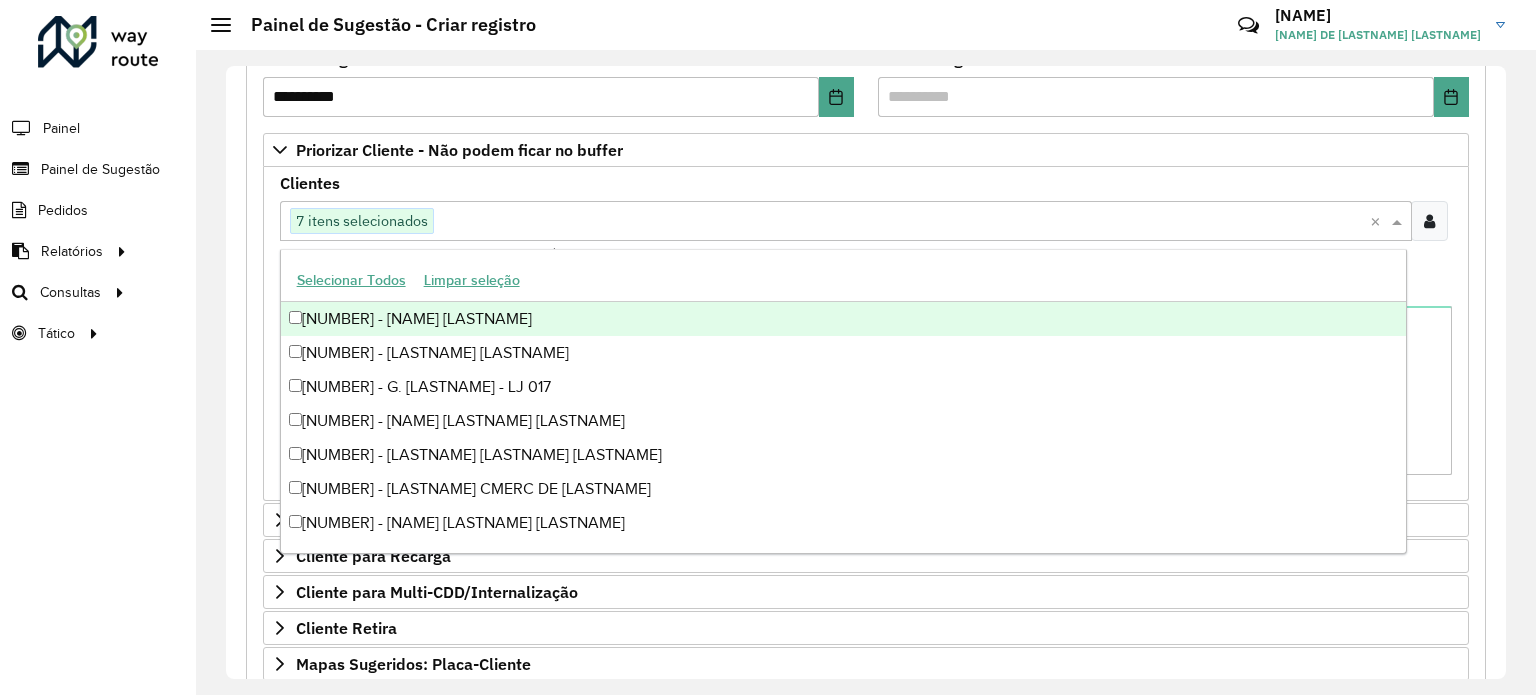 paste on "*****" 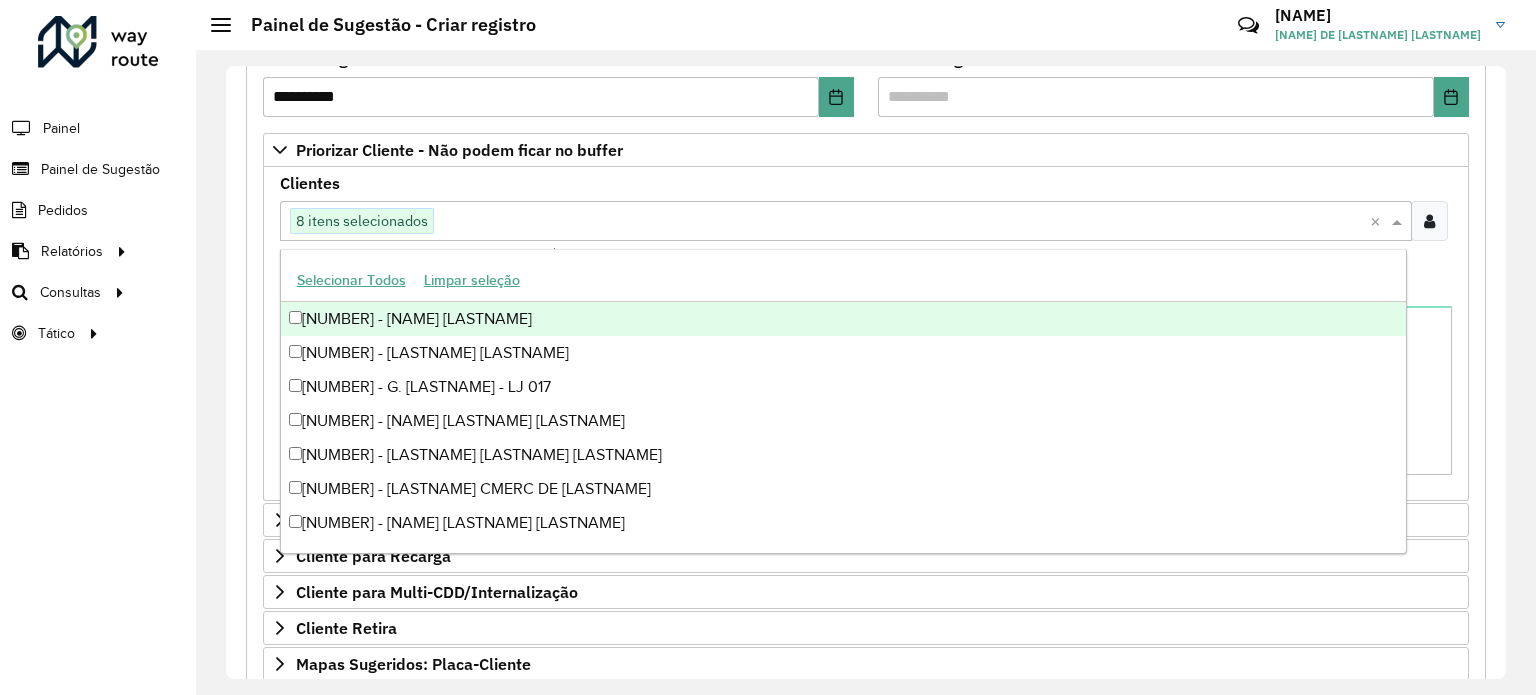 paste on "*****" 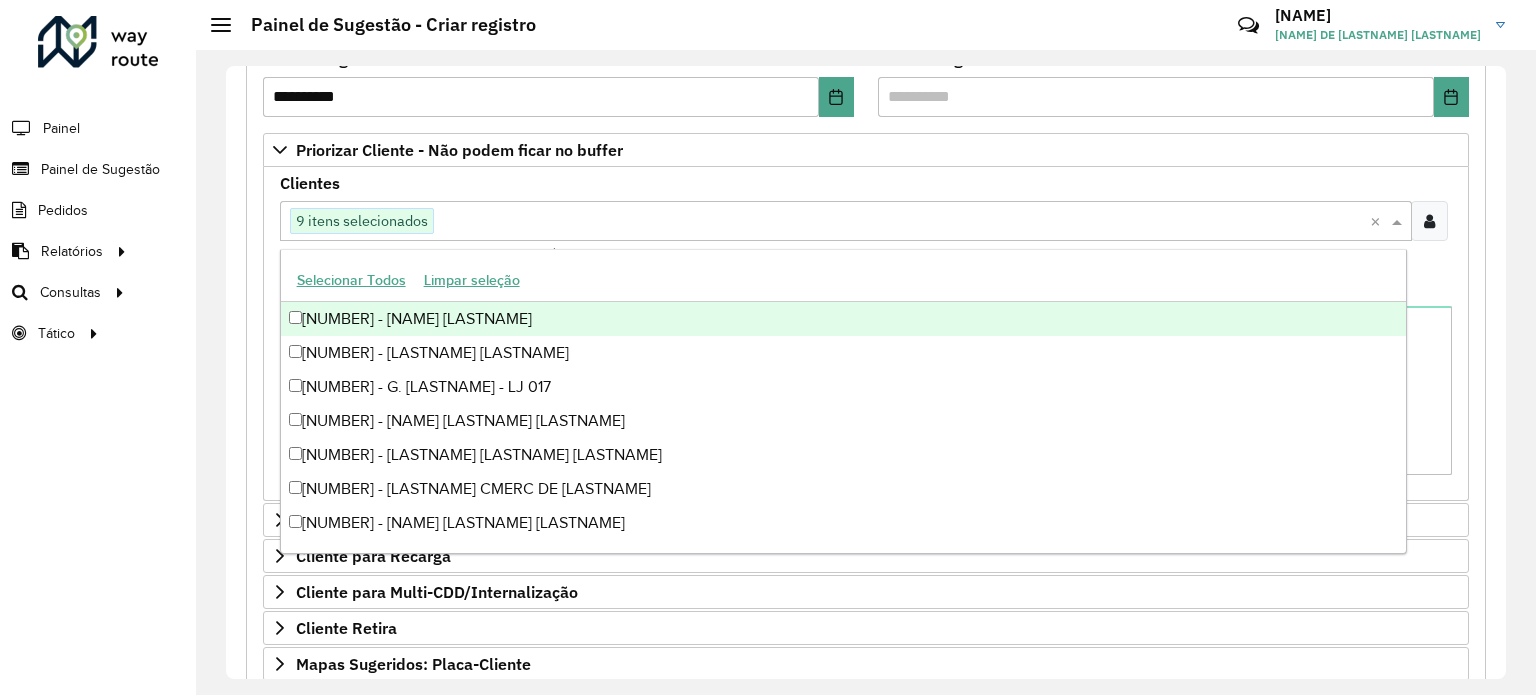paste on "*****" 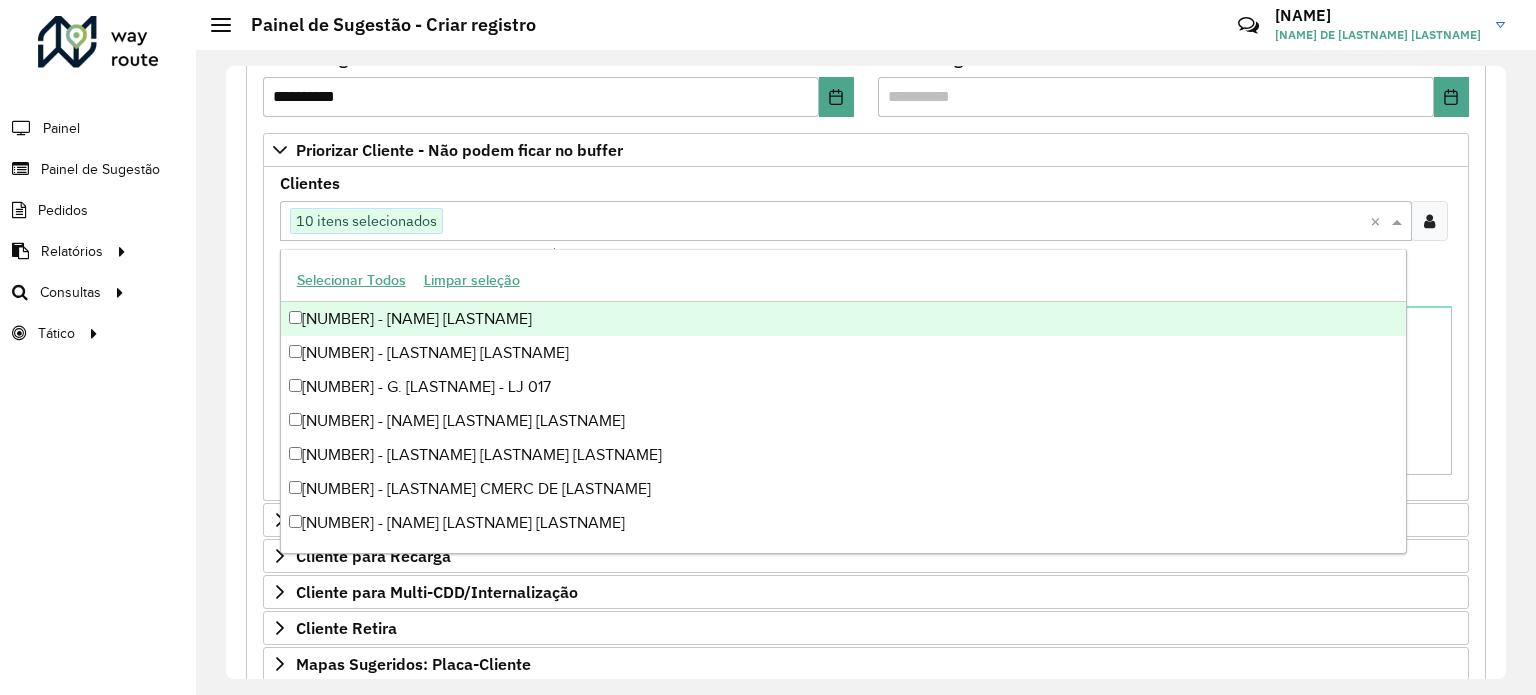 paste on "*****" 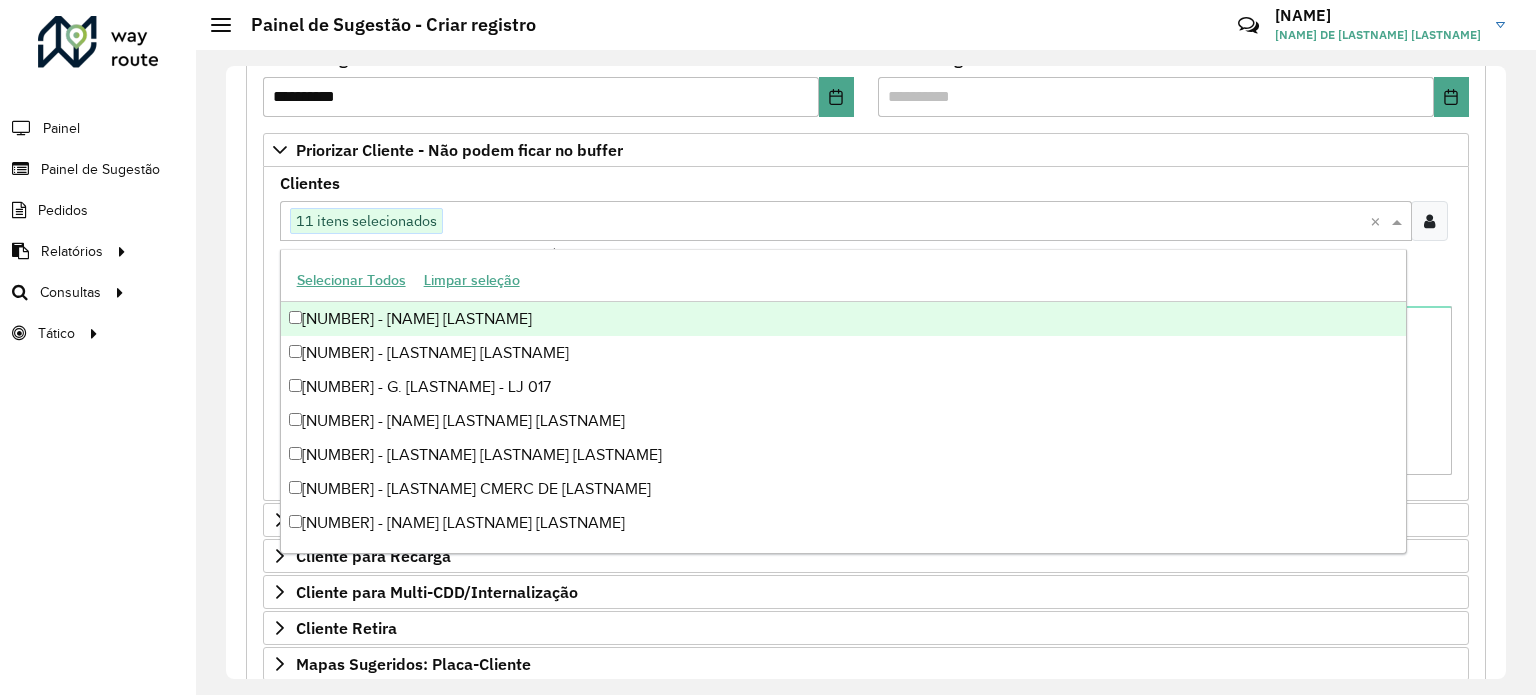 paste on "*****" 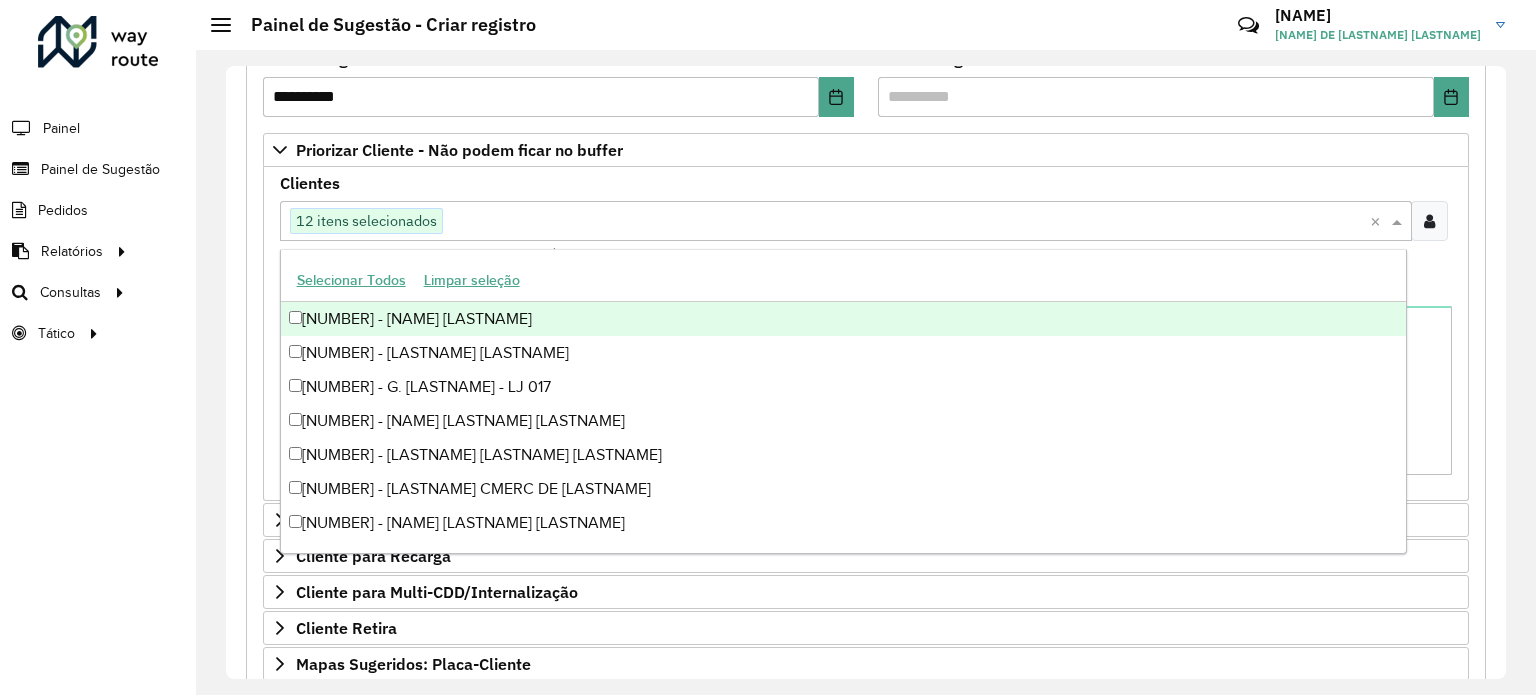 paste on "*****" 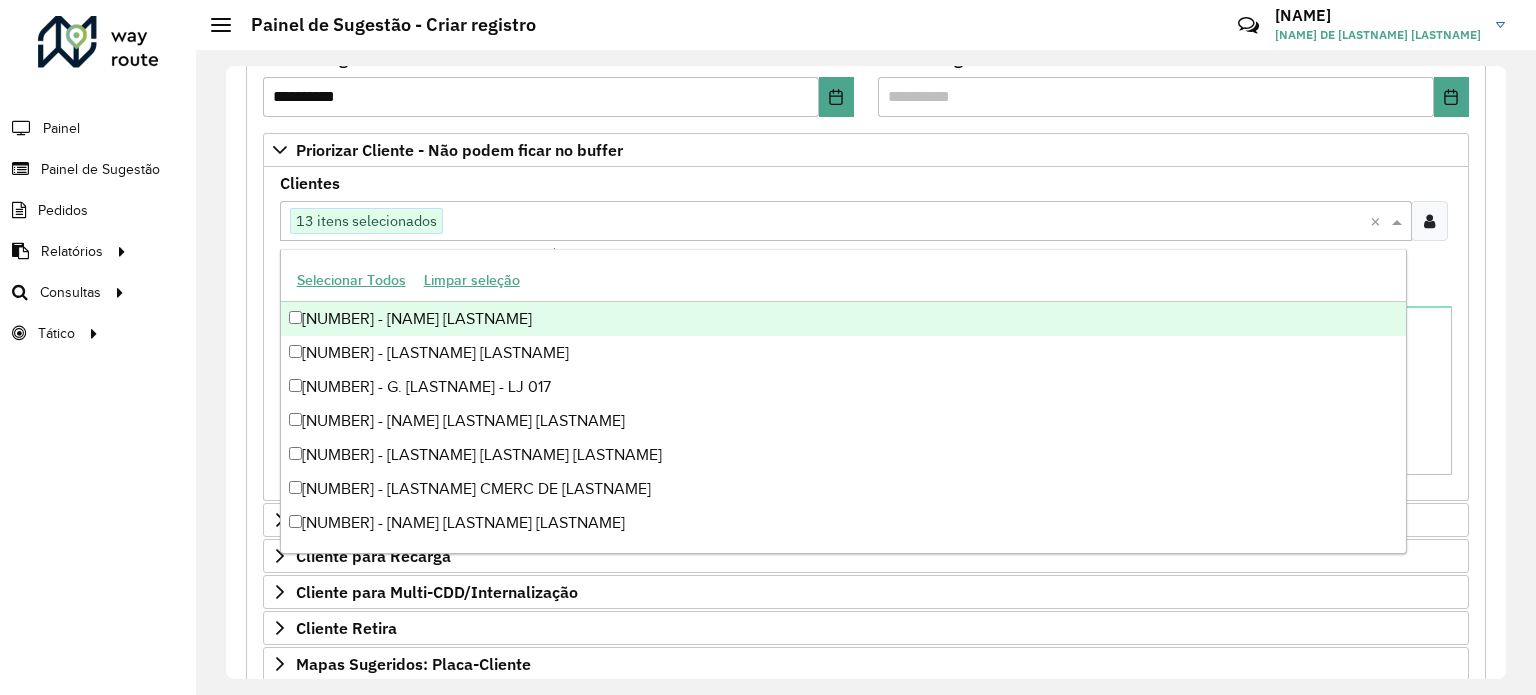 click on "Clientes  Clique no botão para buscar clientes 13 itens selecionados × Clientes que não podem ficar no Buffer – Máximo 50 PDVS" at bounding box center (866, 220) 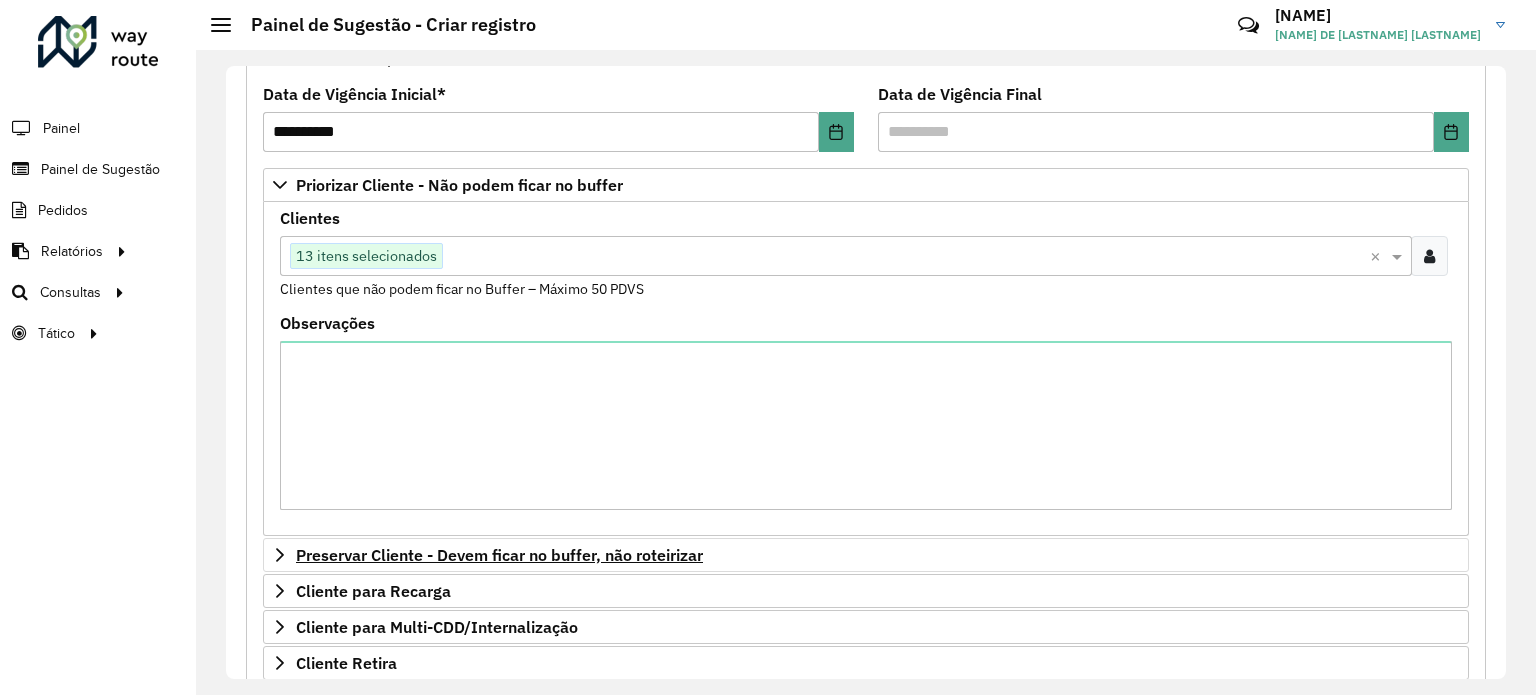 scroll, scrollTop: 194, scrollLeft: 0, axis: vertical 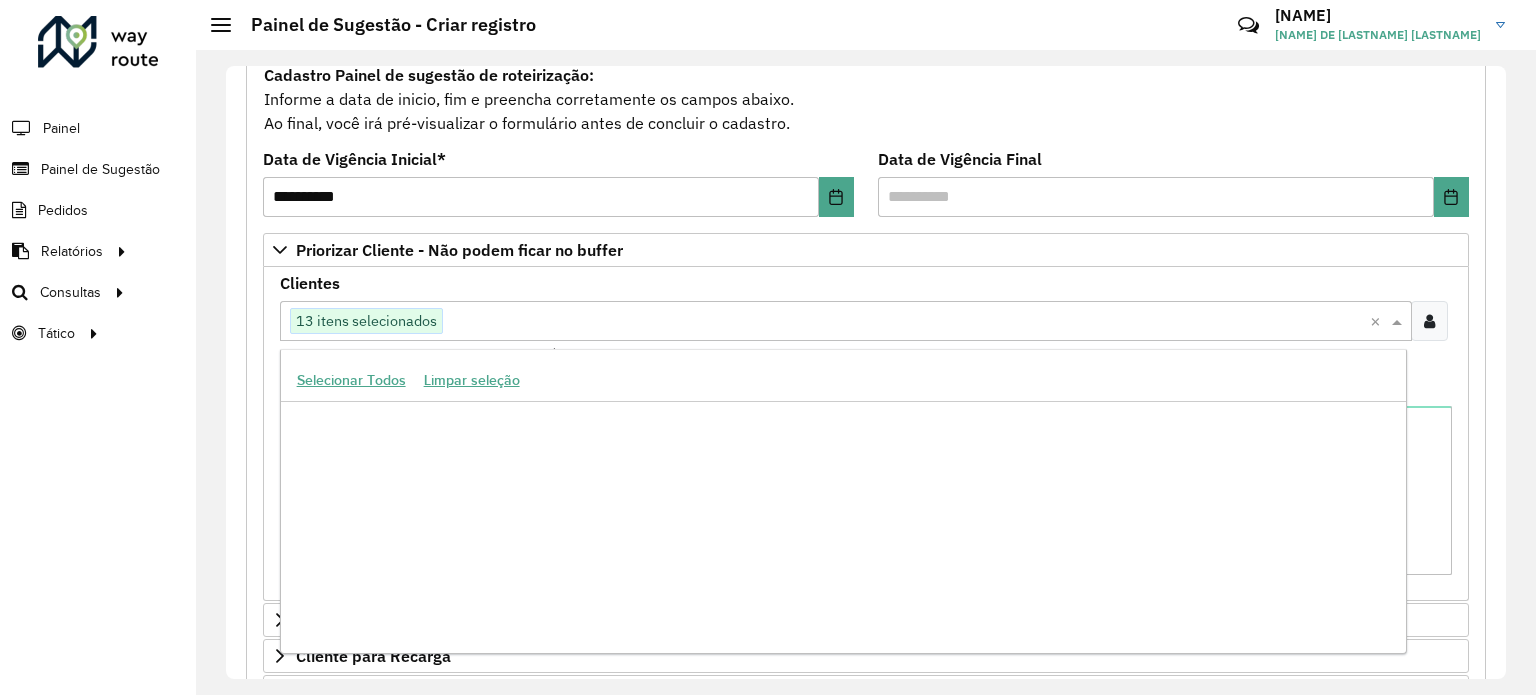 click on "Clique no botão para buscar clientes 13 itens selecionados" at bounding box center [825, 321] 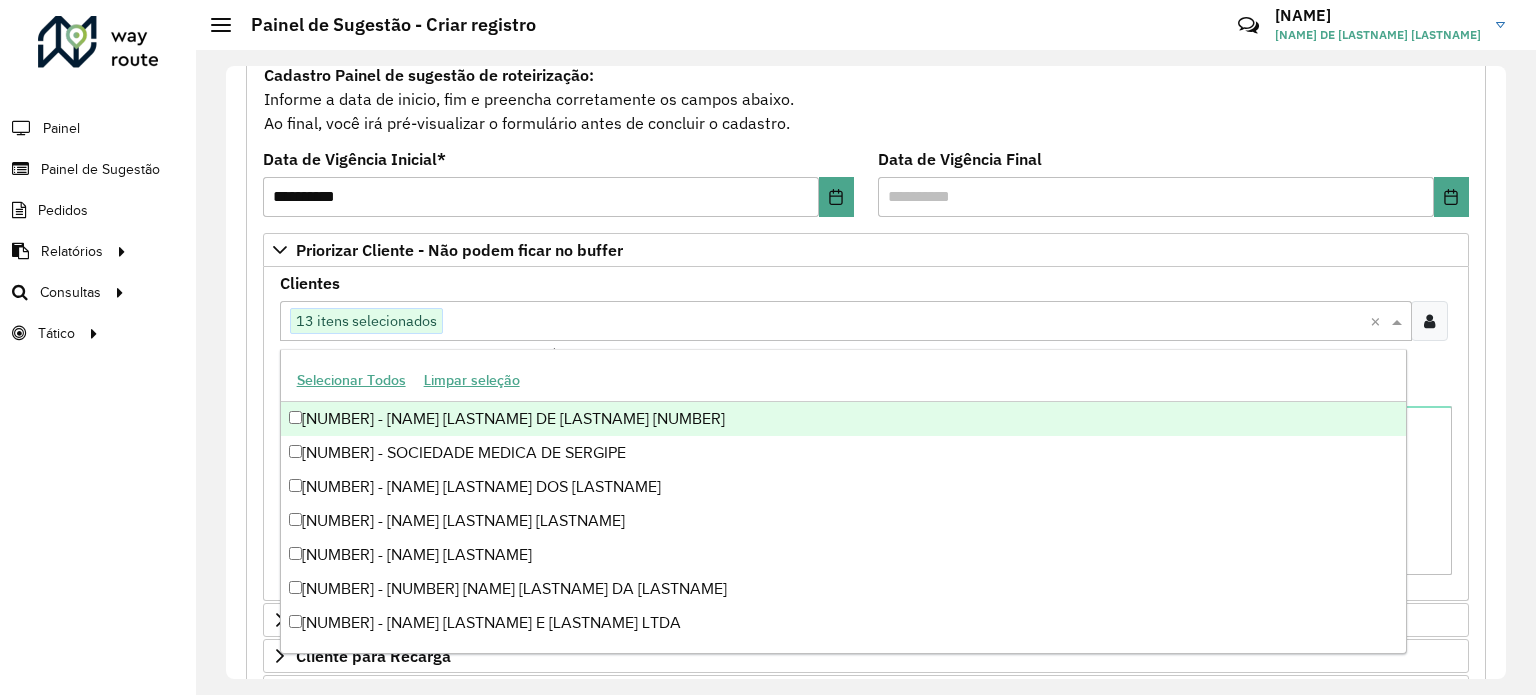 paste on "*****" 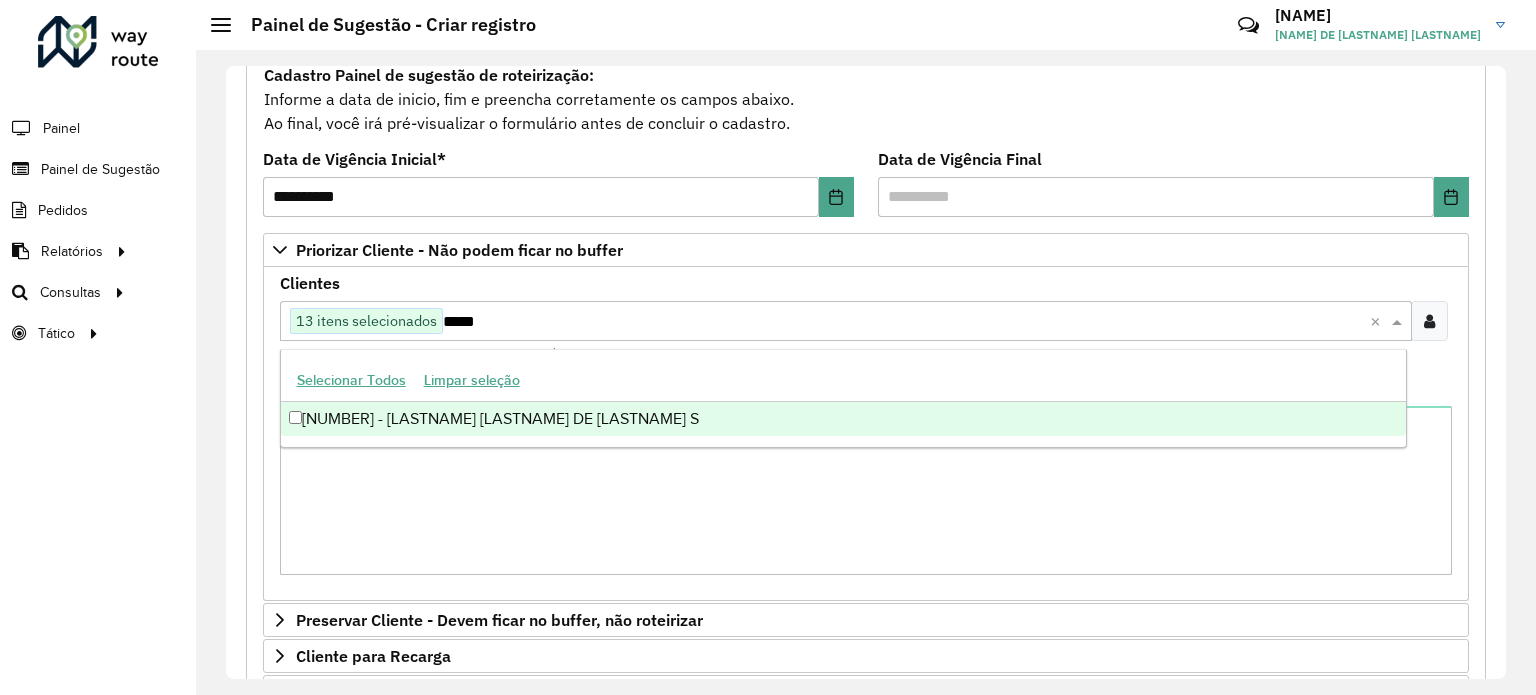 scroll, scrollTop: 0, scrollLeft: 0, axis: both 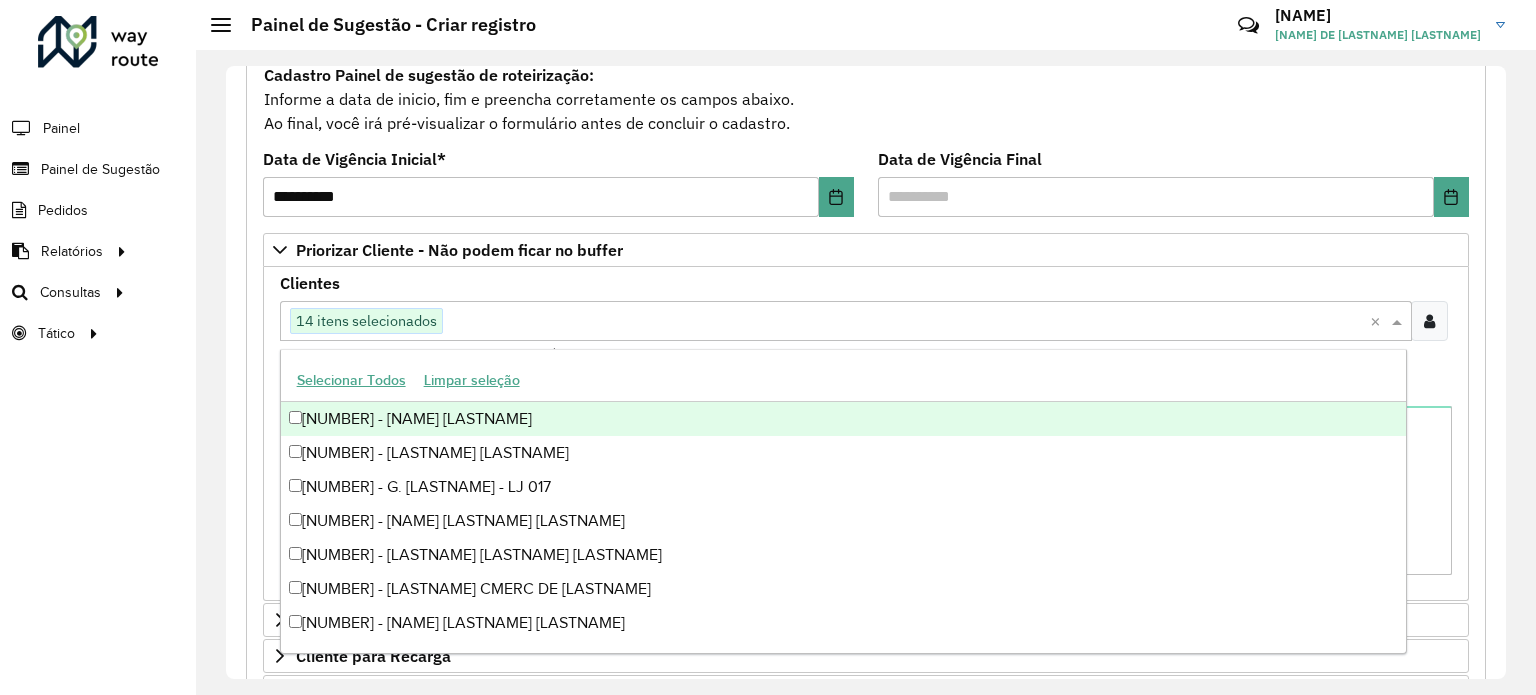 paste on "*****" 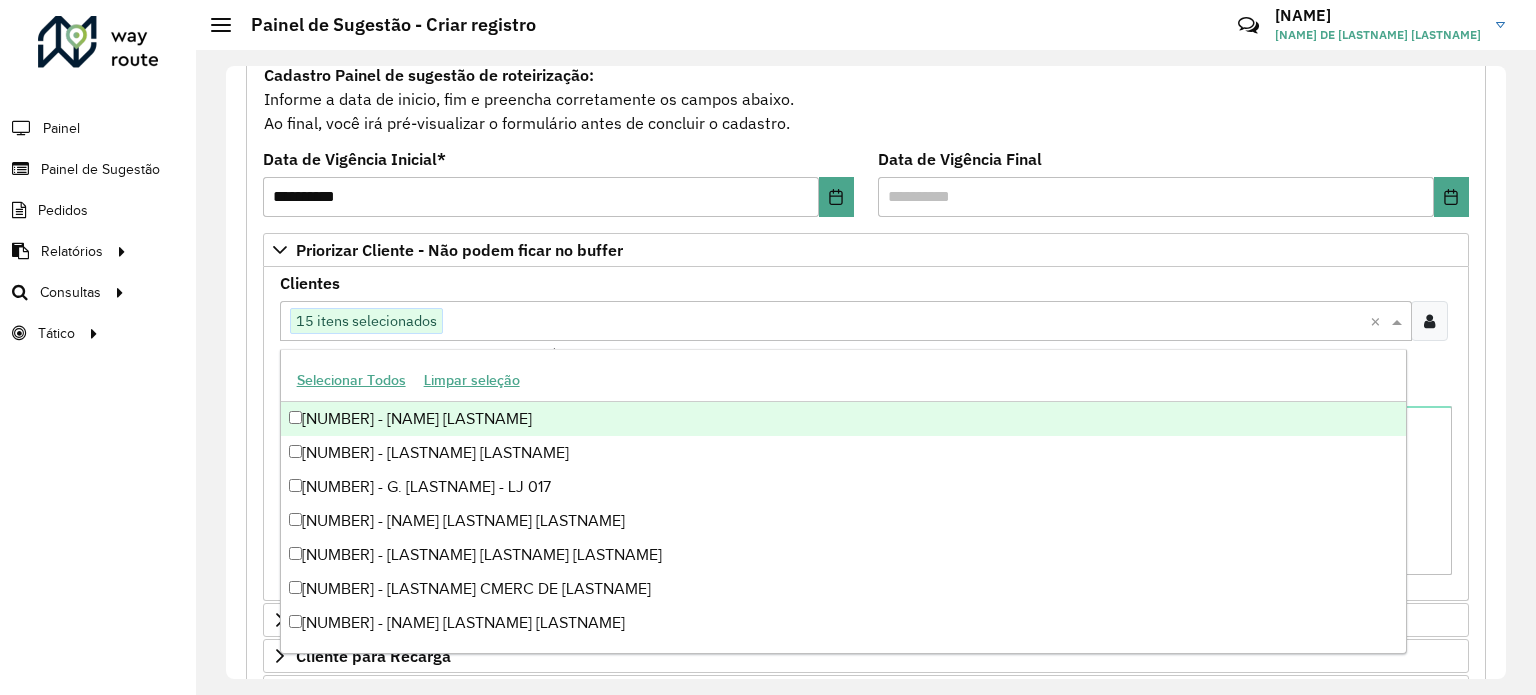 paste on "*****" 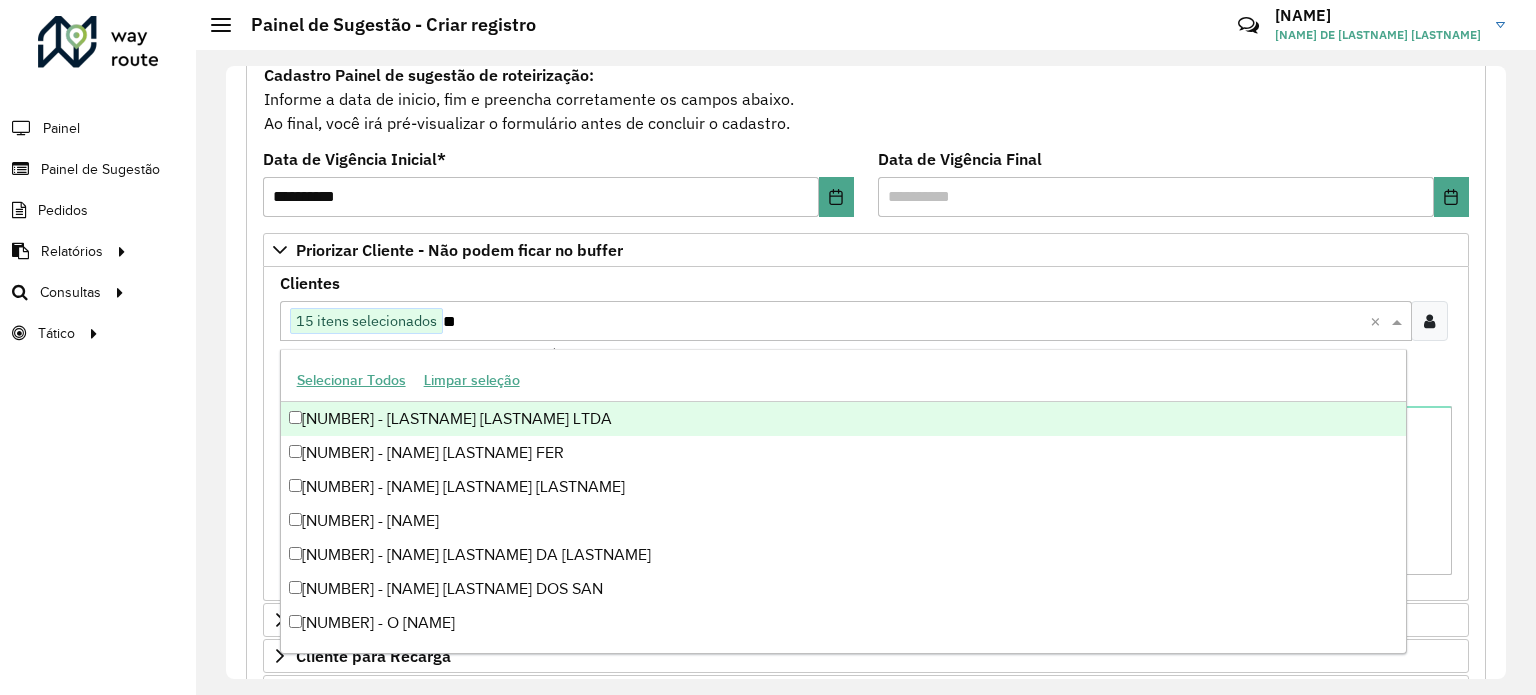 type on "*" 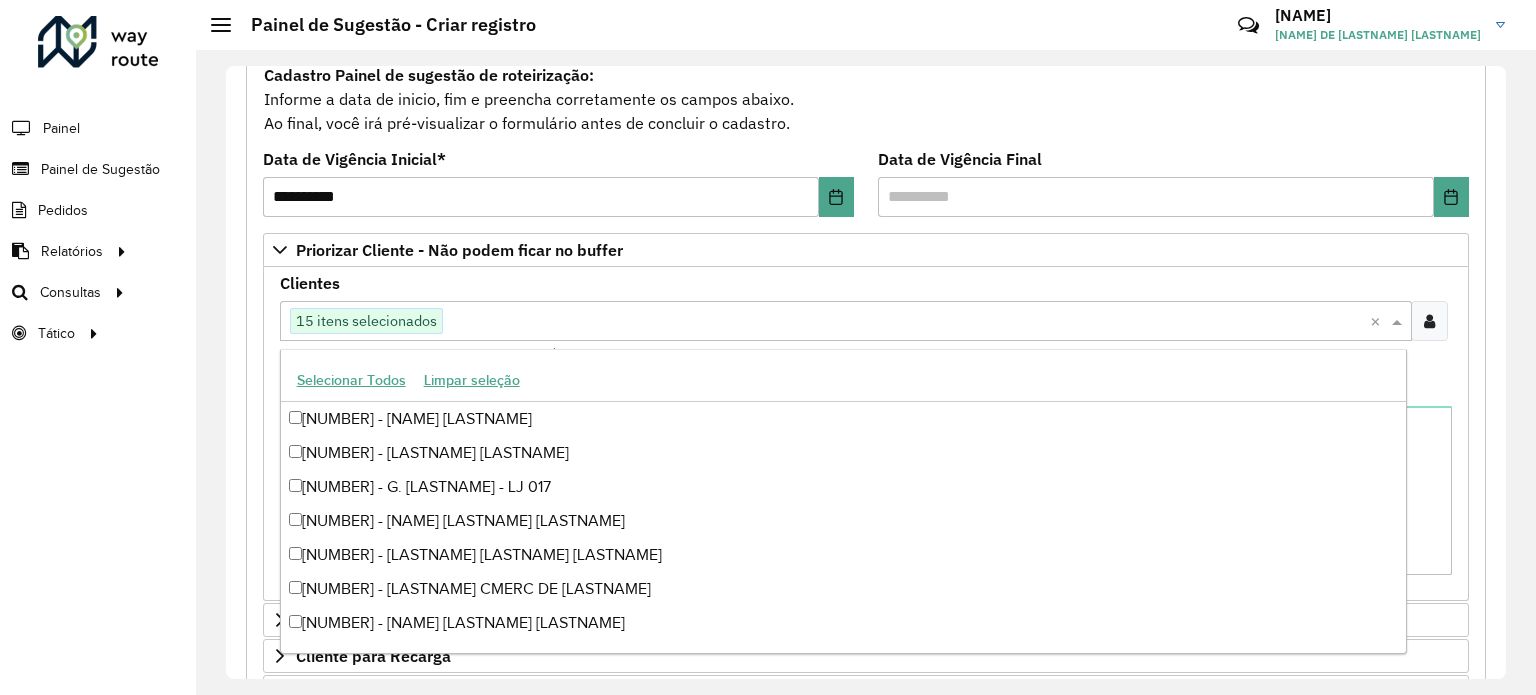 paste on "*****" 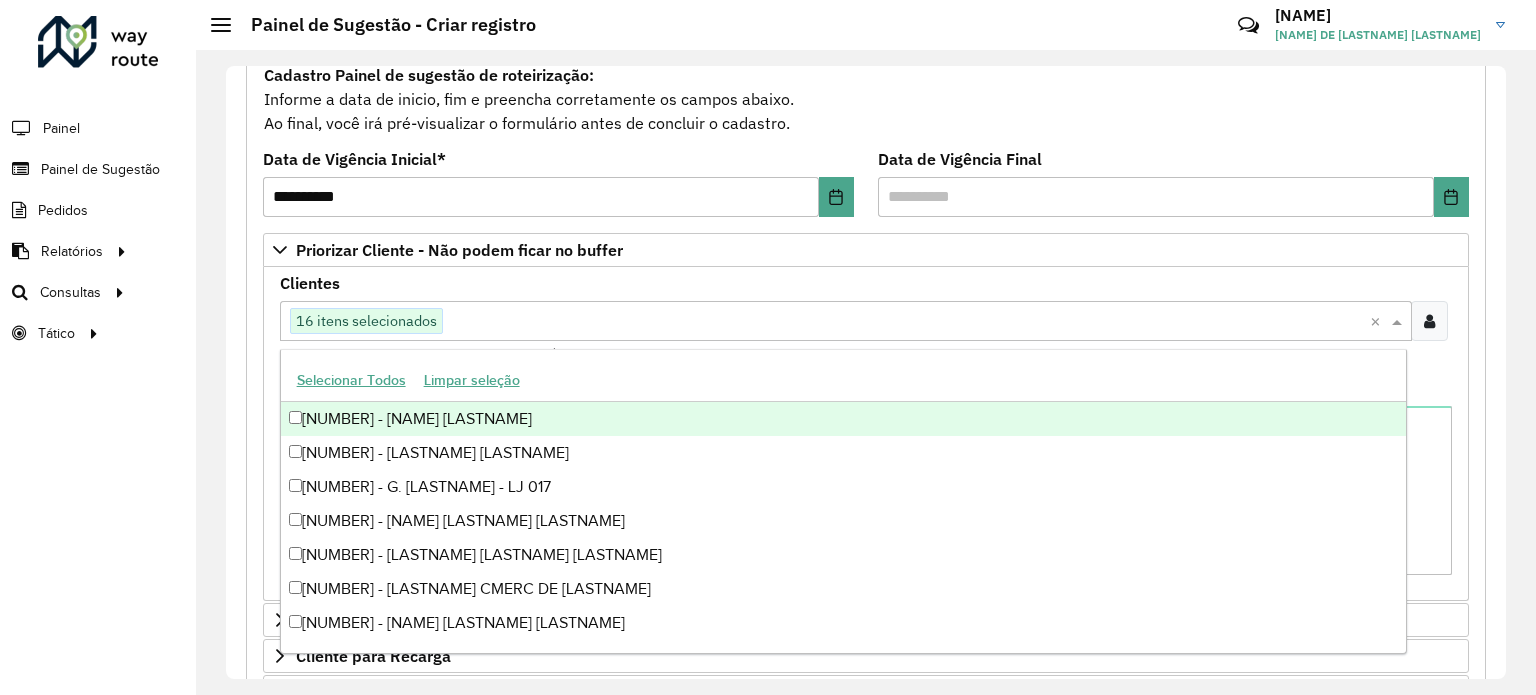 paste on "*****" 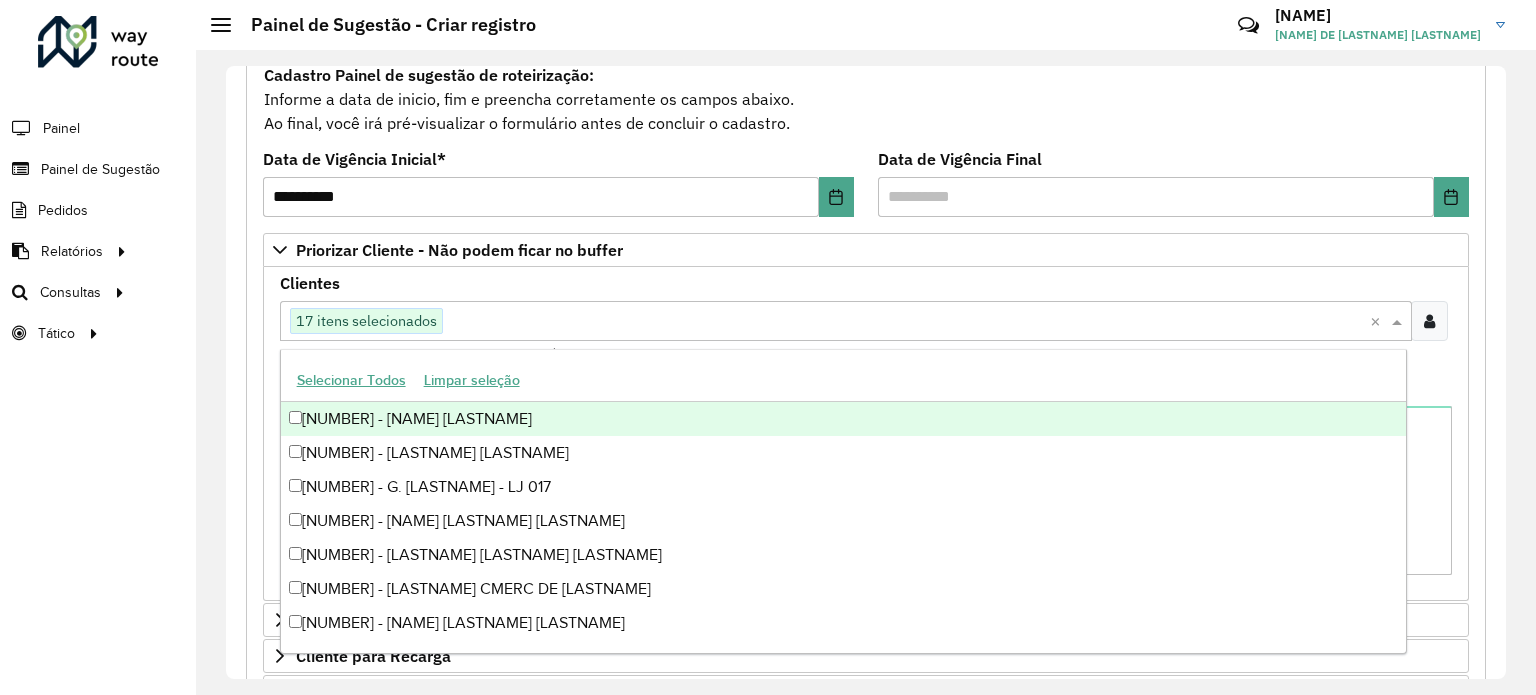 paste on "*****" 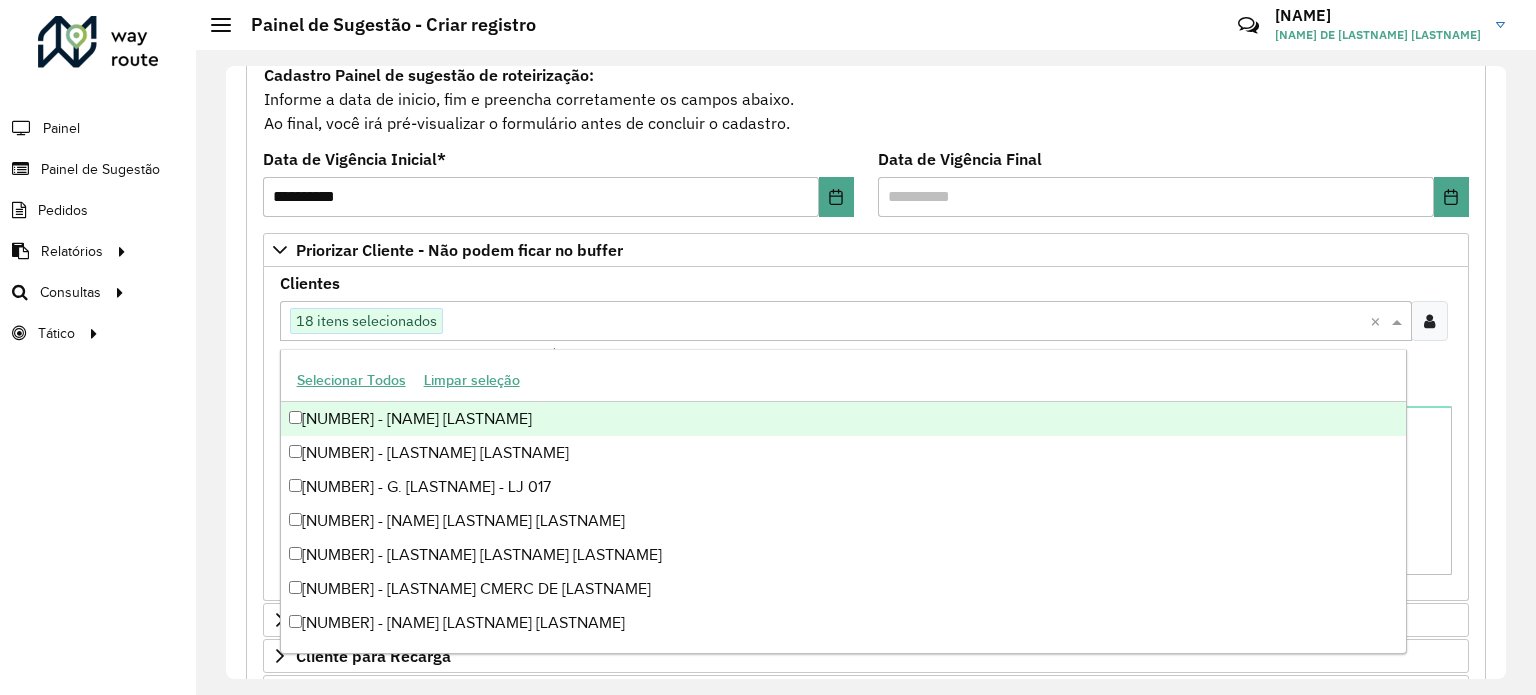 paste on "*****" 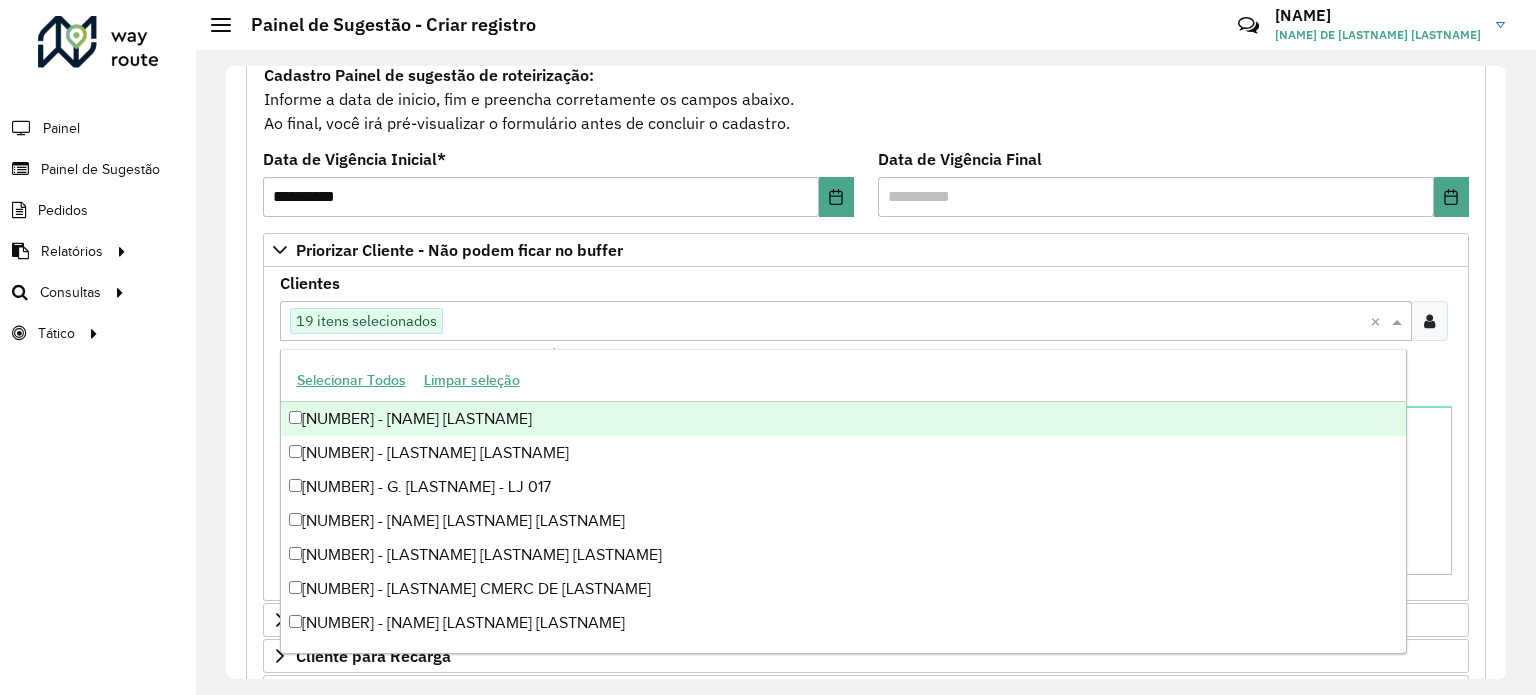 paste on "*****" 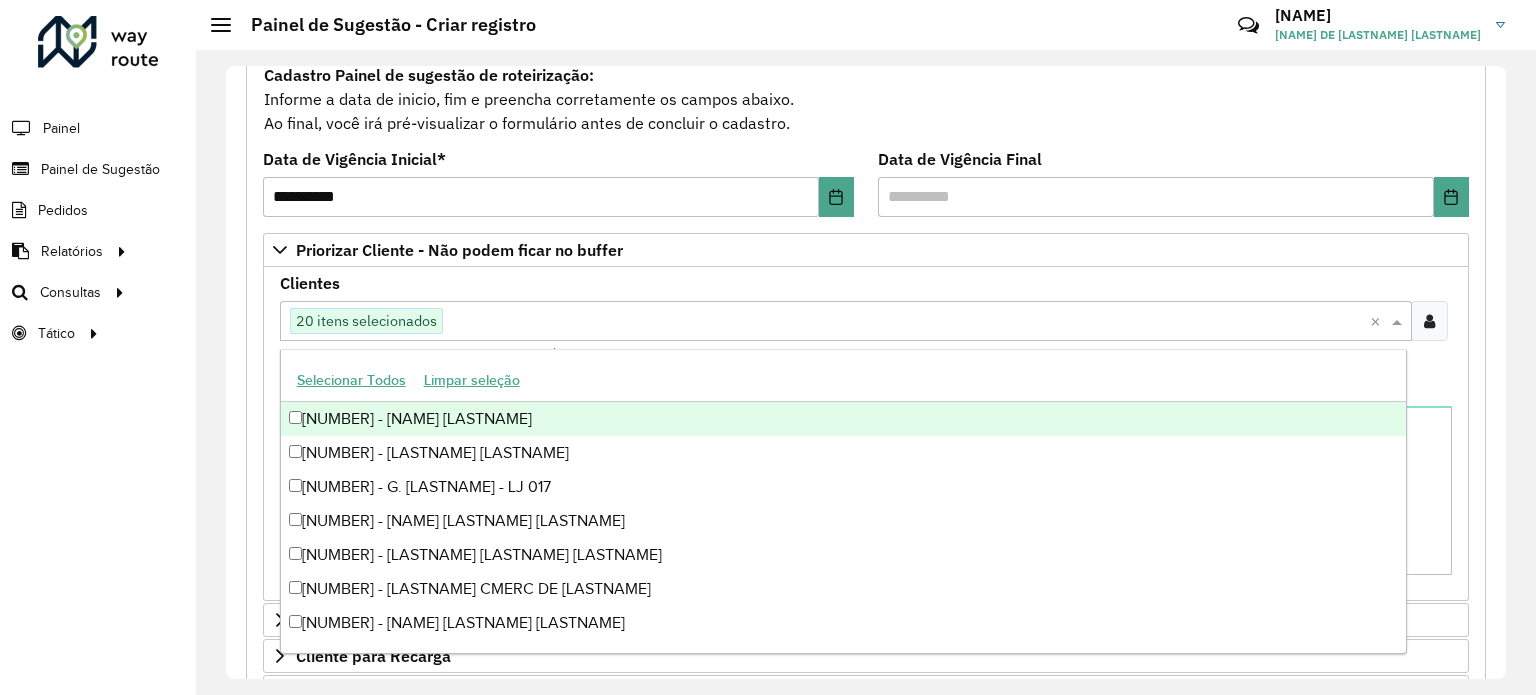 paste on "*****" 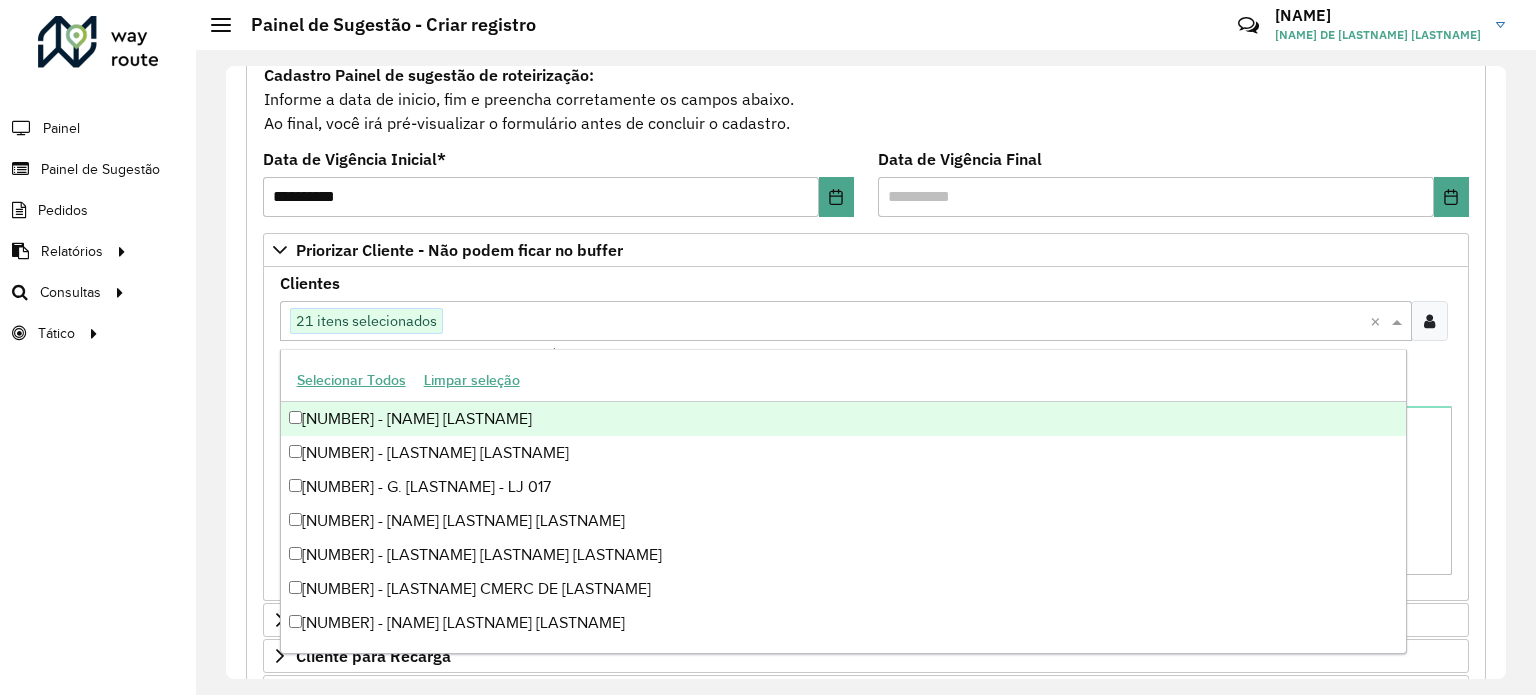 paste on "*****" 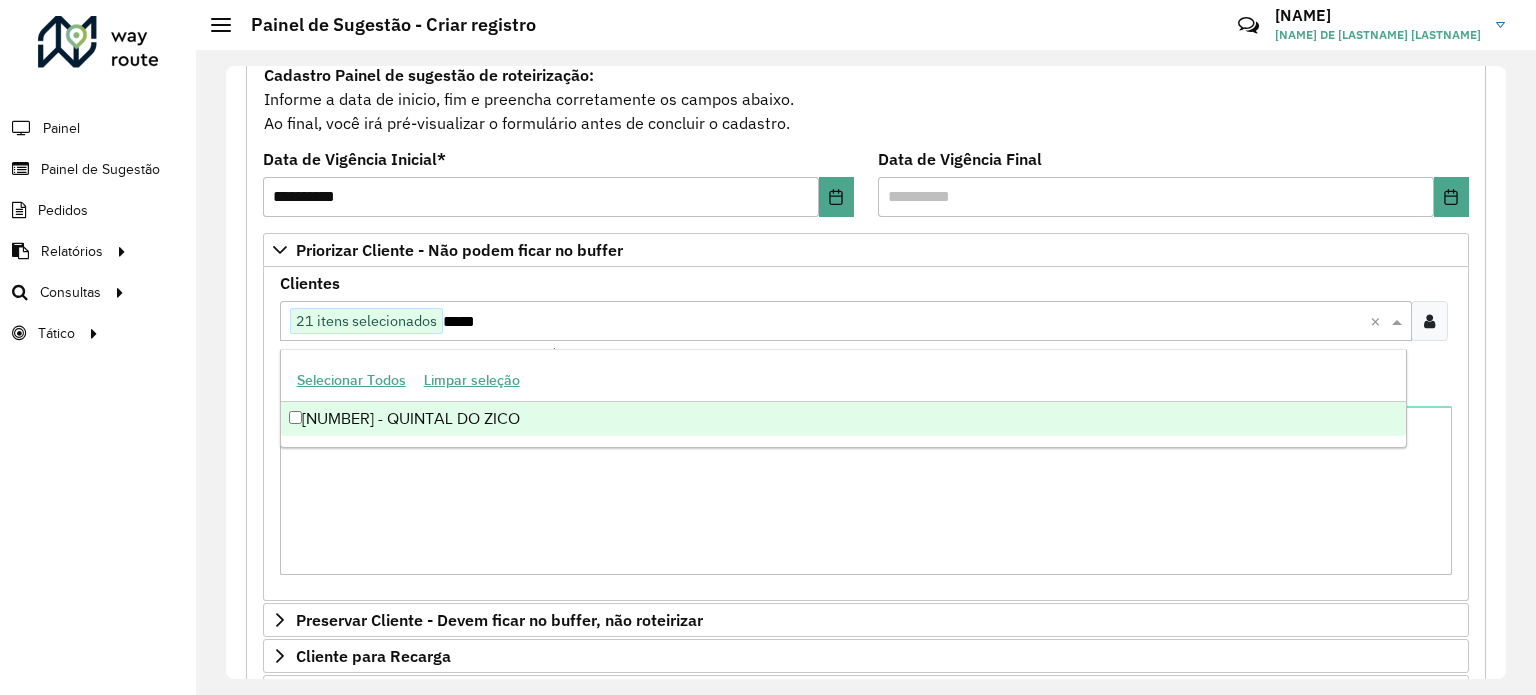 type 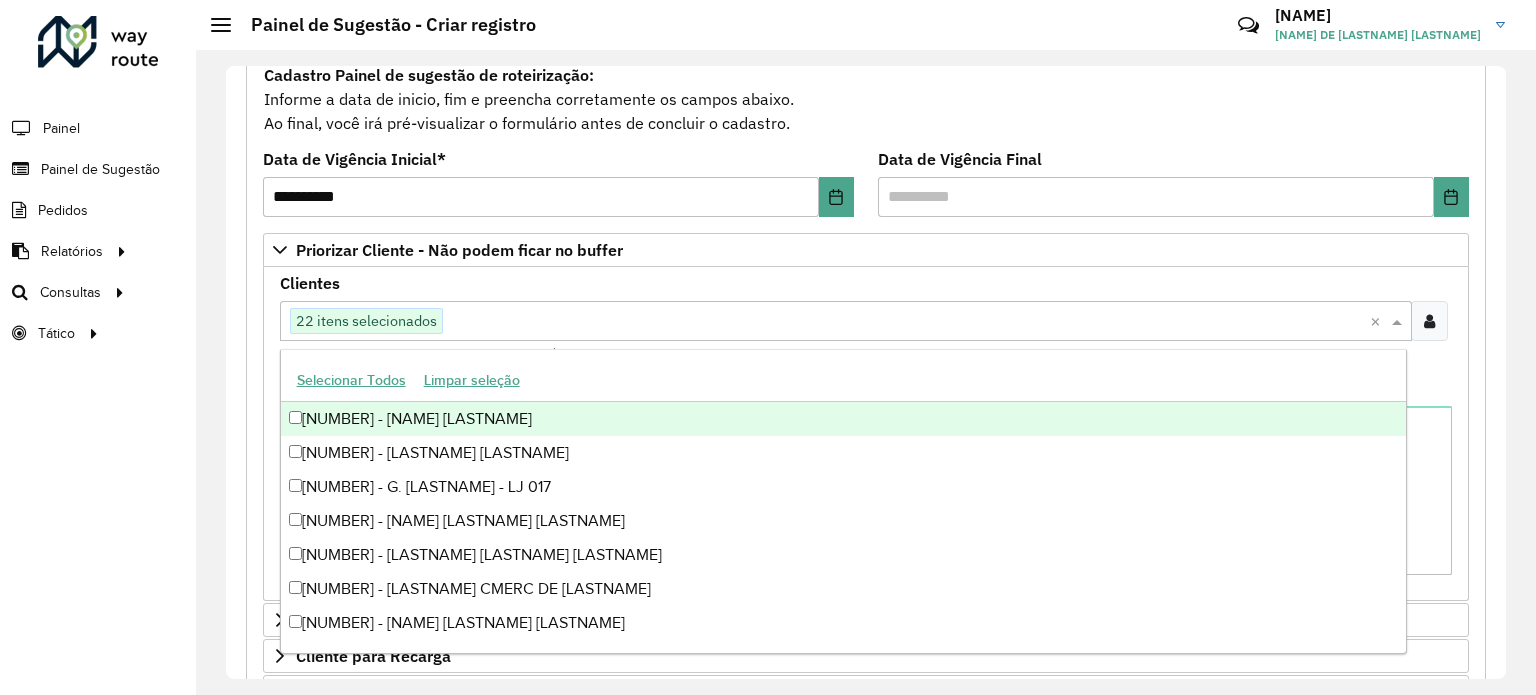 click on "Clique no botão para buscar clientes 22 itens selecionados" at bounding box center (825, 321) 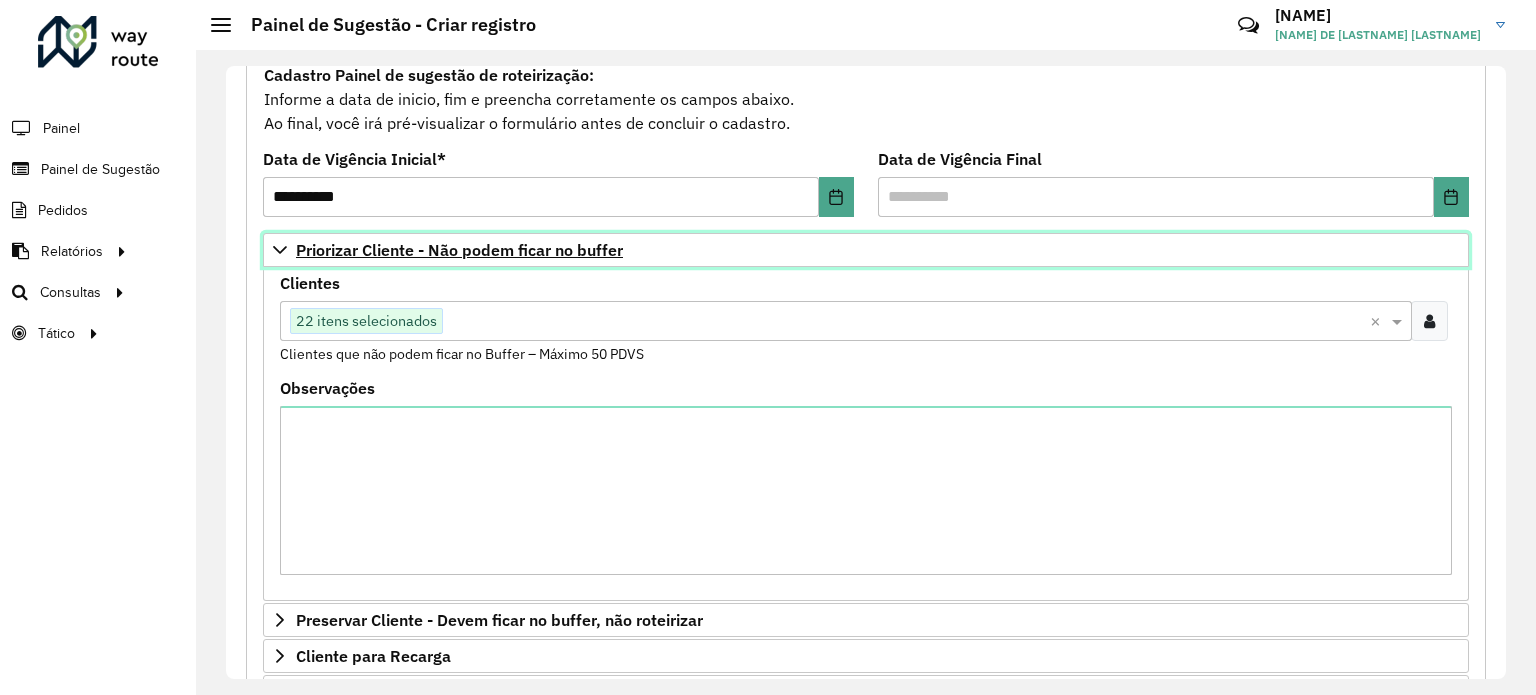 click on "Priorizar Cliente - Não podem ficar no buffer" at bounding box center (459, 250) 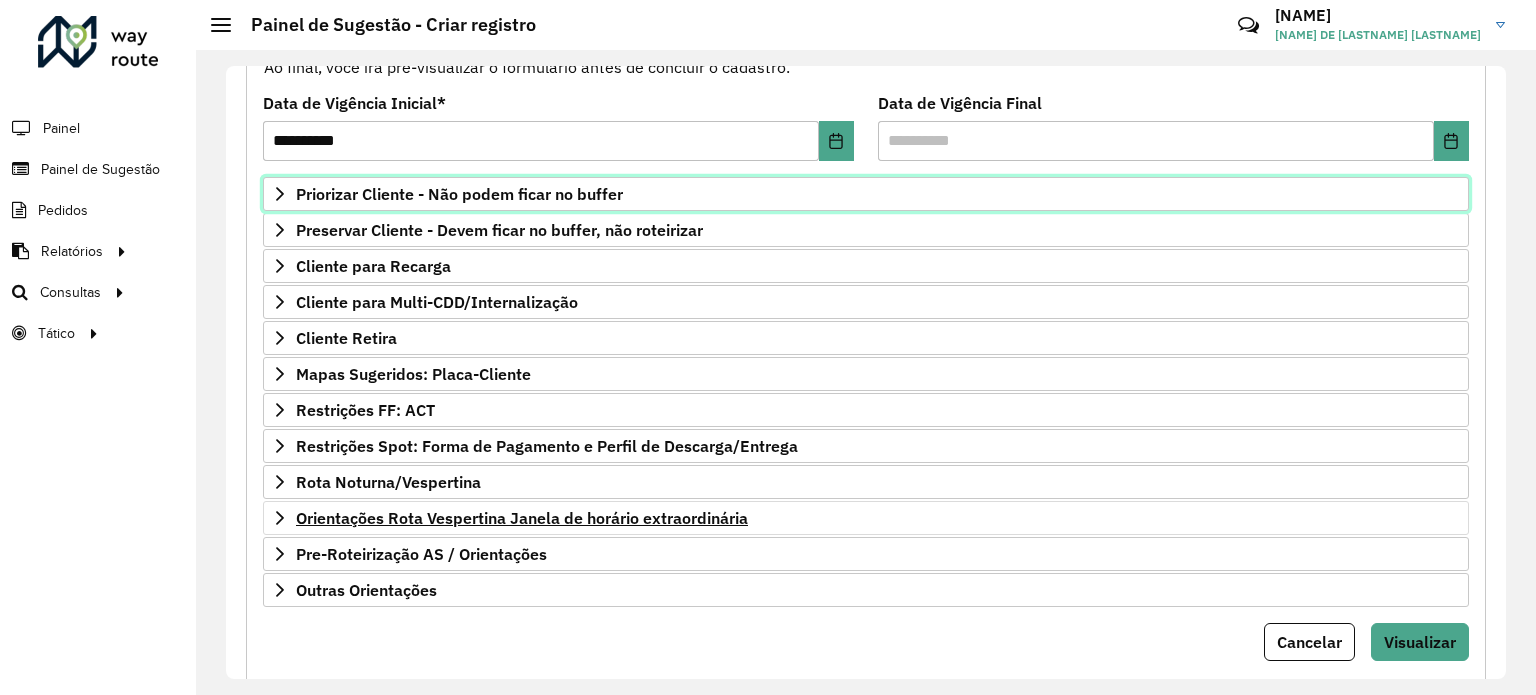 scroll, scrollTop: 294, scrollLeft: 0, axis: vertical 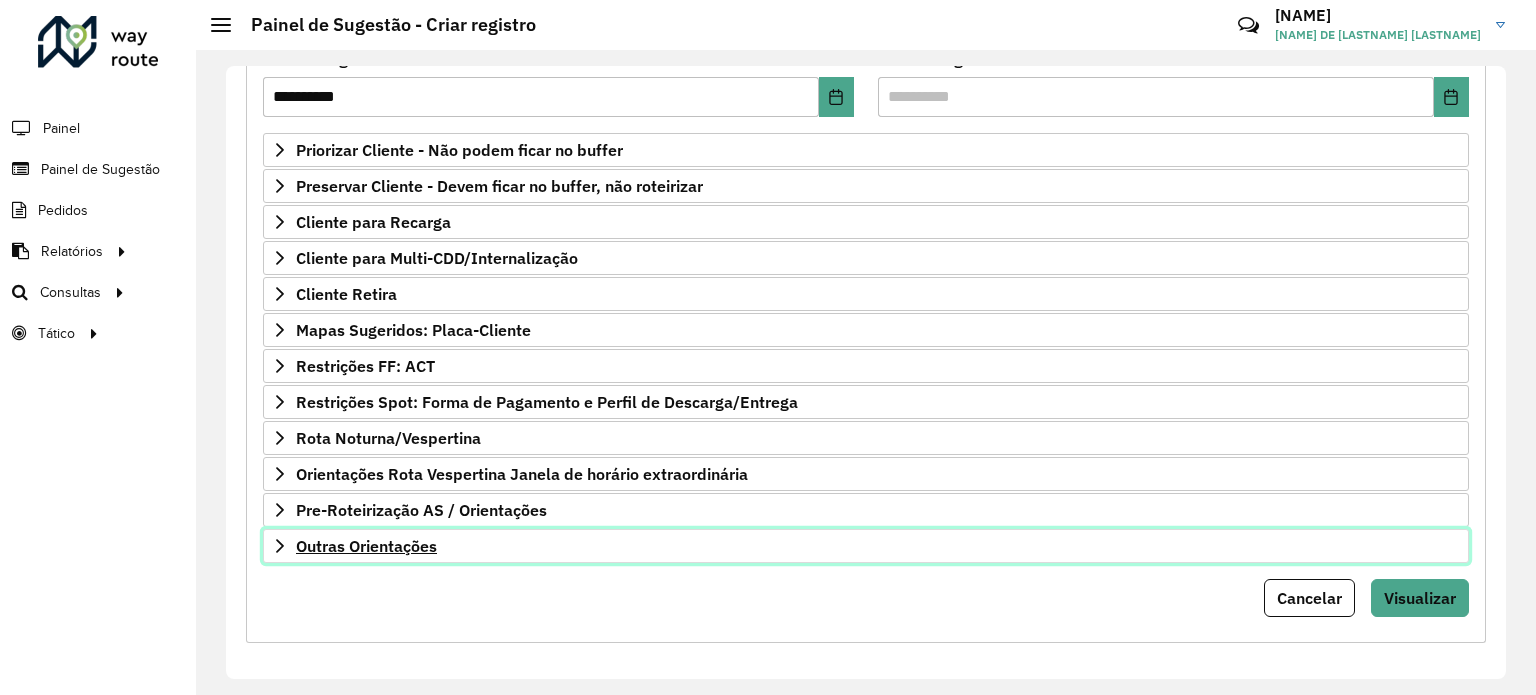 click on "Outras Orientações" at bounding box center [366, 546] 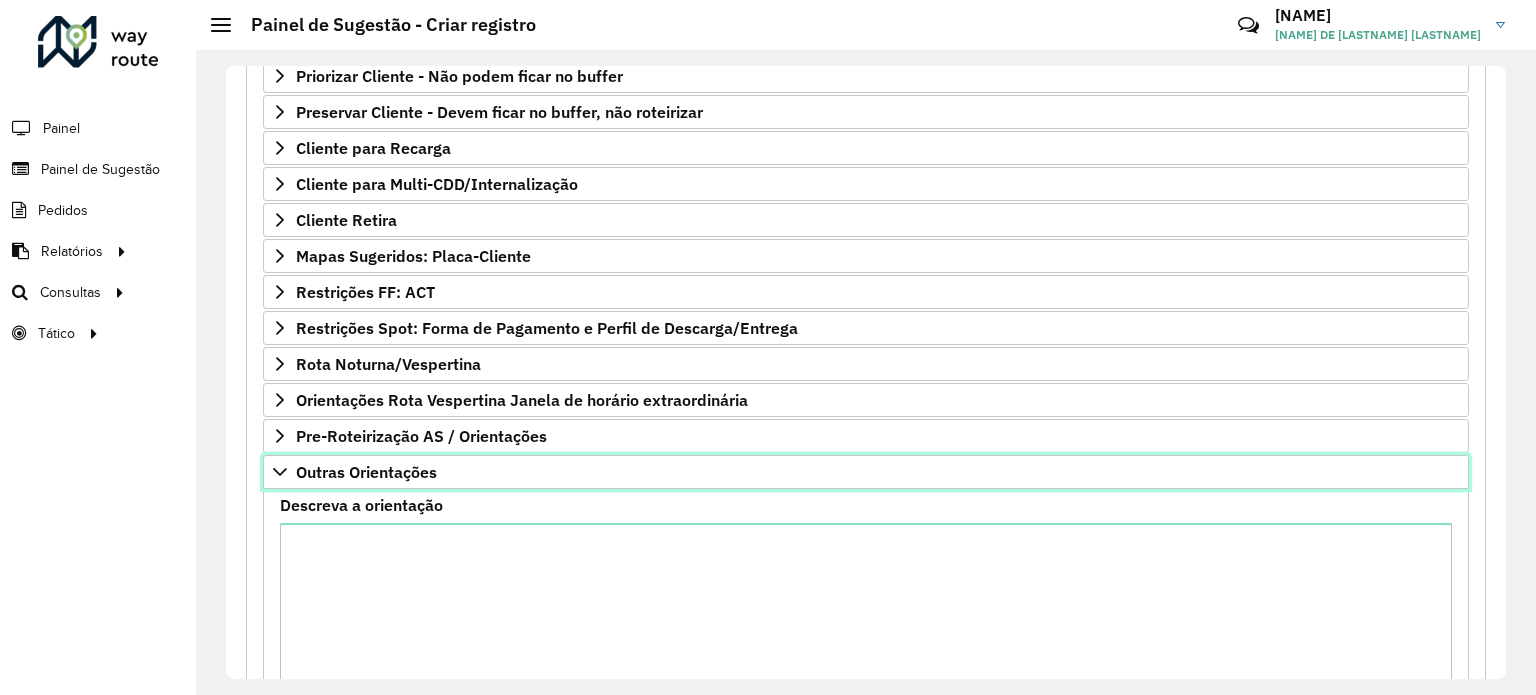 scroll, scrollTop: 494, scrollLeft: 0, axis: vertical 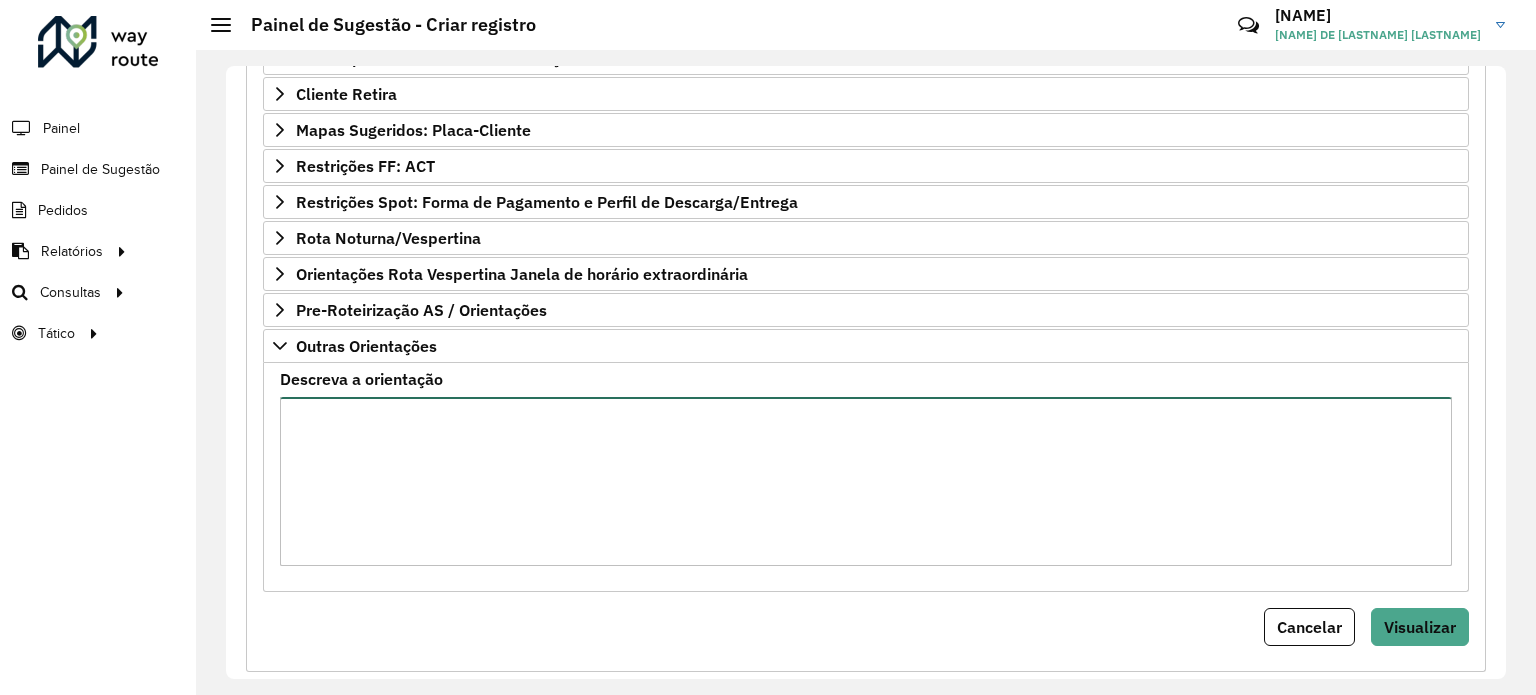 click on "Descreva a orientação" at bounding box center (866, 481) 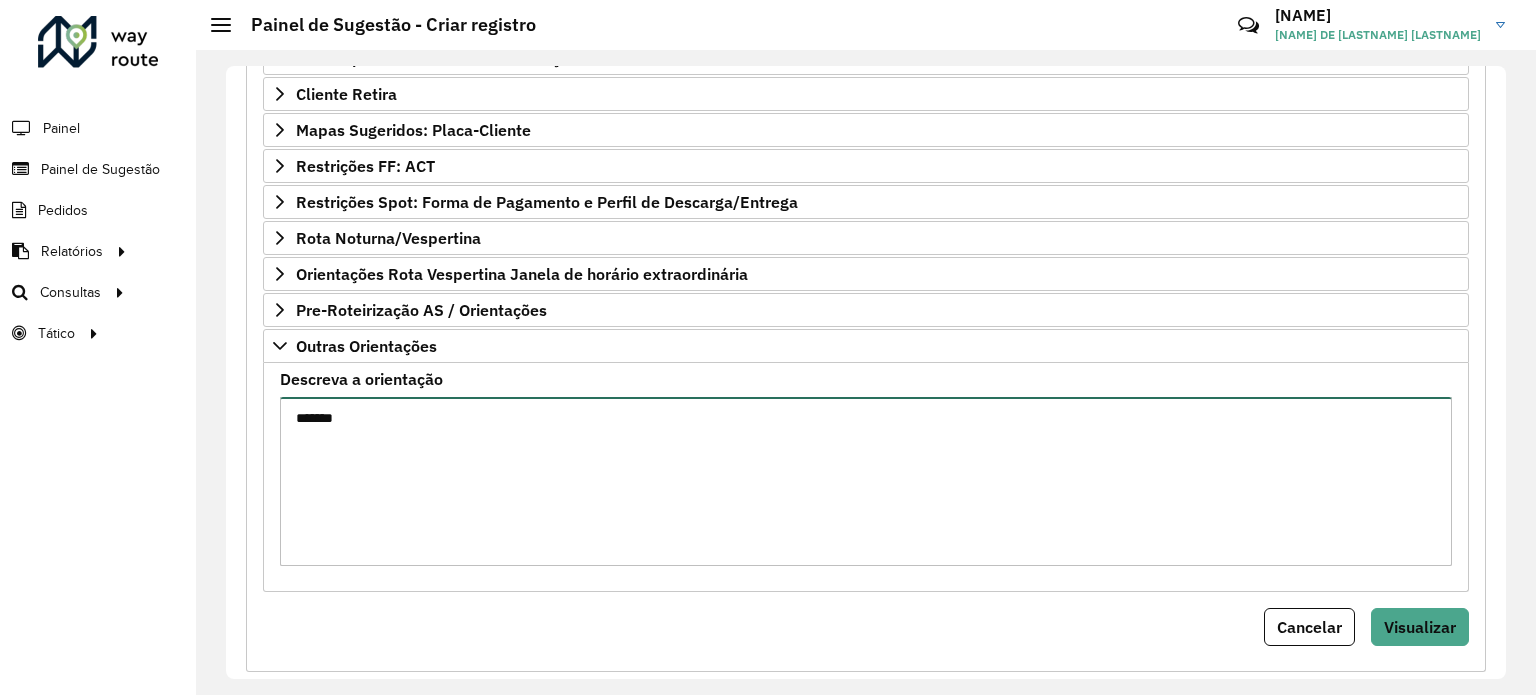scroll, scrollTop: 524, scrollLeft: 0, axis: vertical 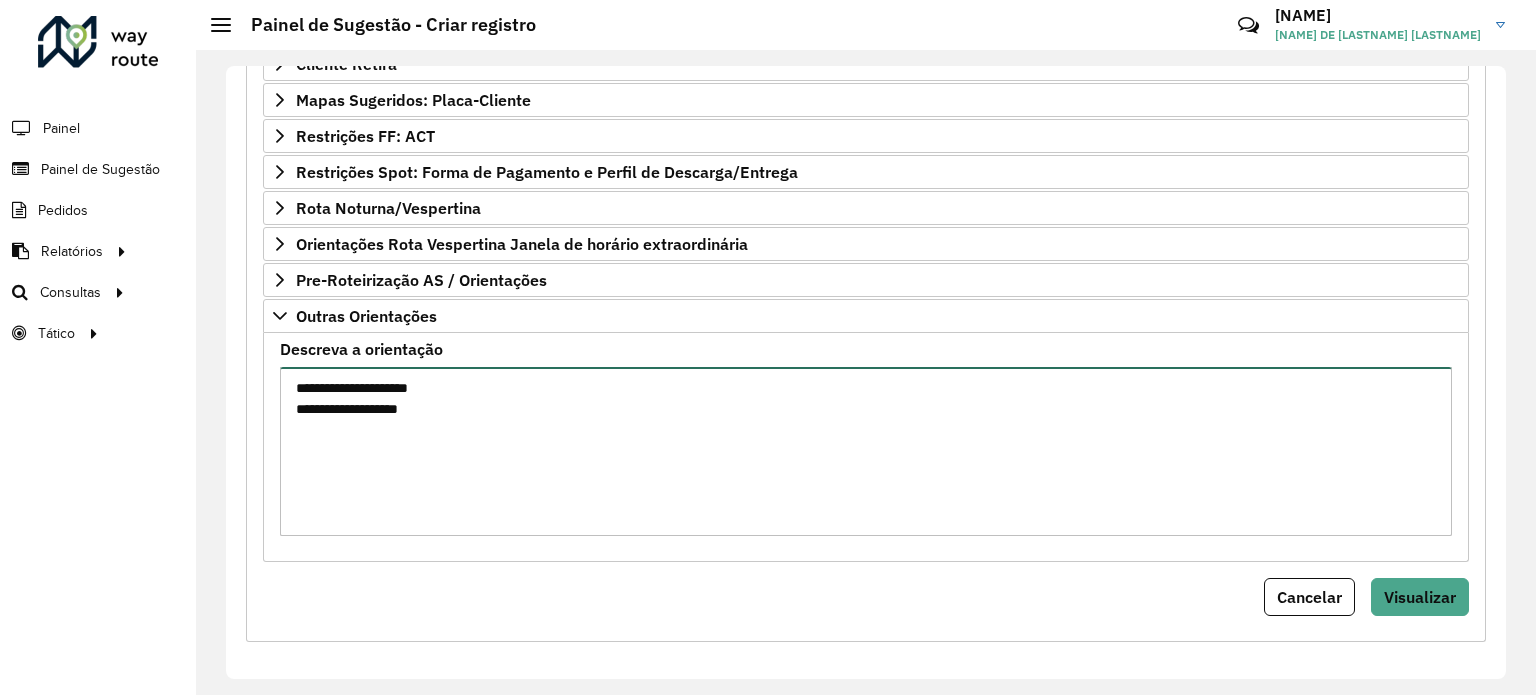 paste on "*******" 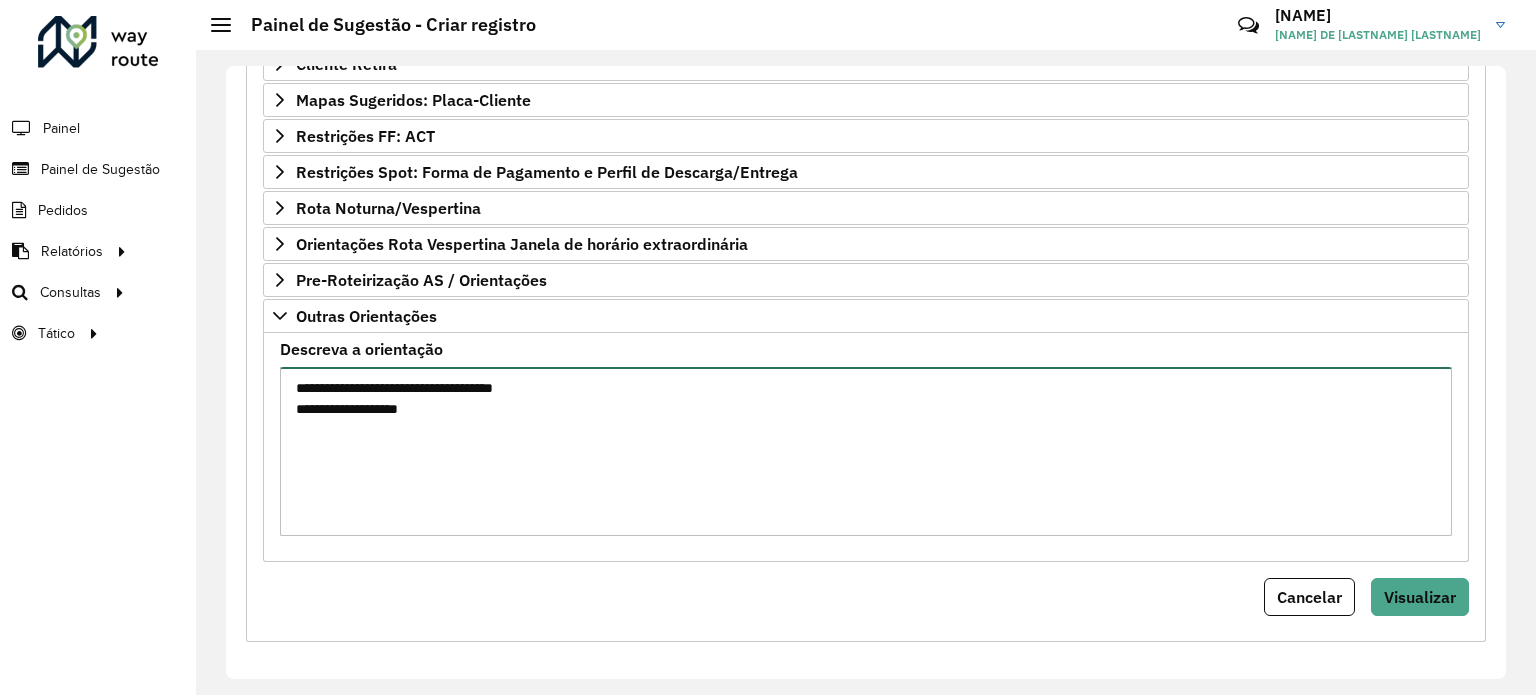 click on "**********" at bounding box center (866, 451) 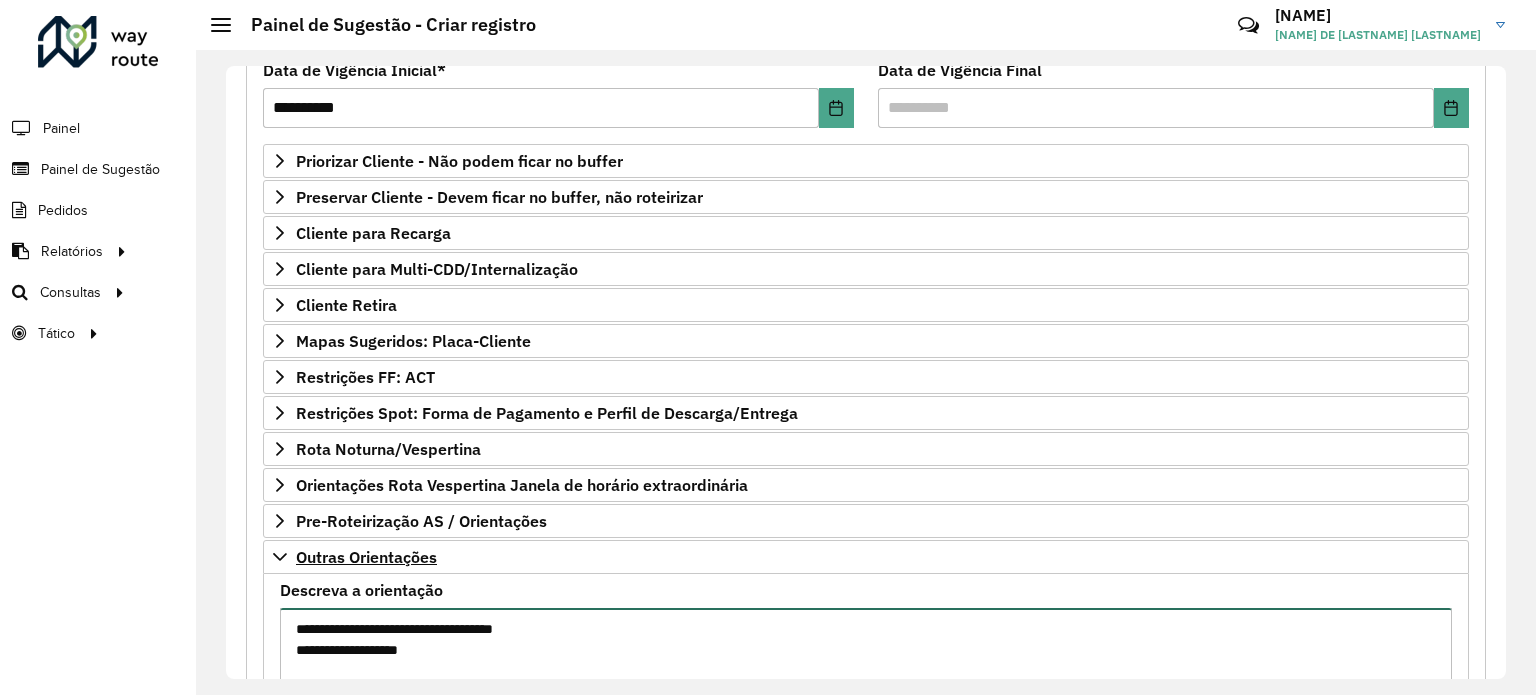 scroll, scrollTop: 400, scrollLeft: 0, axis: vertical 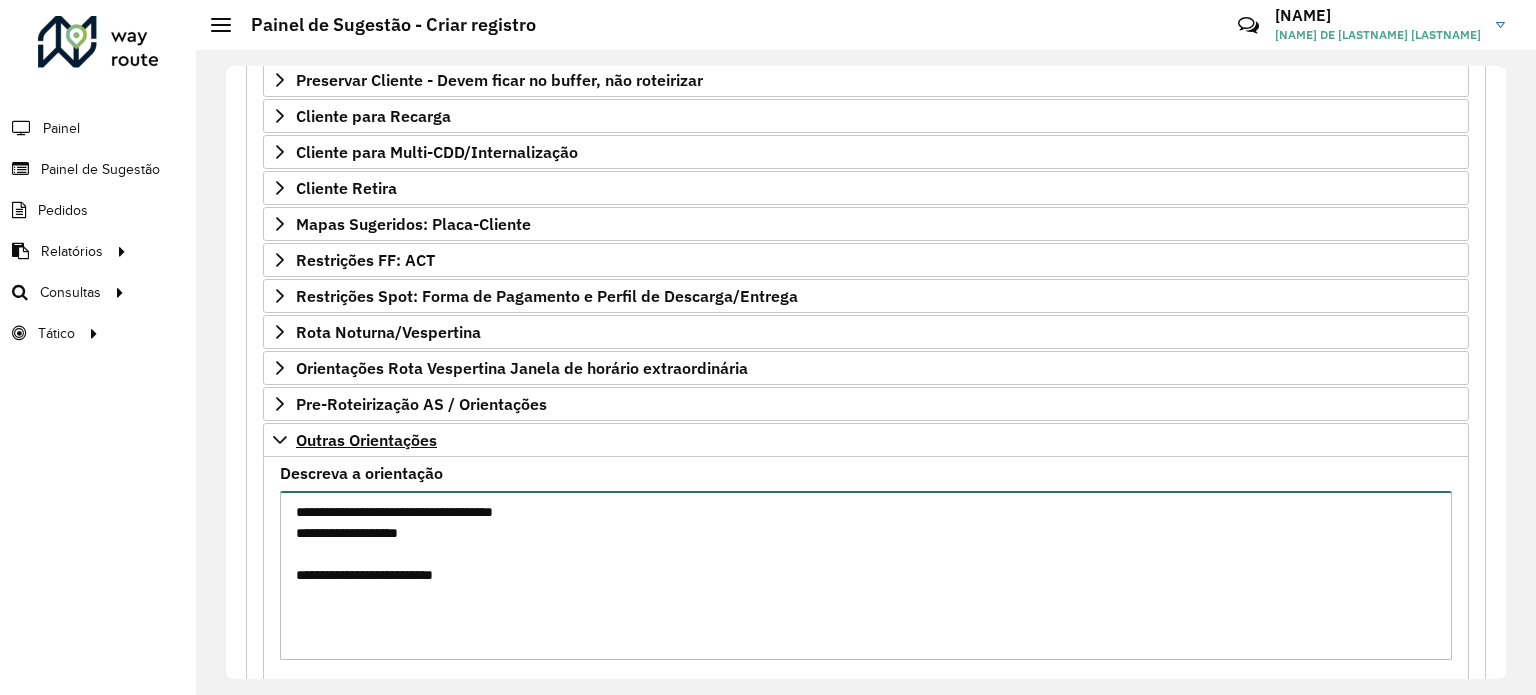 type on "**********" 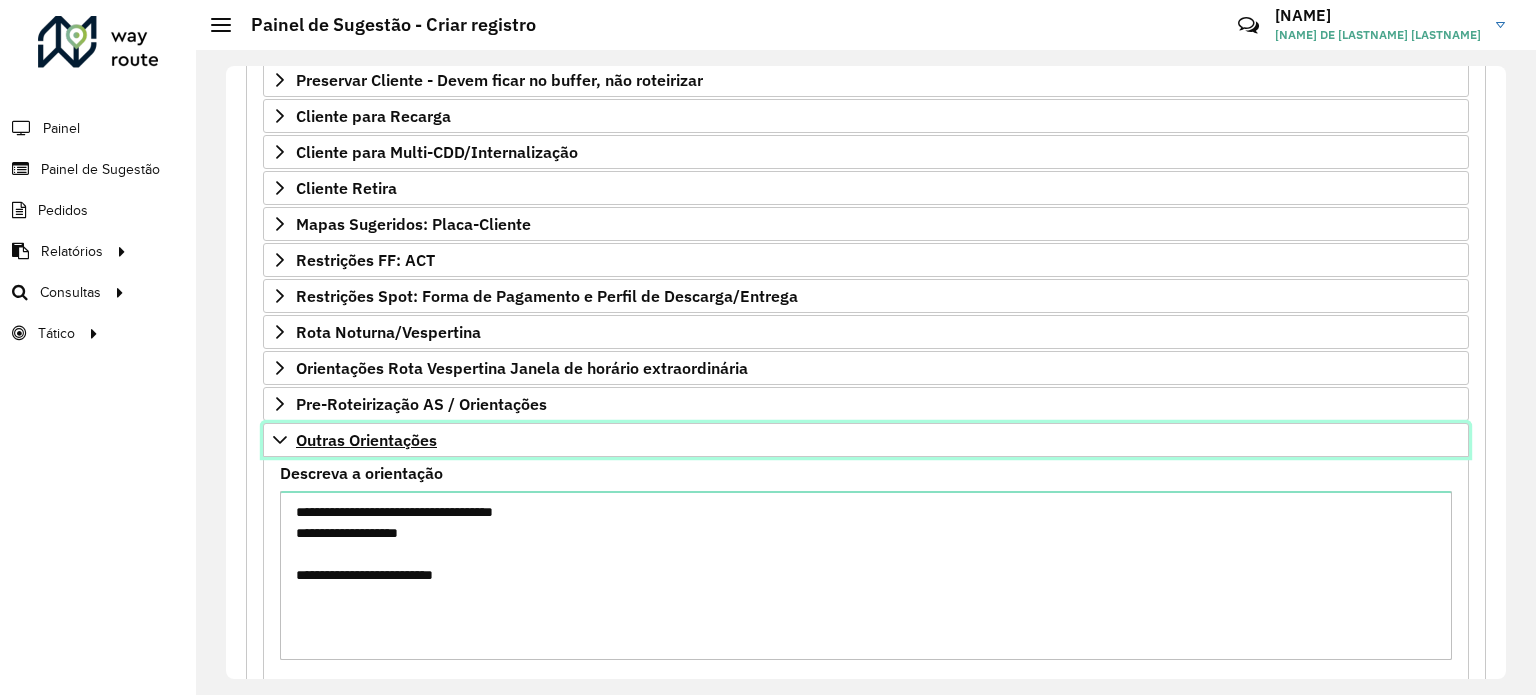click on "Outras Orientações" at bounding box center (366, 440) 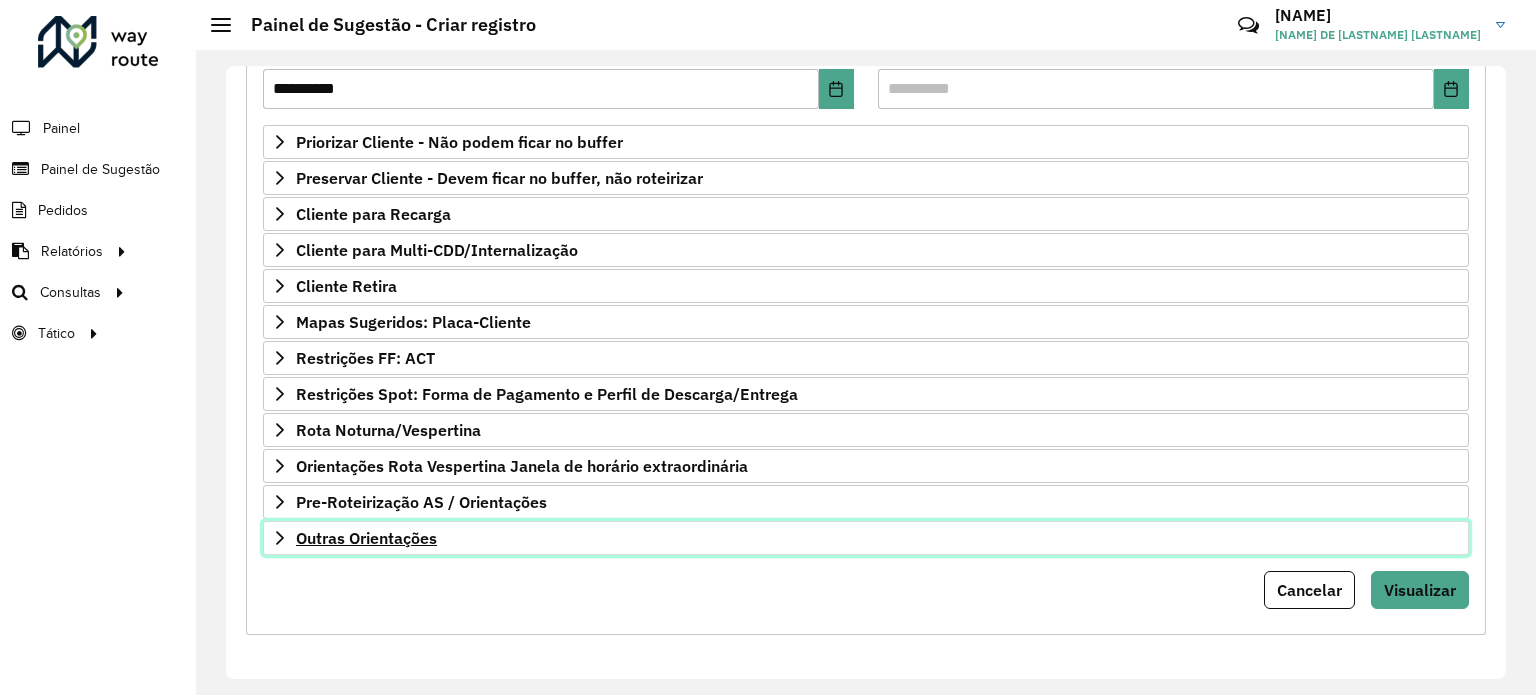 scroll, scrollTop: 294, scrollLeft: 0, axis: vertical 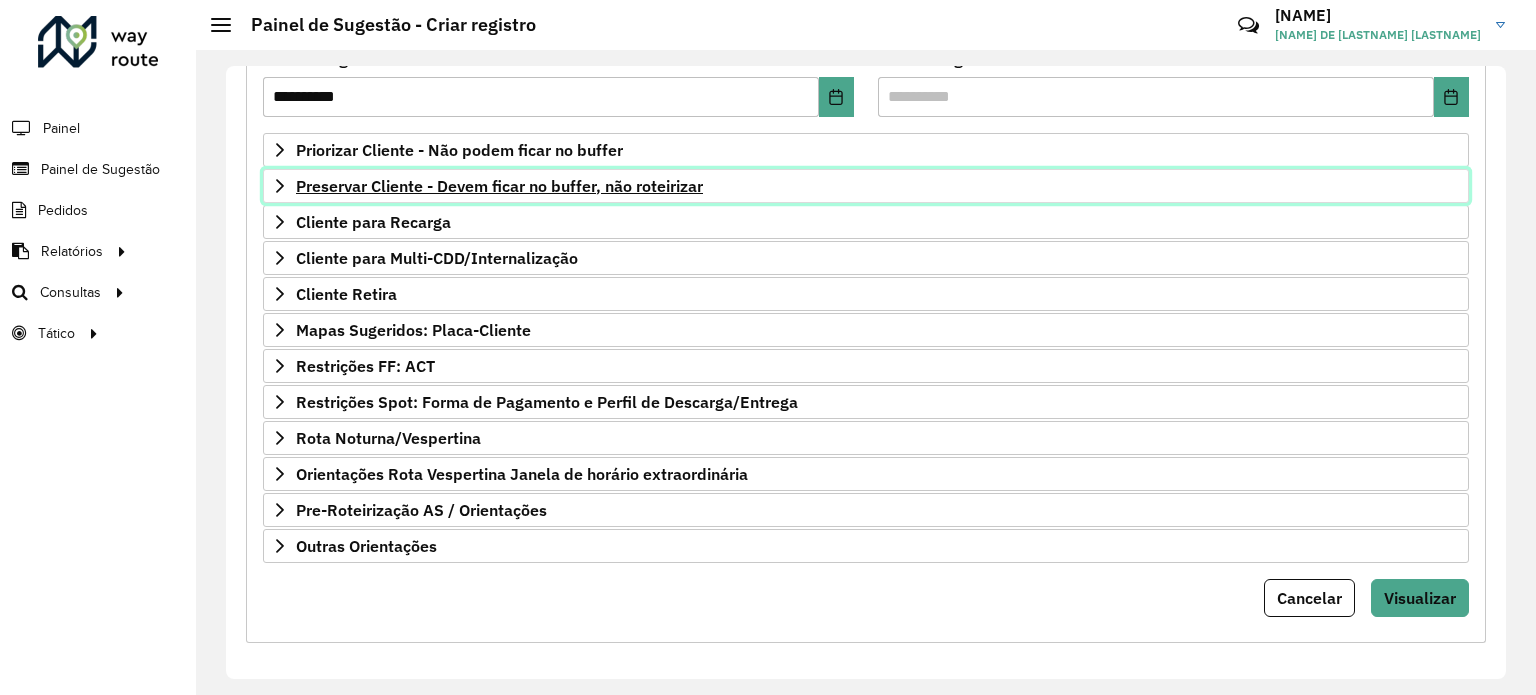 click on "Preservar Cliente - Devem ficar no buffer, não roteirizar" at bounding box center [499, 186] 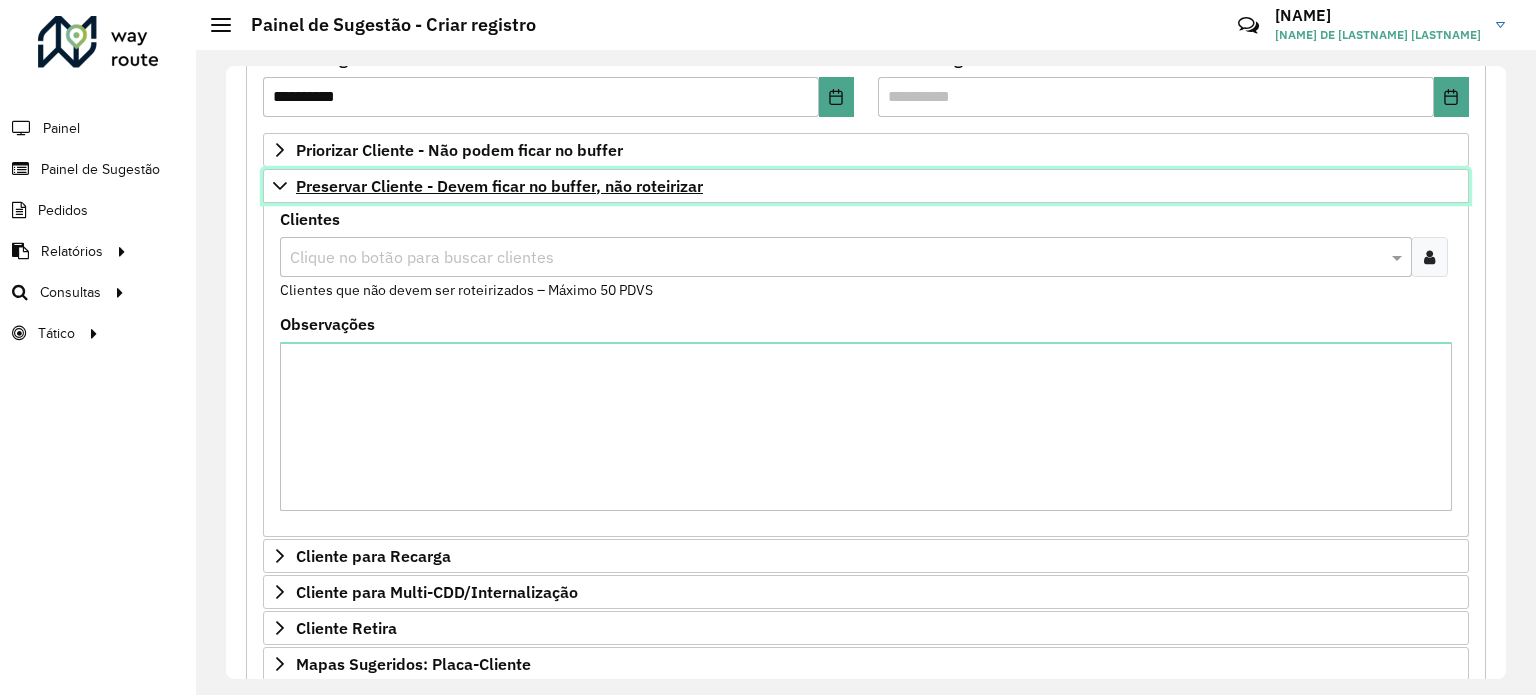 click on "Preservar Cliente - Devem ficar no buffer, não roteirizar" at bounding box center (499, 186) 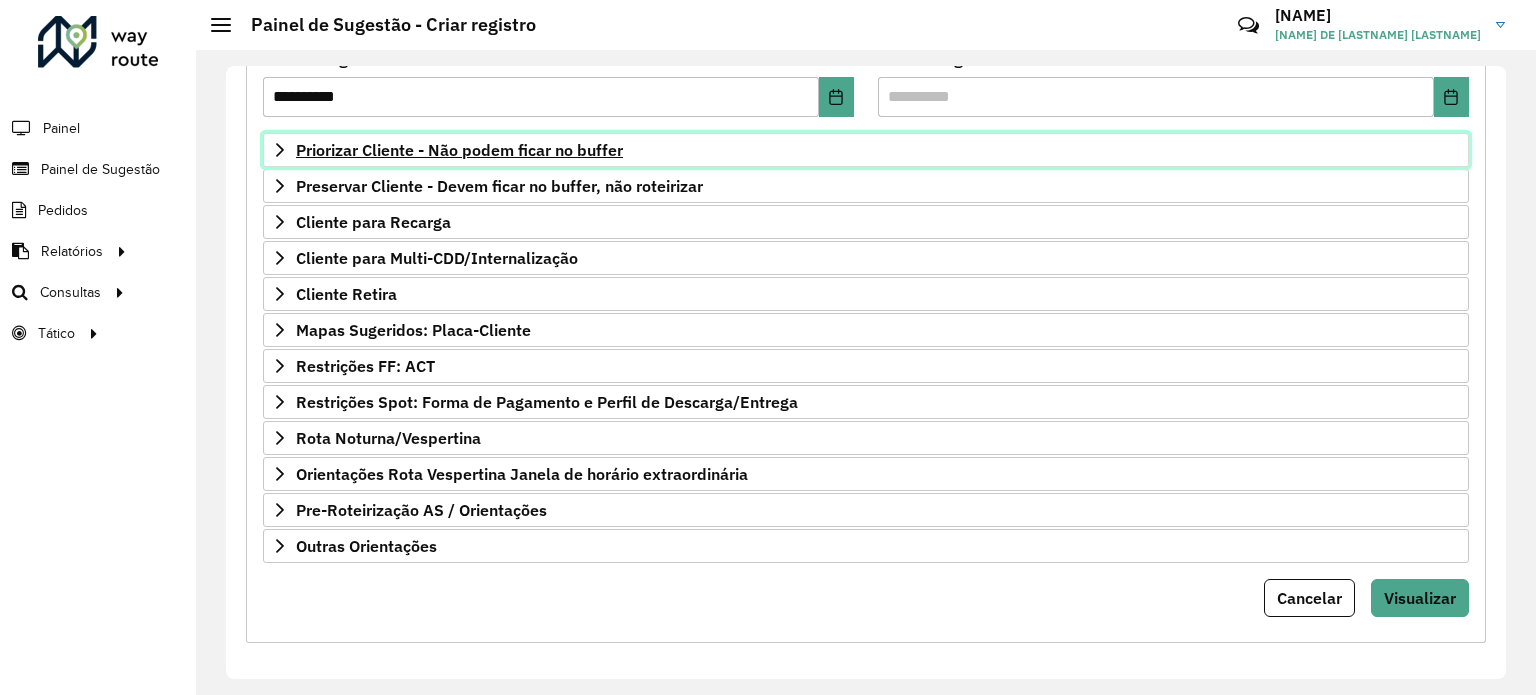 click on "Priorizar Cliente - Não podem ficar no buffer" at bounding box center [459, 150] 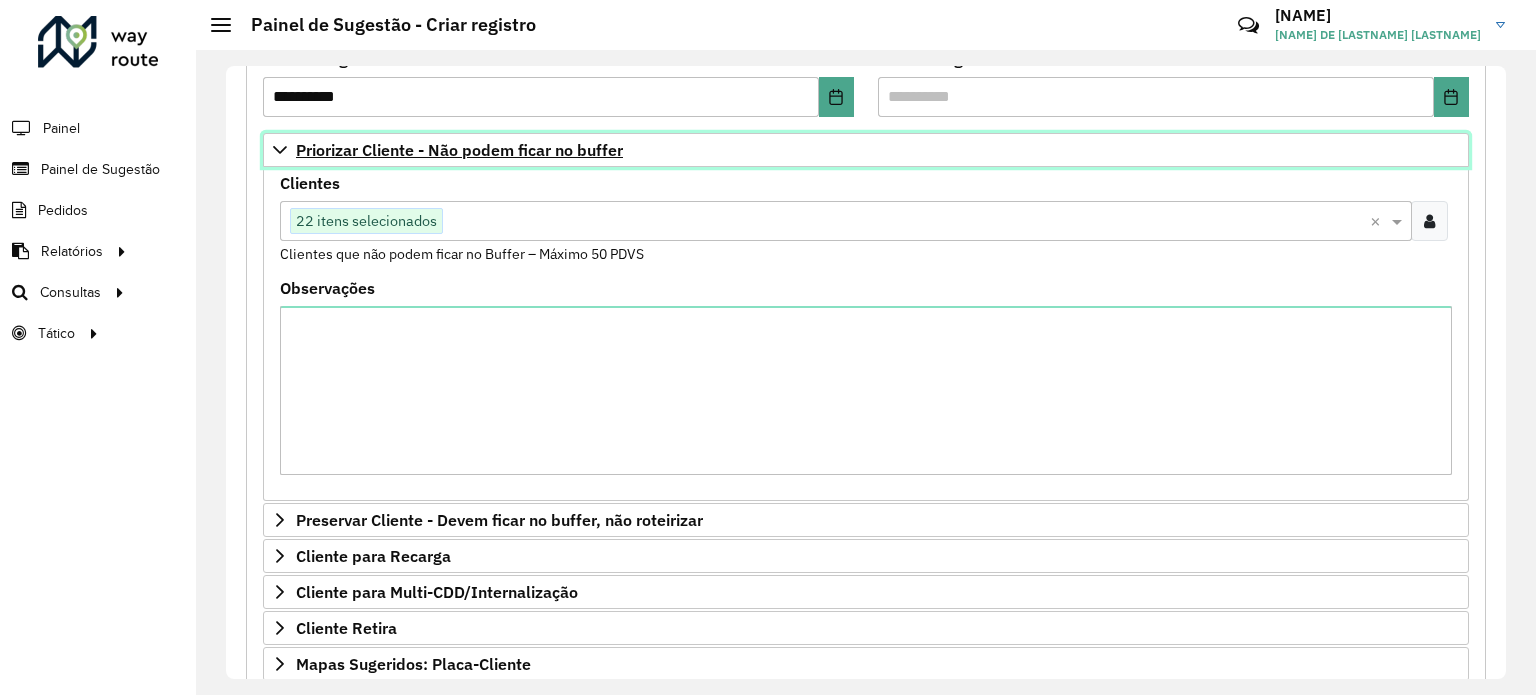 click on "Priorizar Cliente - Não podem ficar no buffer" at bounding box center [459, 150] 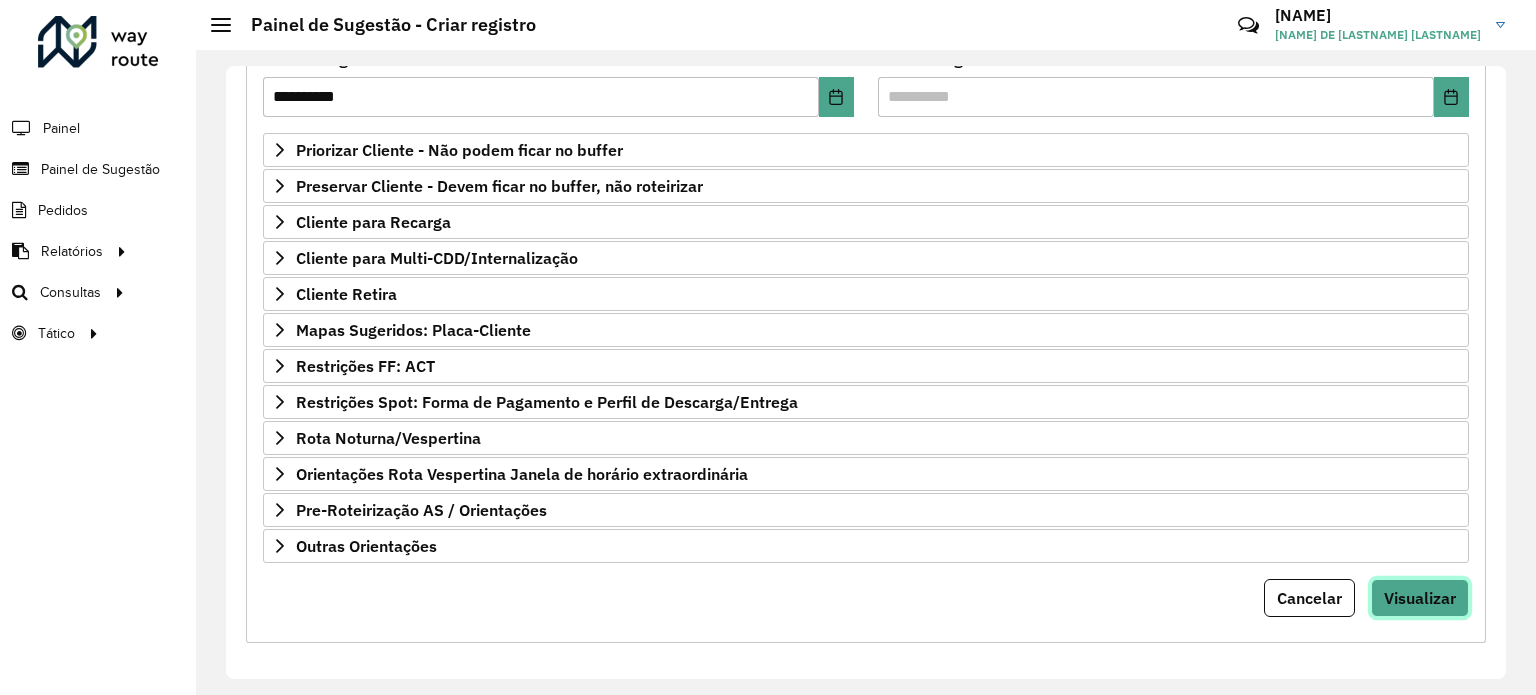 click on "Visualizar" at bounding box center (1420, 598) 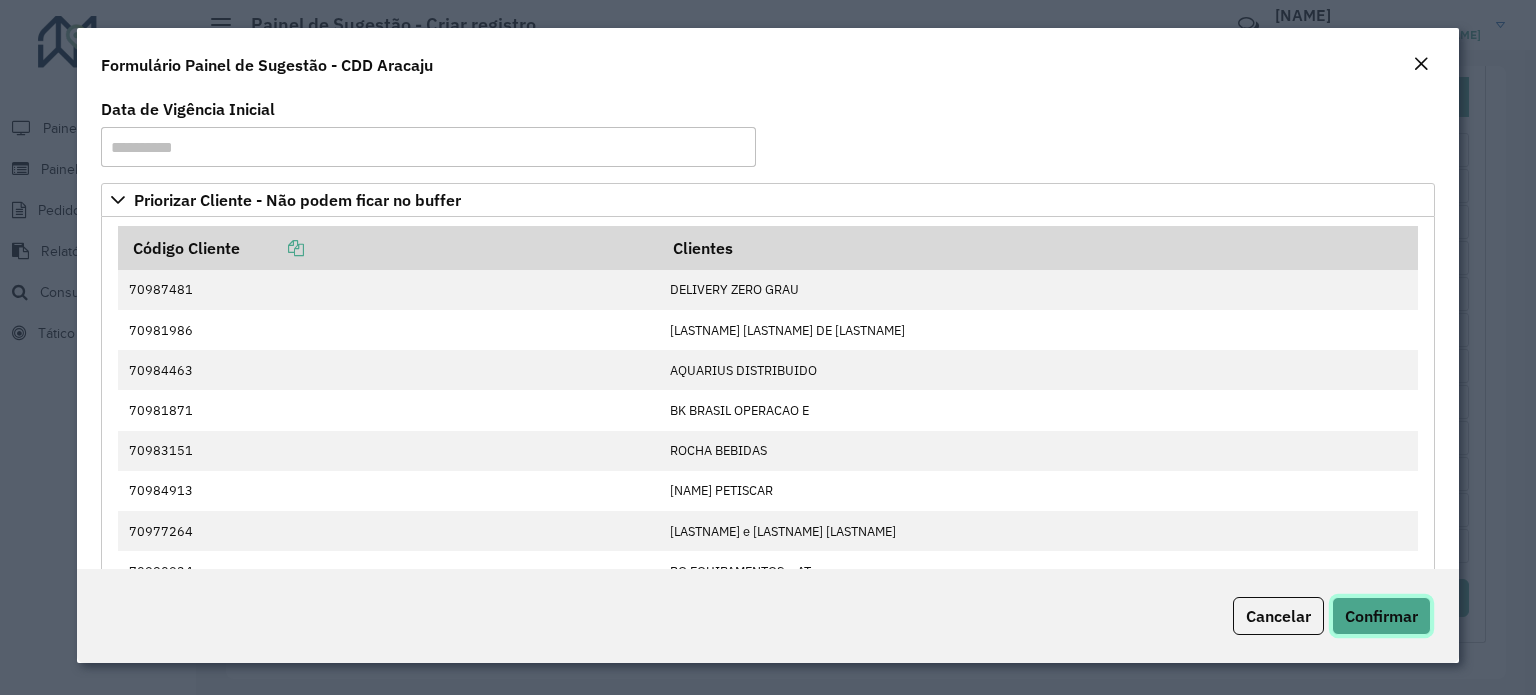 click on "Confirmar" 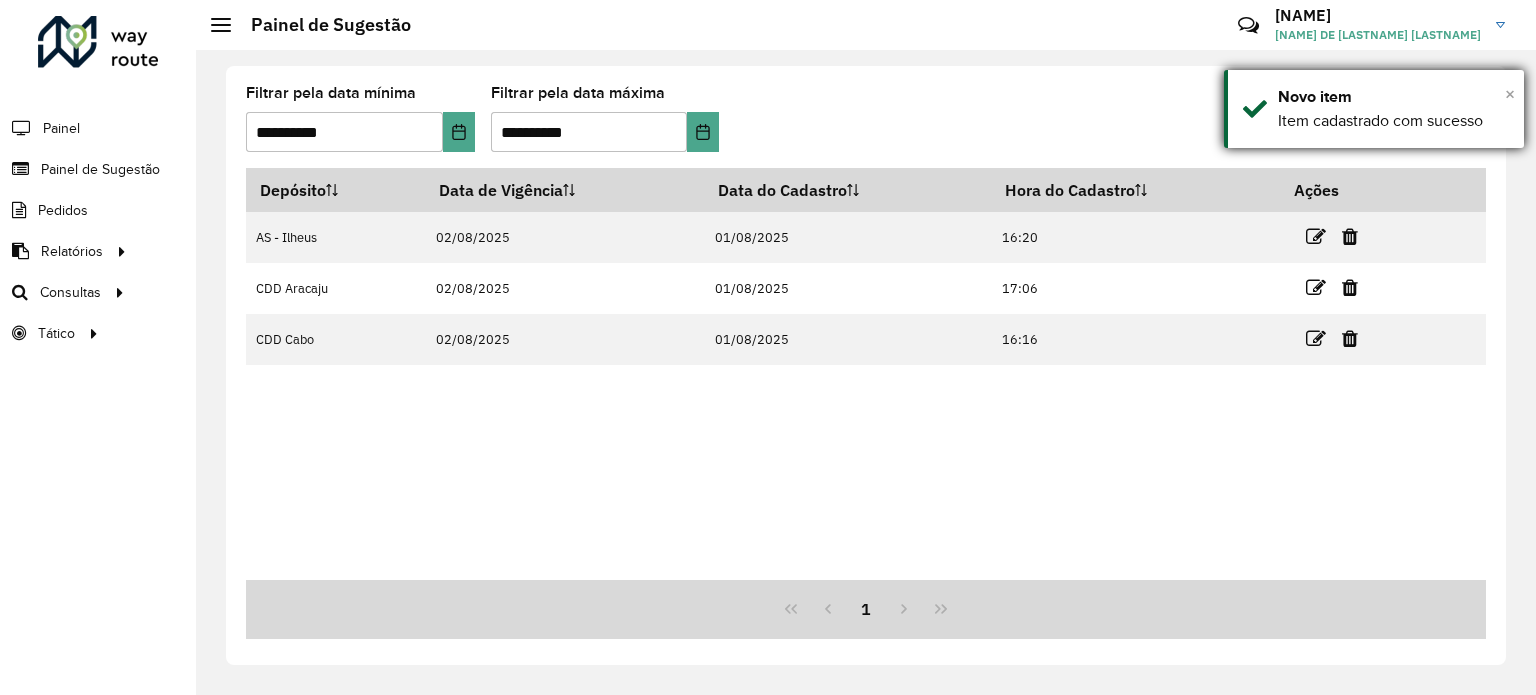 click on "×" at bounding box center [1510, 94] 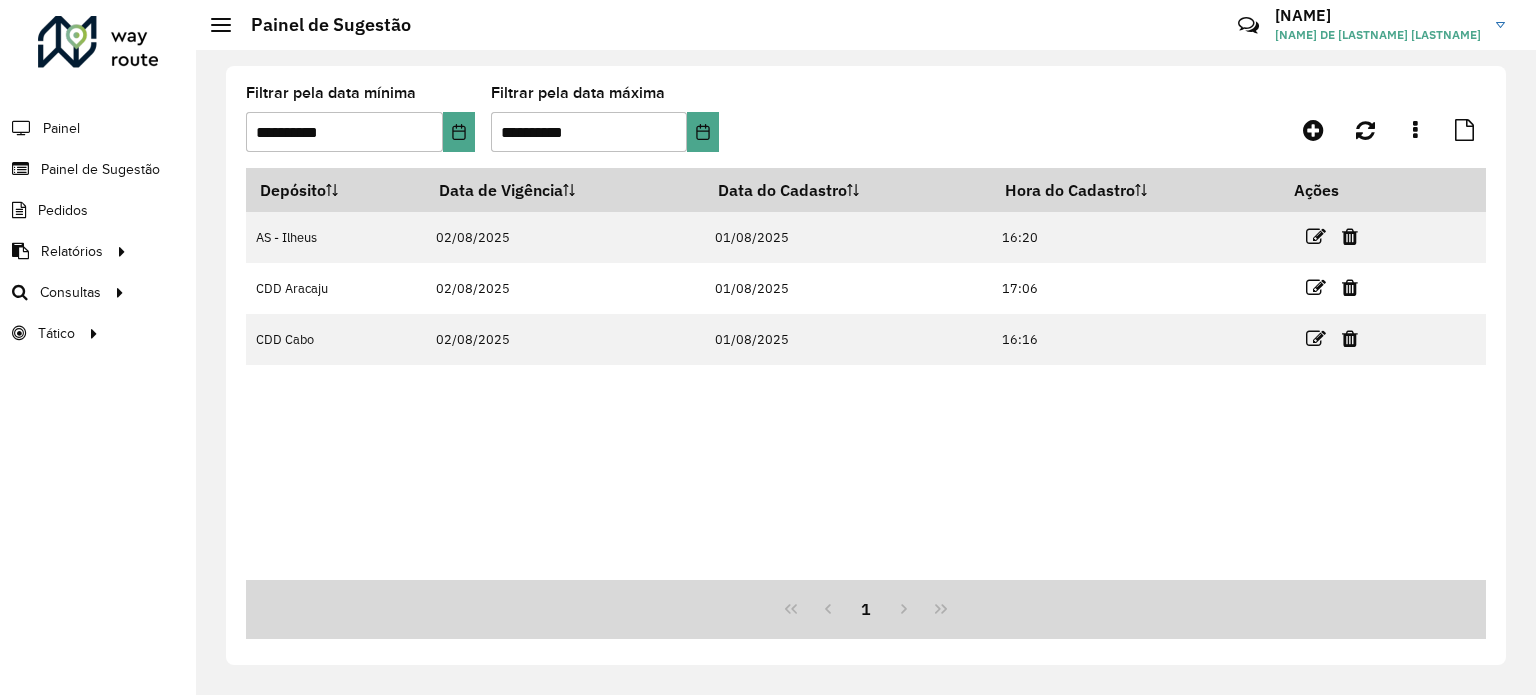 click on "Depósito   Data de Vigência   Data do Cadastro   Hora do Cadastro   Ações   AS - Ilheus   02/08/2025   01/08/2025   16:20   CDD Aracaju   02/08/2025   01/08/2025   17:06   CDD Cabo   02/08/2025   01/08/2025   16:16" at bounding box center [866, 374] 